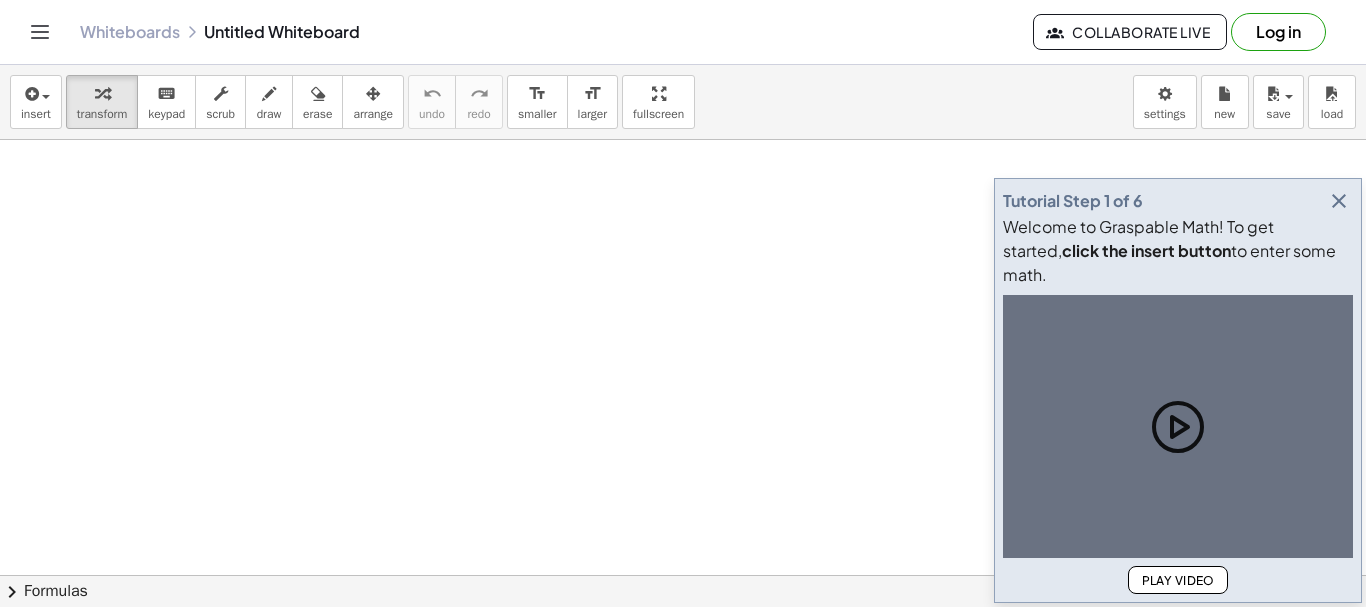 scroll, scrollTop: 0, scrollLeft: 0, axis: both 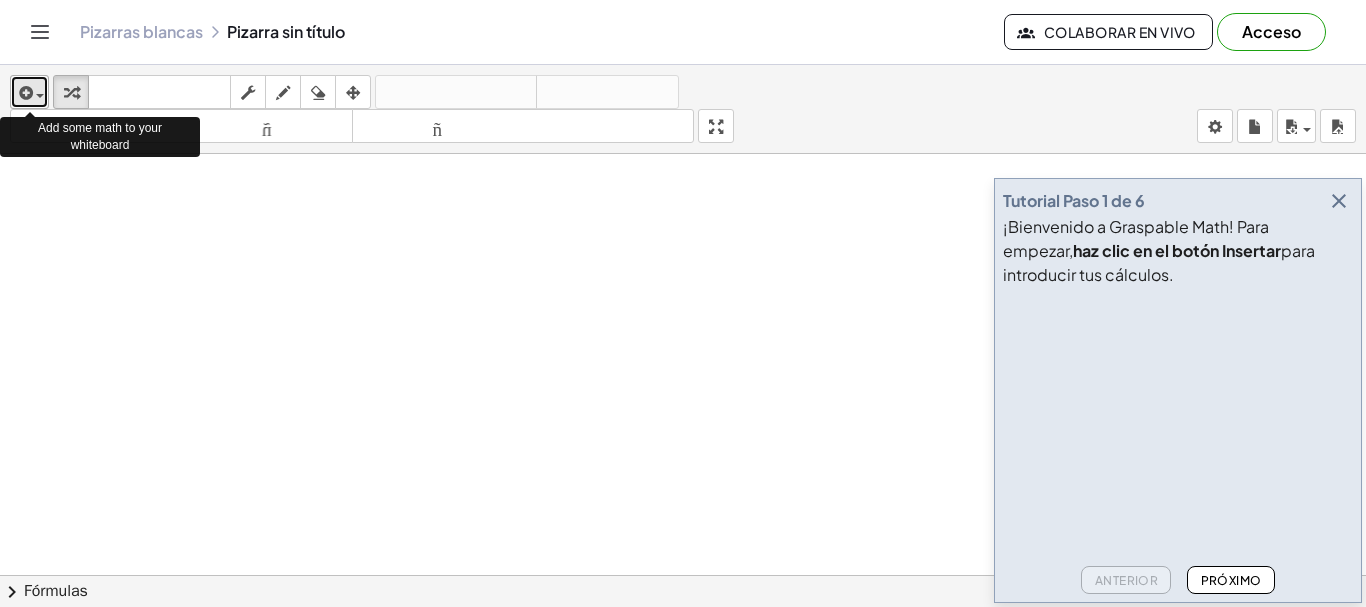 click at bounding box center [24, 93] 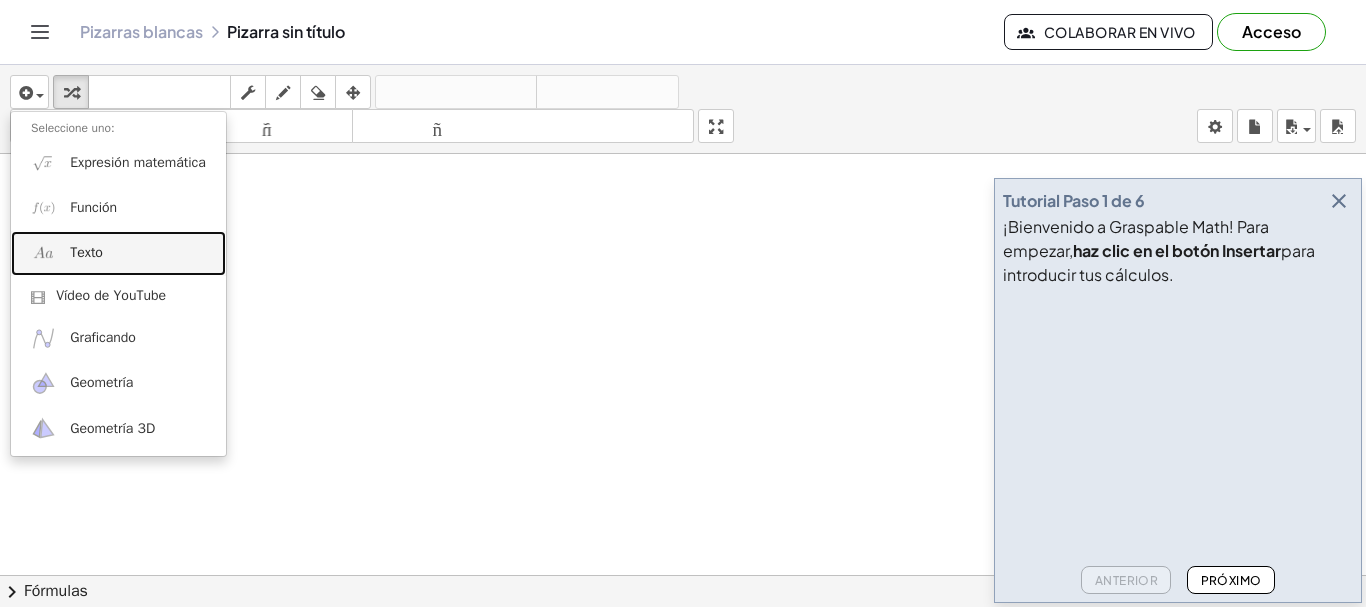 click on "Texto" at bounding box center [86, 252] 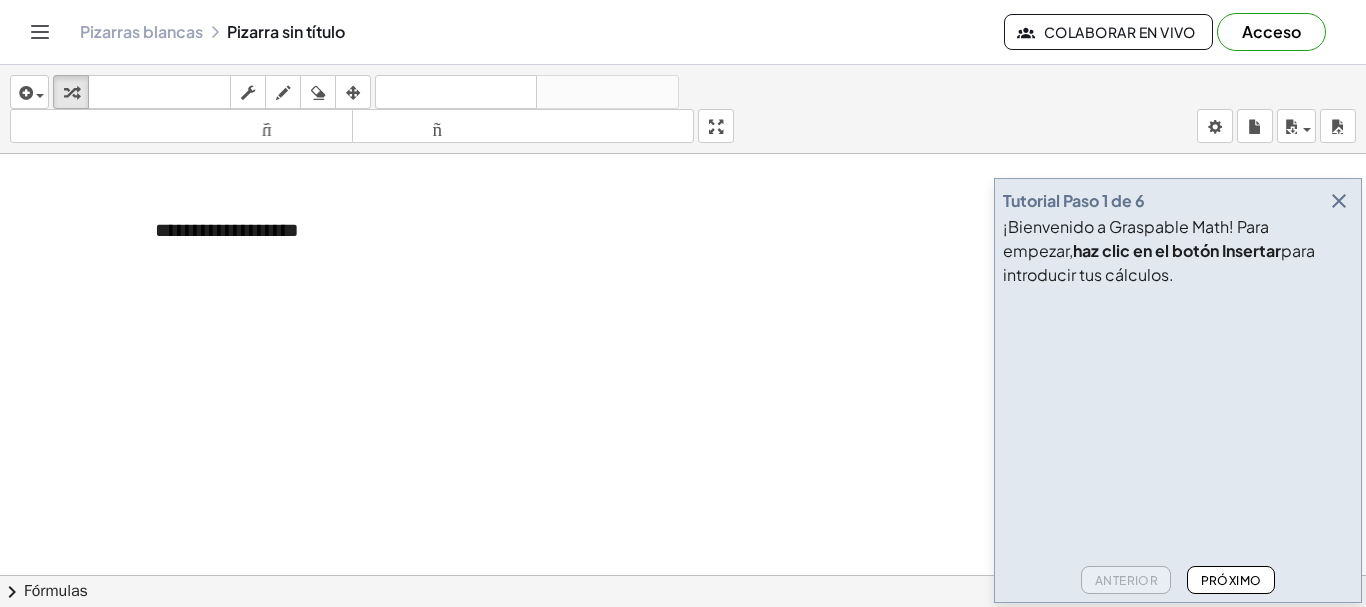 type 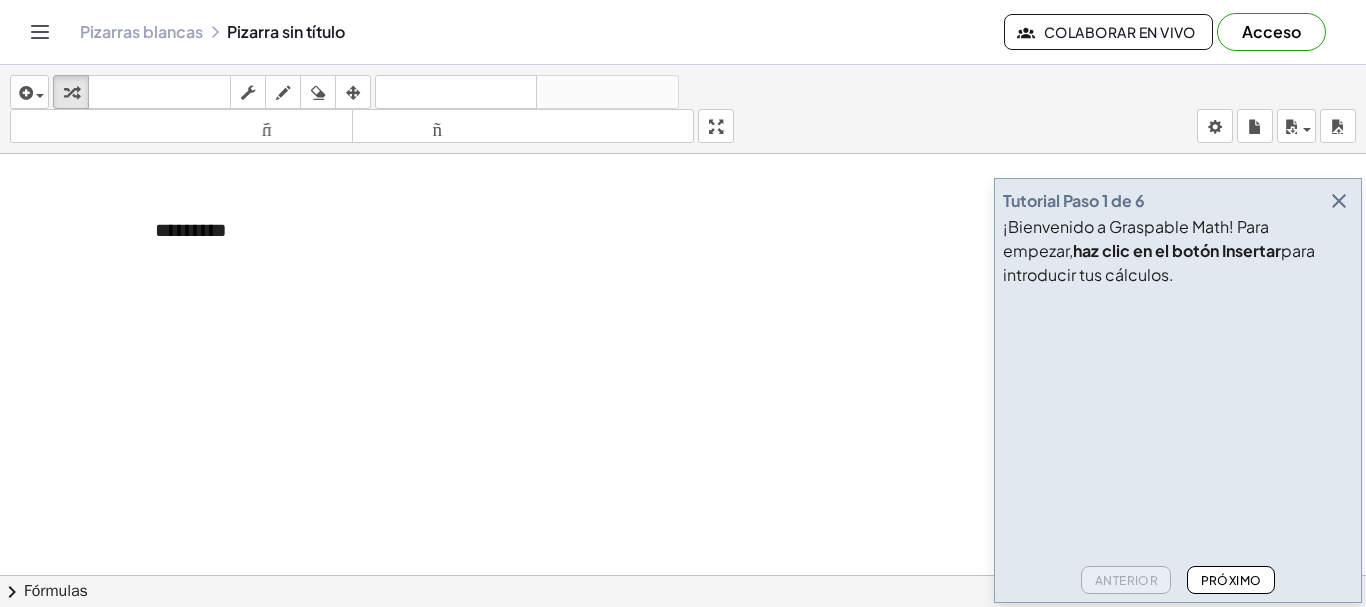 click at bounding box center (683, 654) 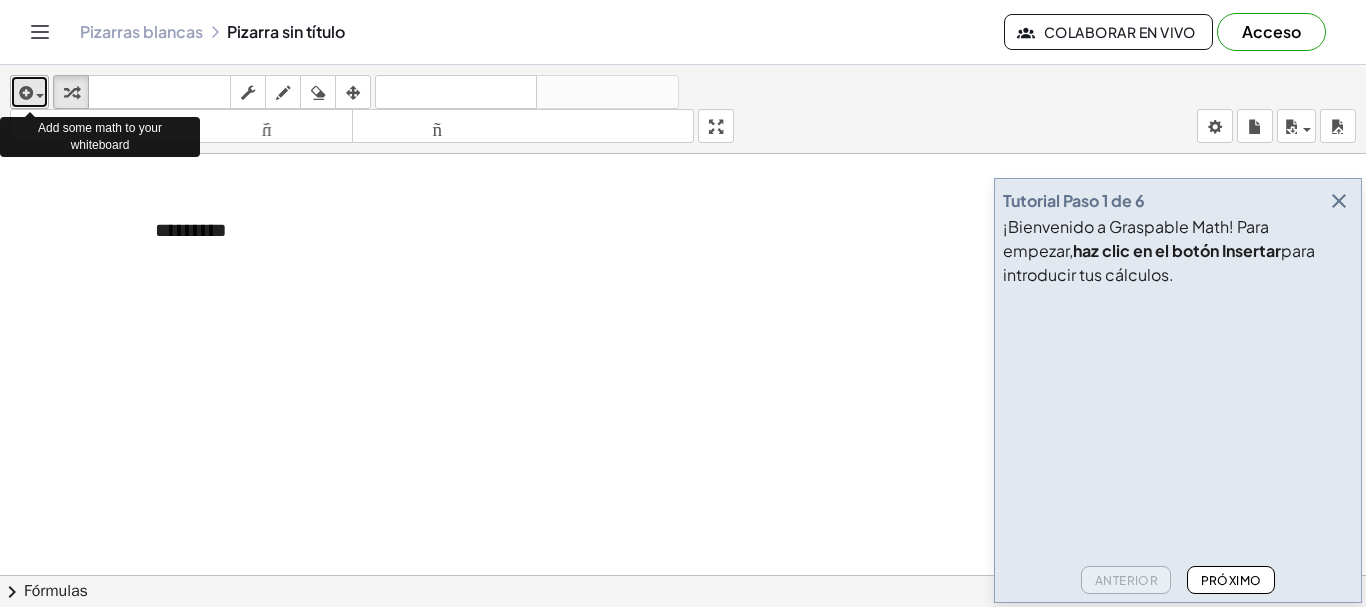 click at bounding box center (24, 93) 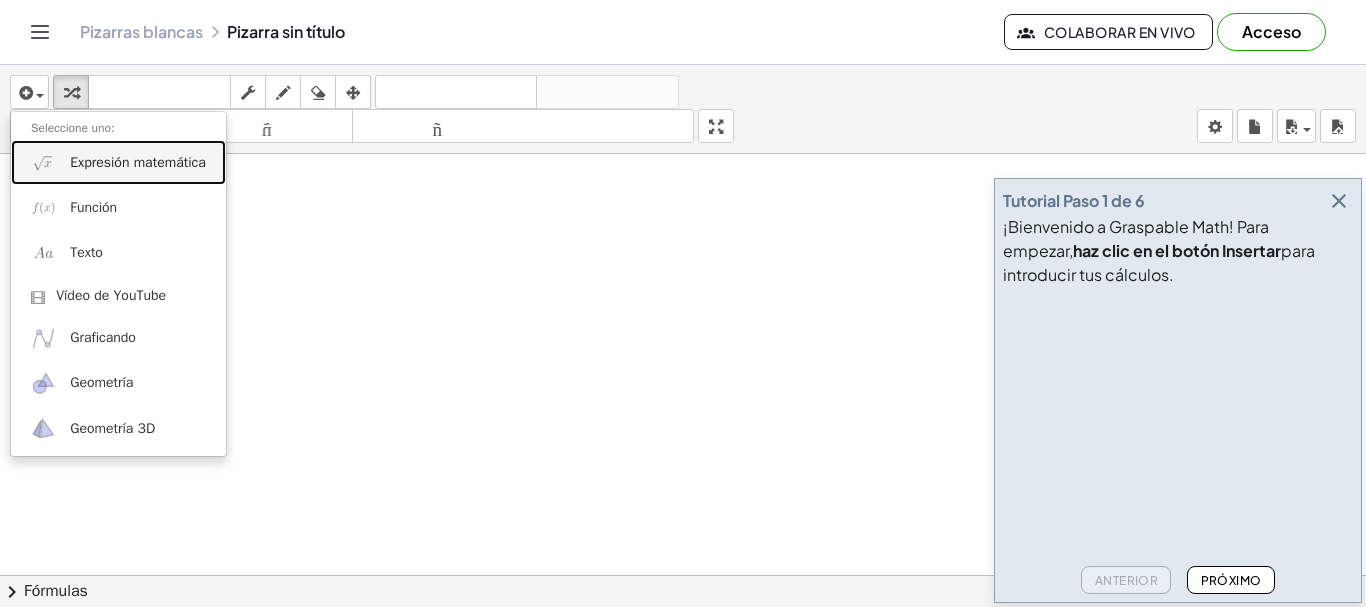 click on "Expresión matemática" at bounding box center [138, 162] 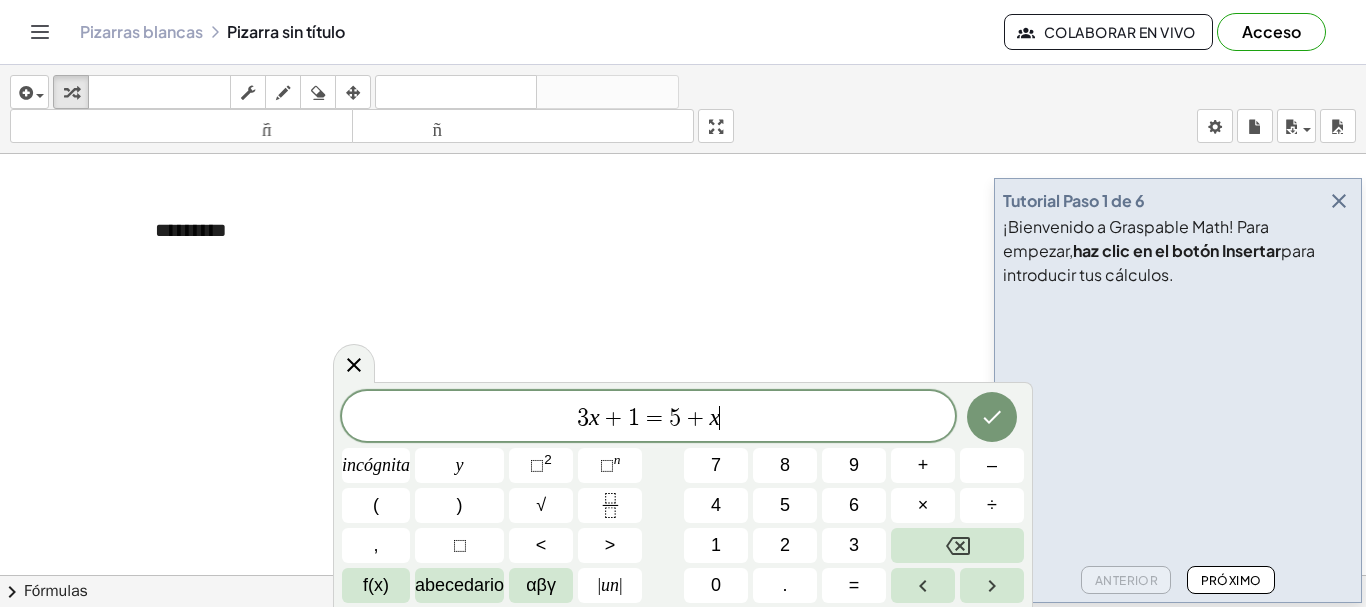 click on "3 x + 1 = 5 + x ​" at bounding box center [648, 418] 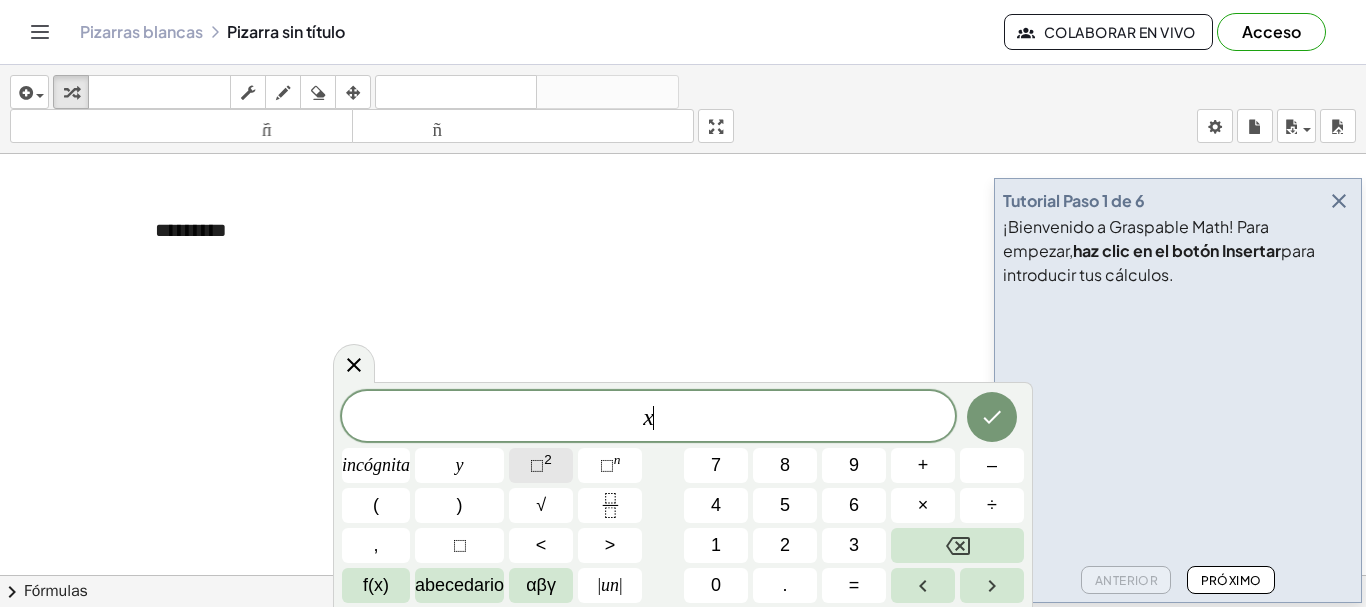 click on "⬚" at bounding box center [537, 465] 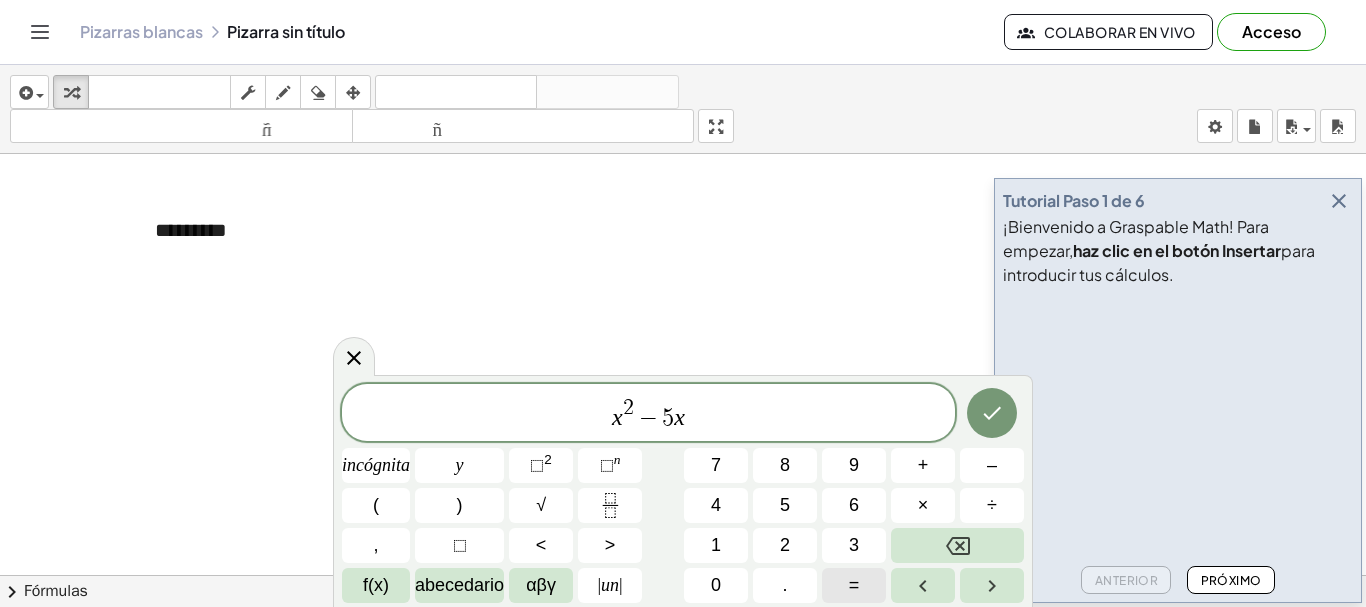 click on "=" at bounding box center [854, 585] 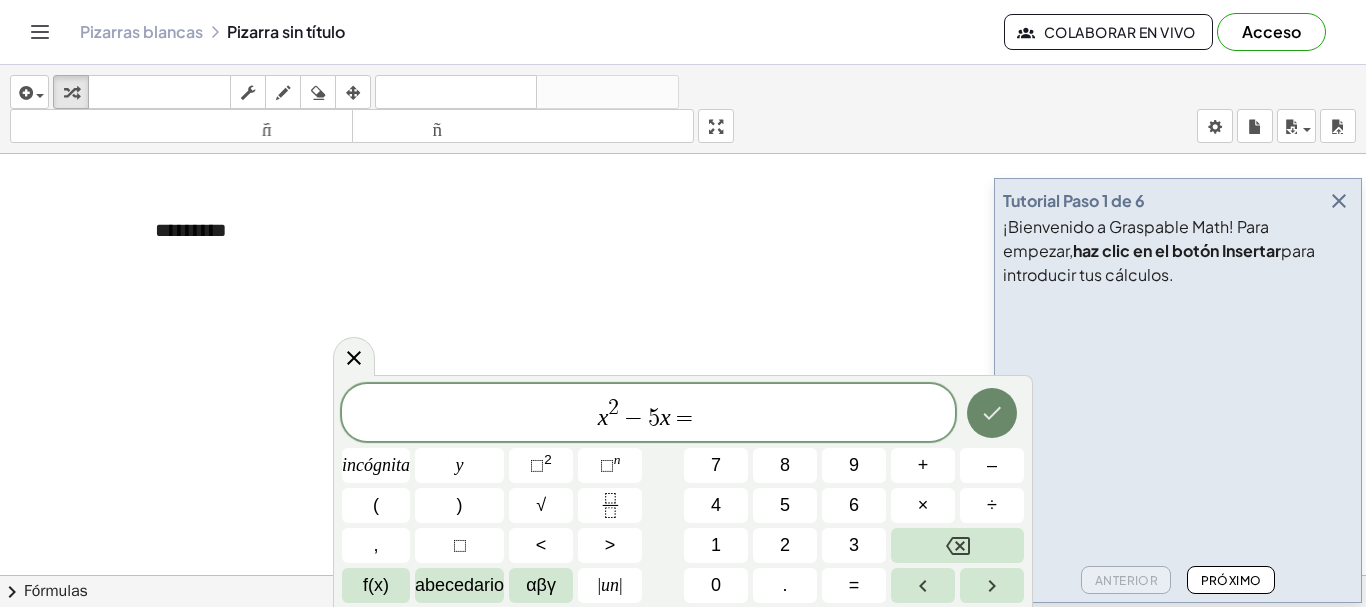 click 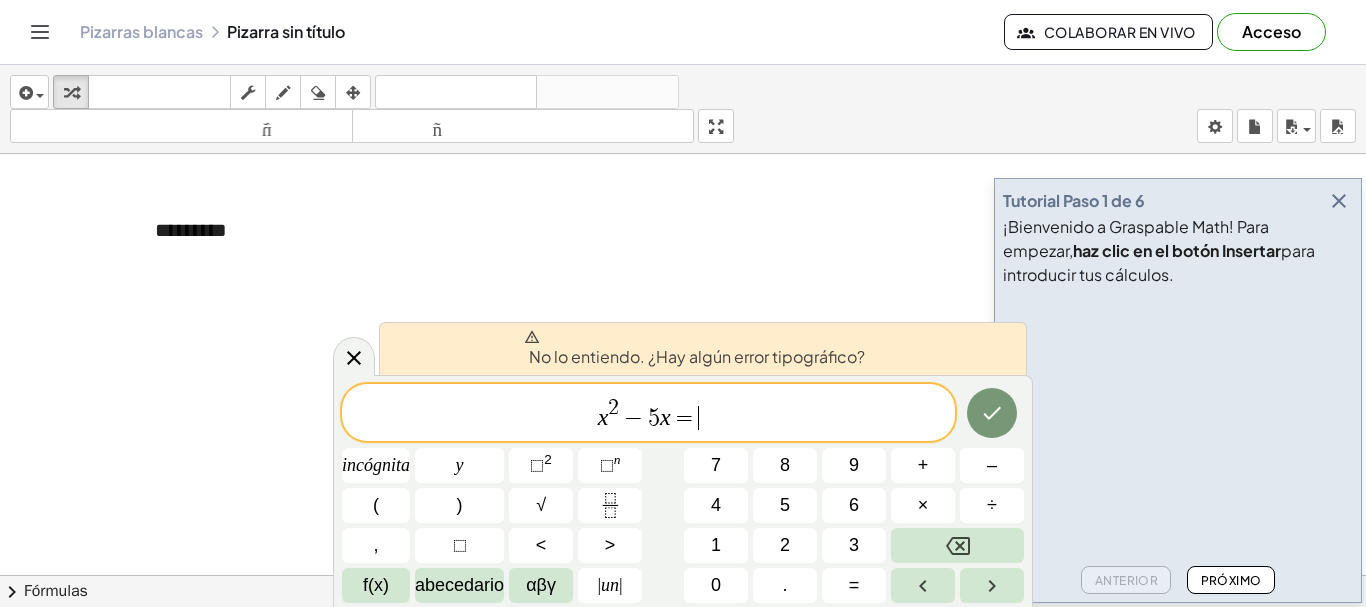 click on "x 2 − 5 x = ​" at bounding box center (648, 414) 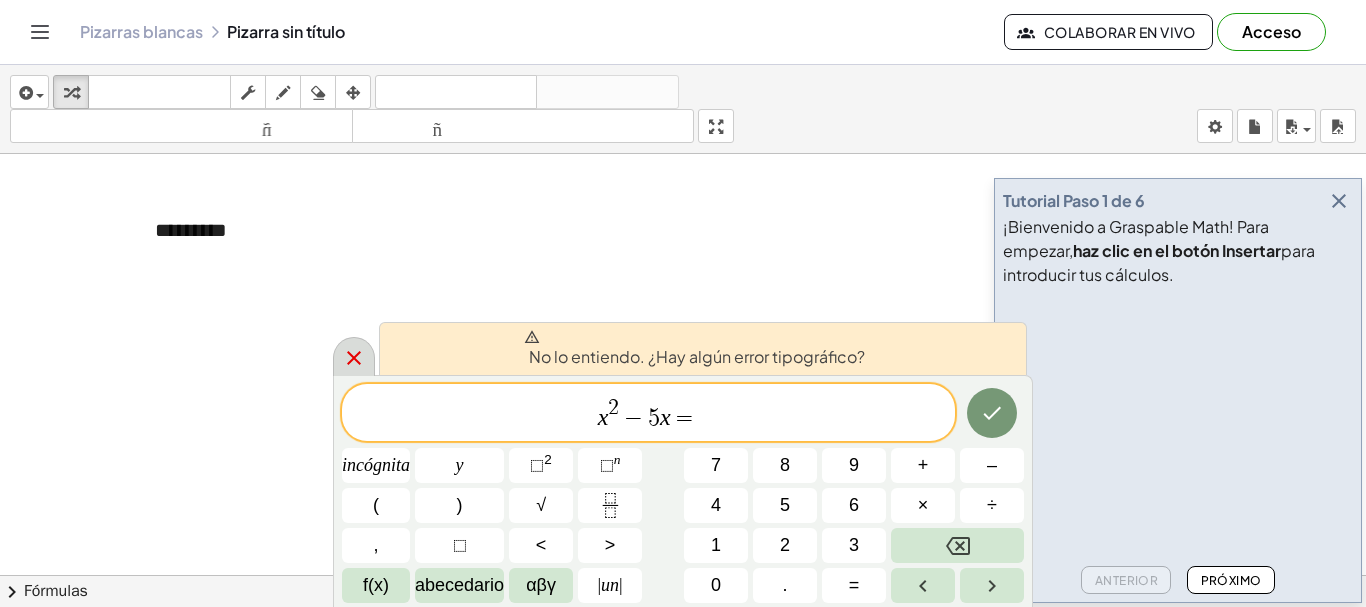 click 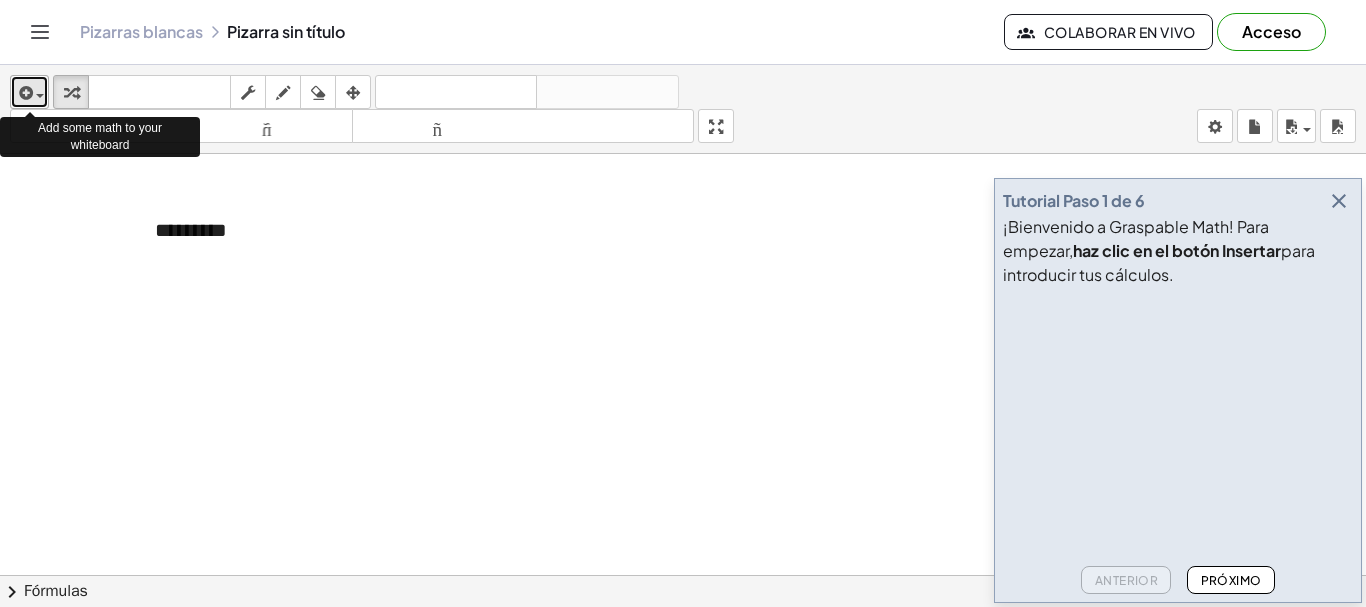 click at bounding box center (24, 93) 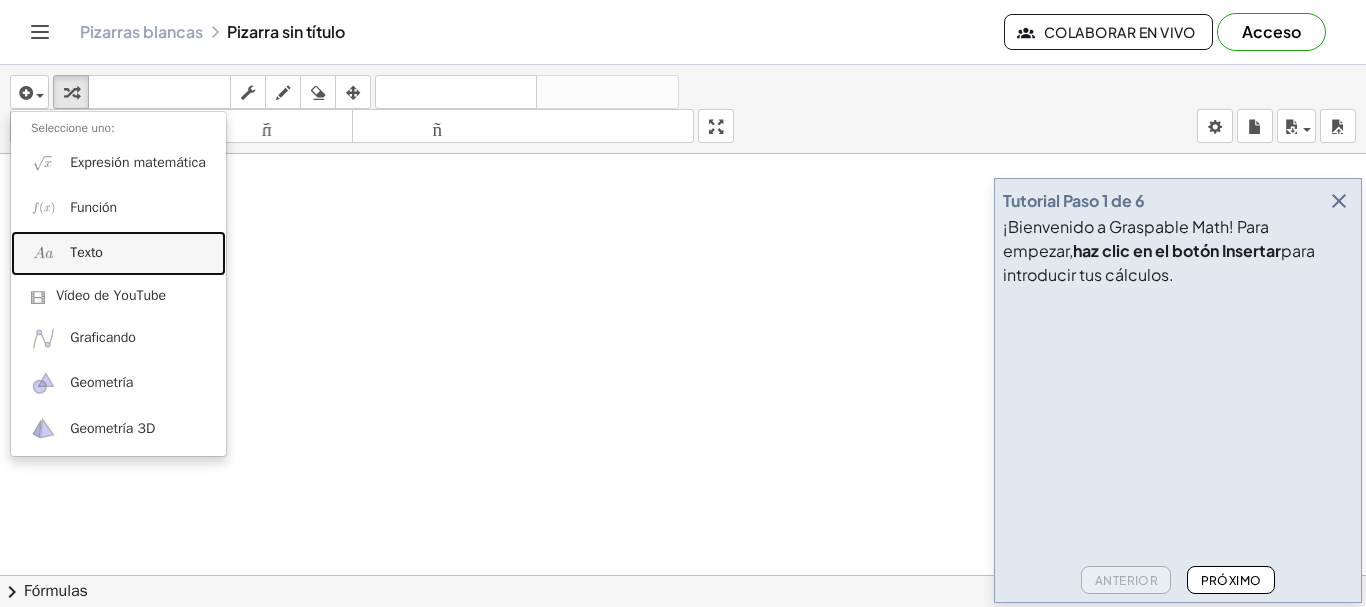 click on "Texto" at bounding box center (86, 252) 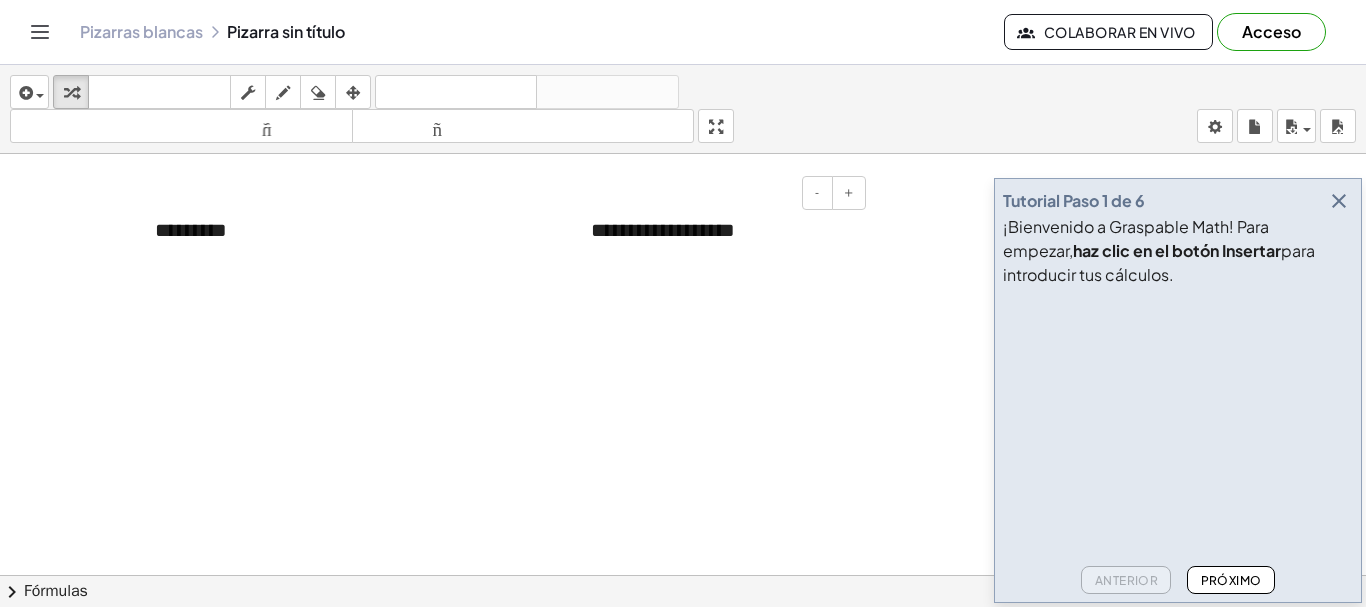 click on "**********" at bounding box center (663, 230) 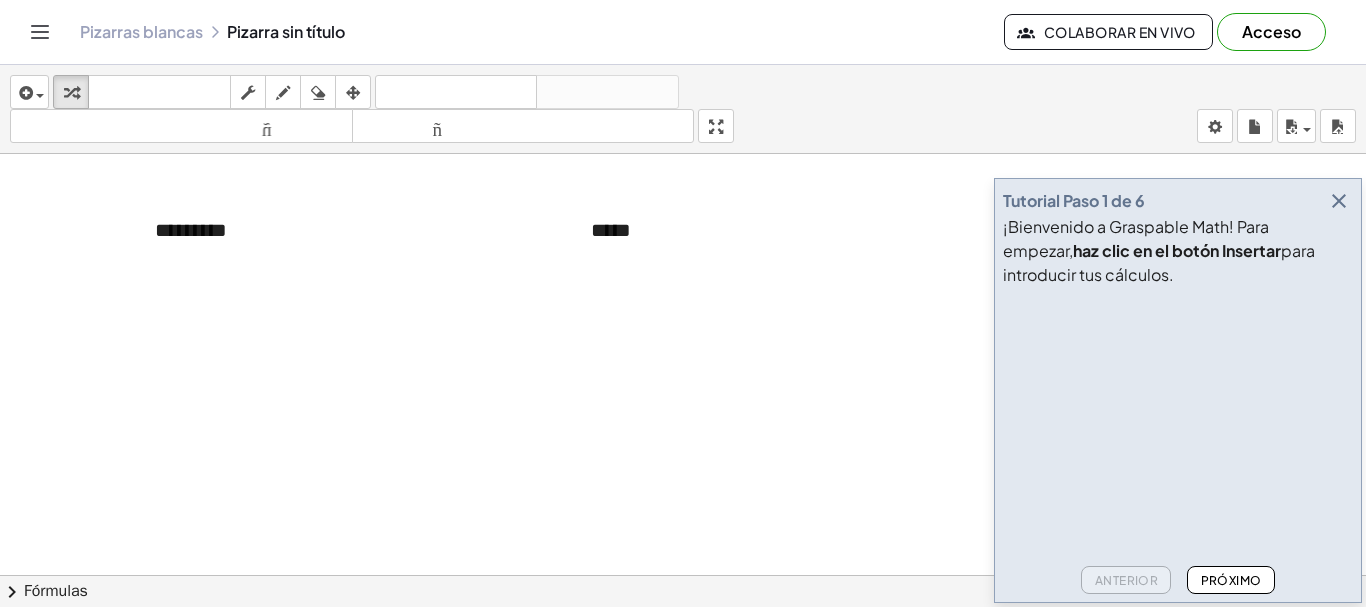 click at bounding box center (683, 654) 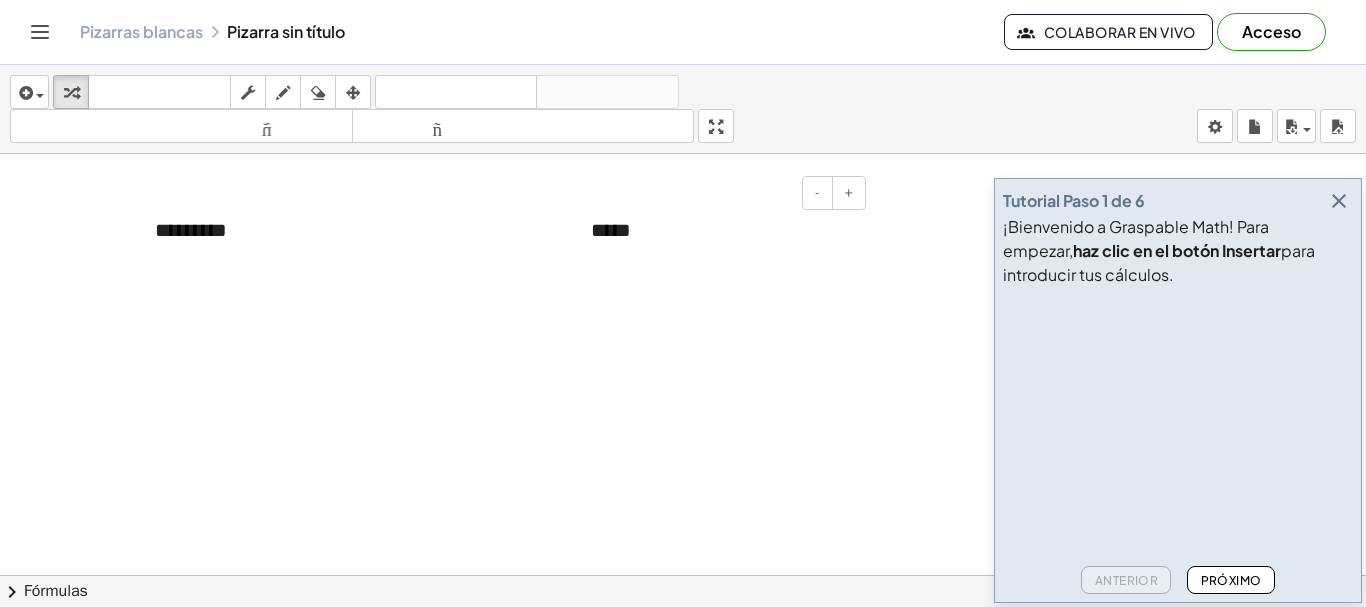 click on "*****" at bounding box center (721, 230) 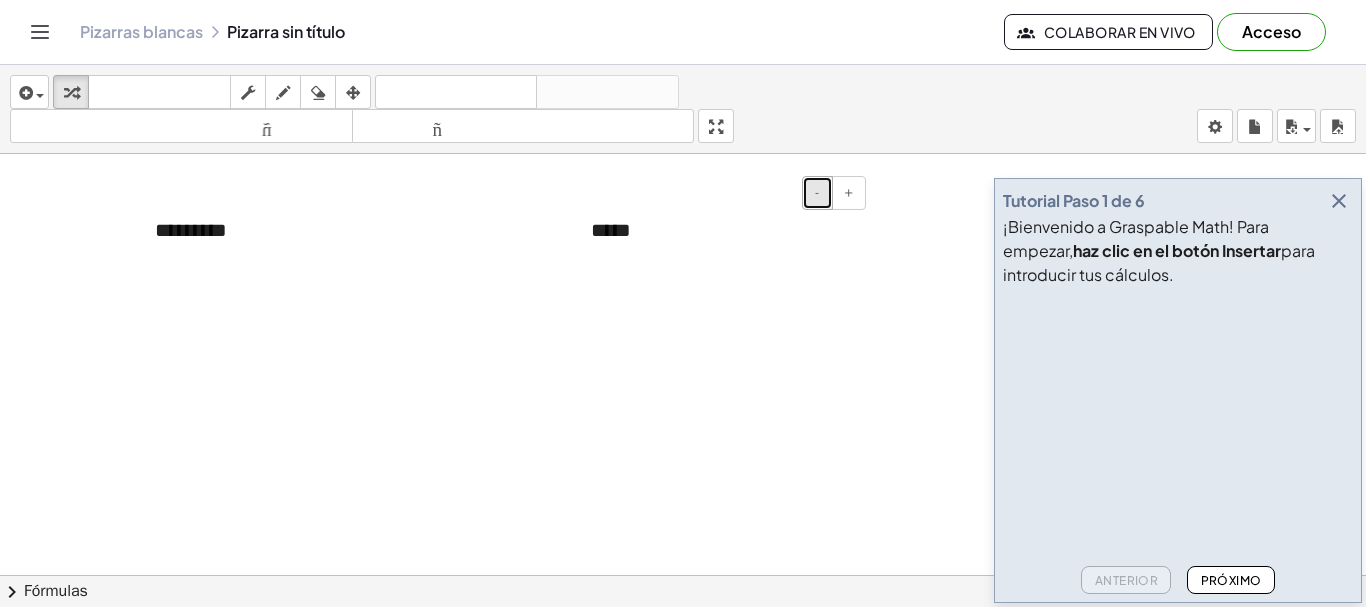 click on "-" at bounding box center (817, 192) 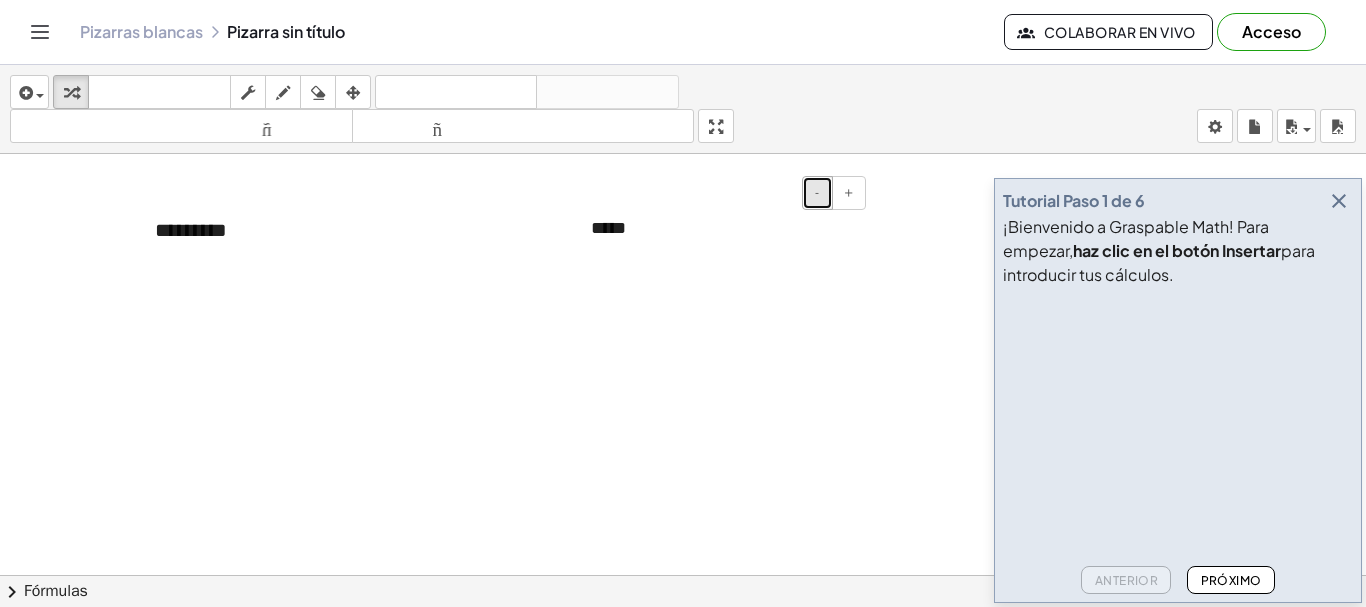 click on "-" at bounding box center [817, 192] 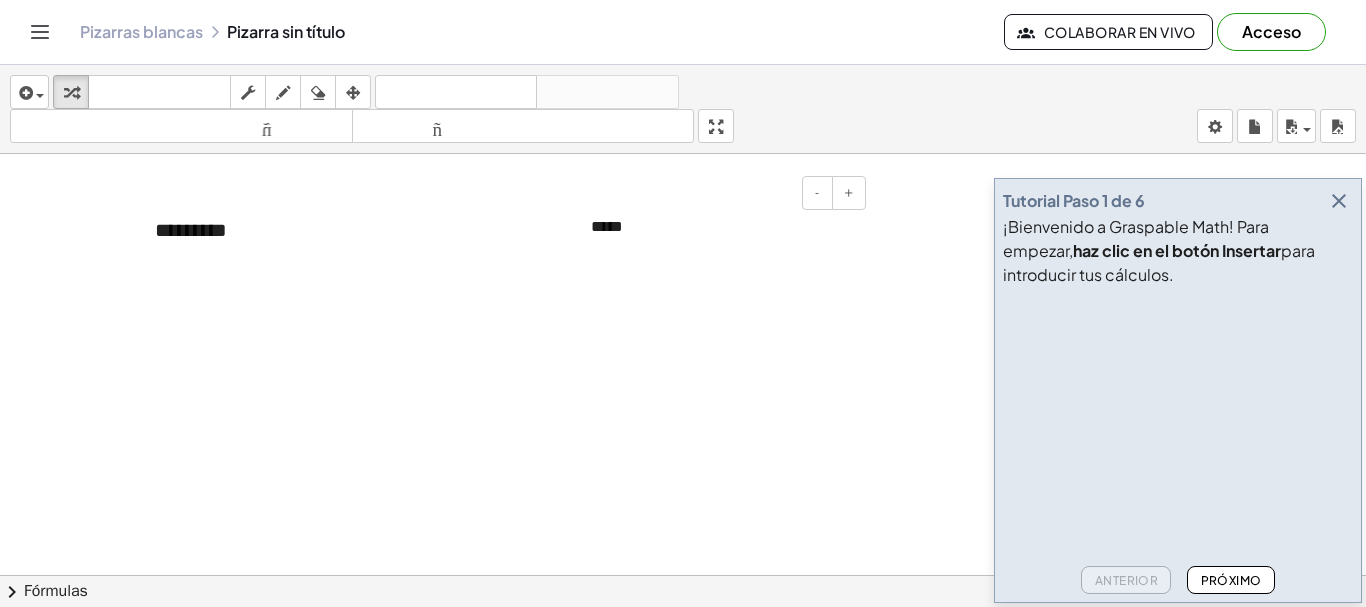 click on "*****" at bounding box center [607, 226] 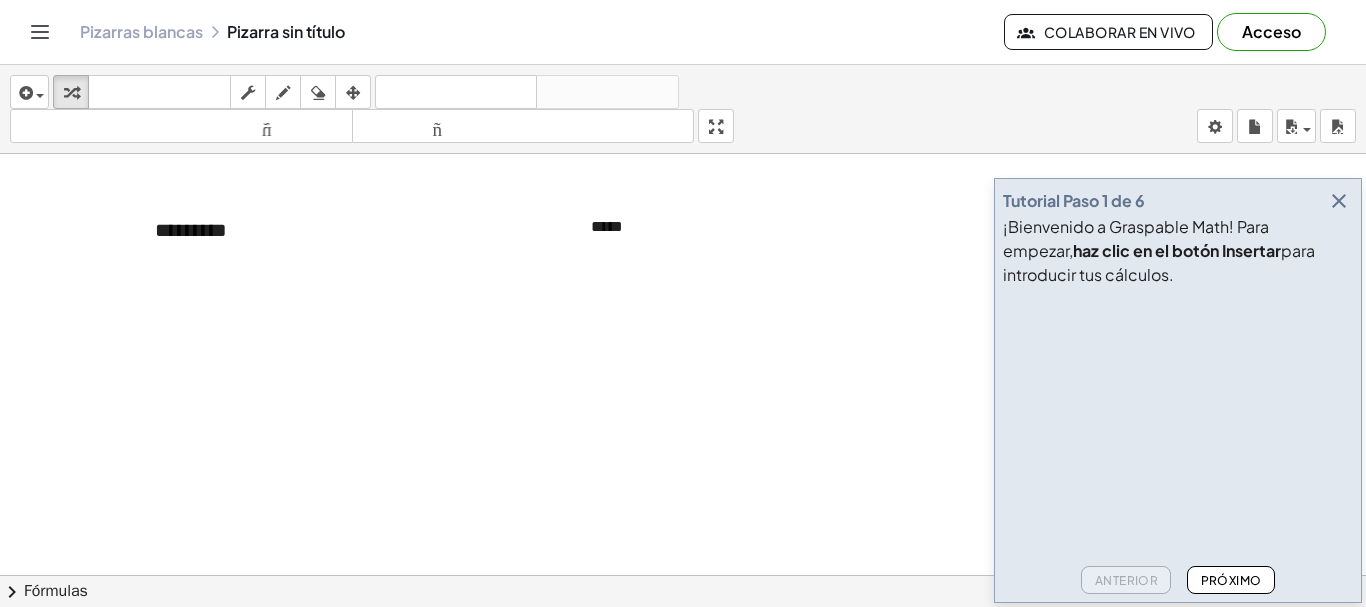 click at bounding box center (683, 654) 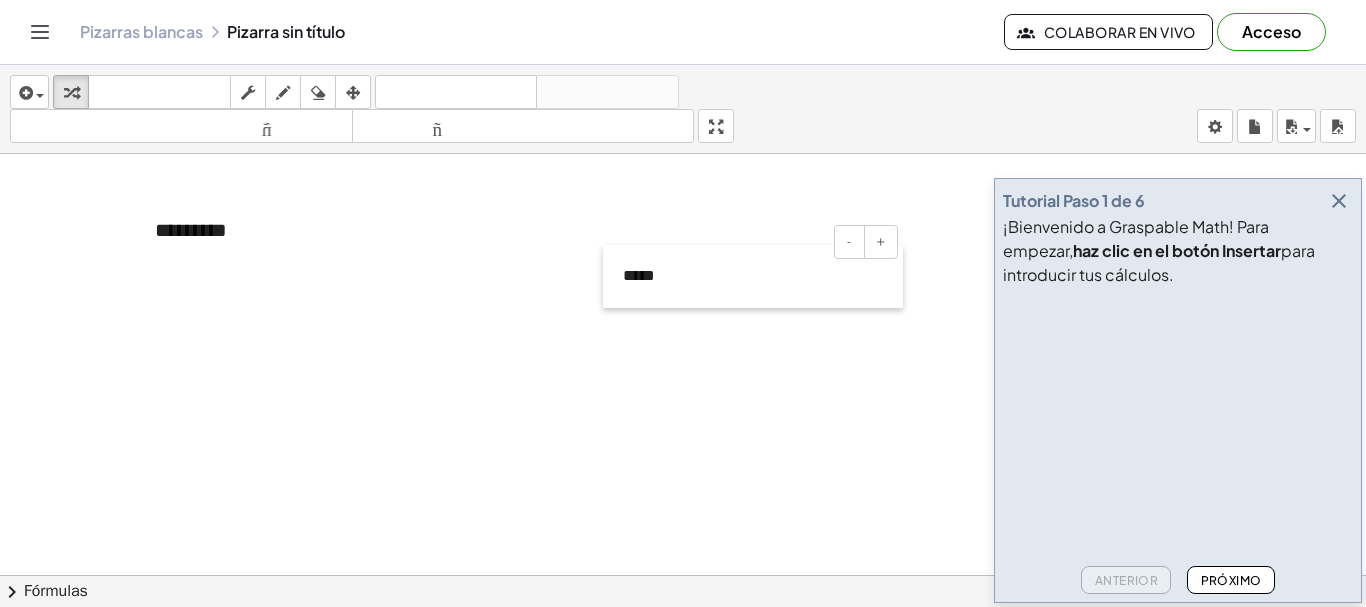 drag, startPoint x: 586, startPoint y: 227, endPoint x: 618, endPoint y: 276, distance: 58.5235 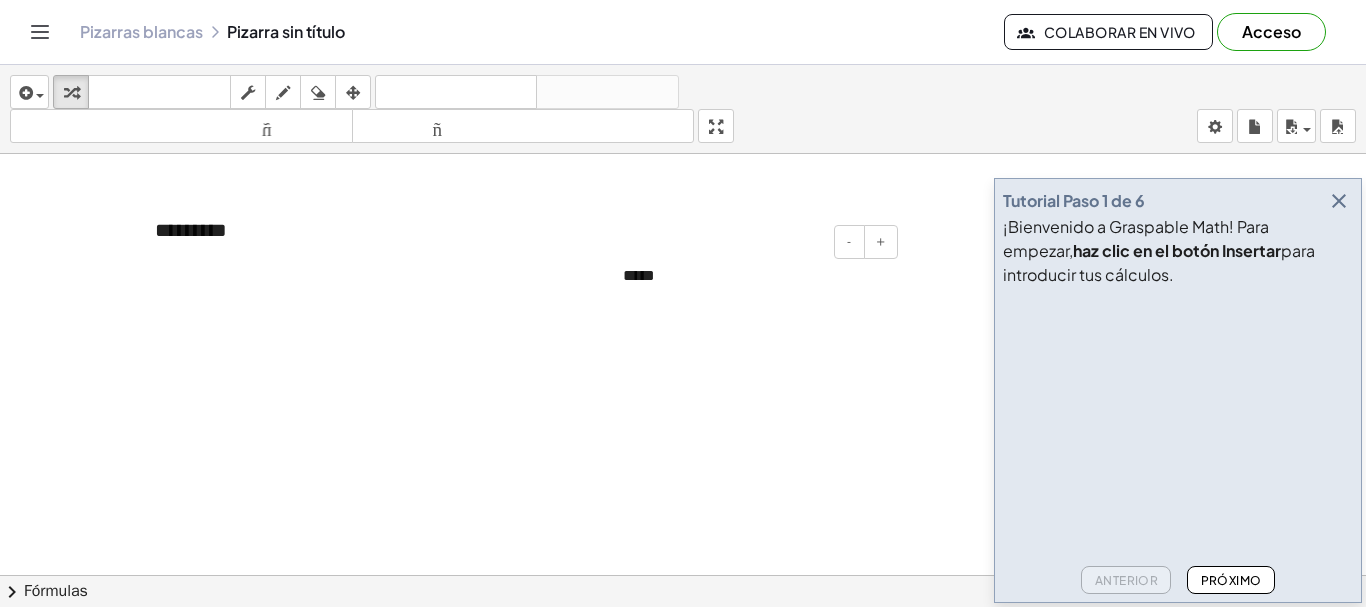 click on "*****" at bounding box center (753, 276) 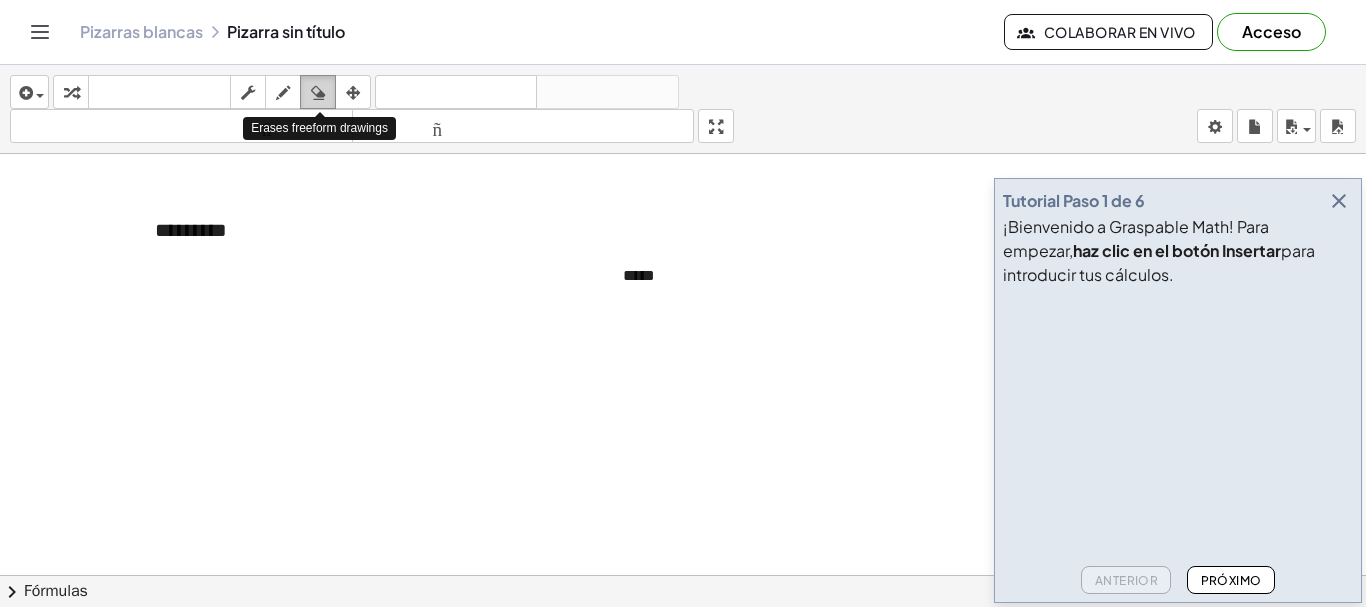 click at bounding box center (318, 93) 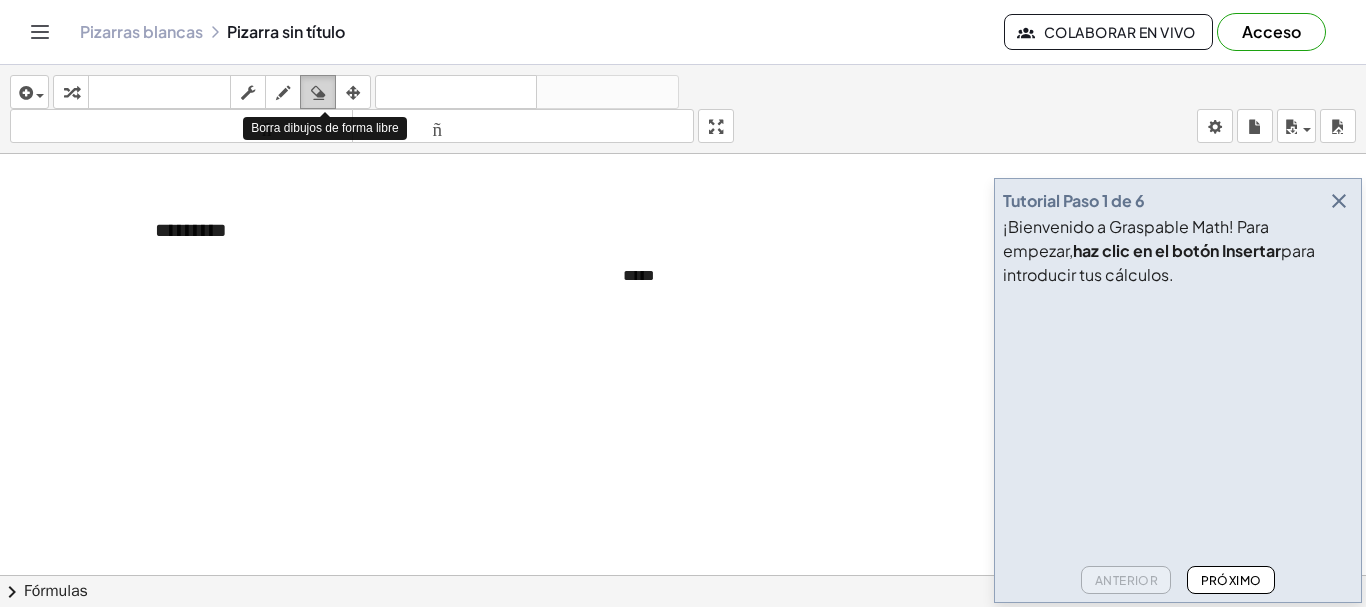click at bounding box center [318, 93] 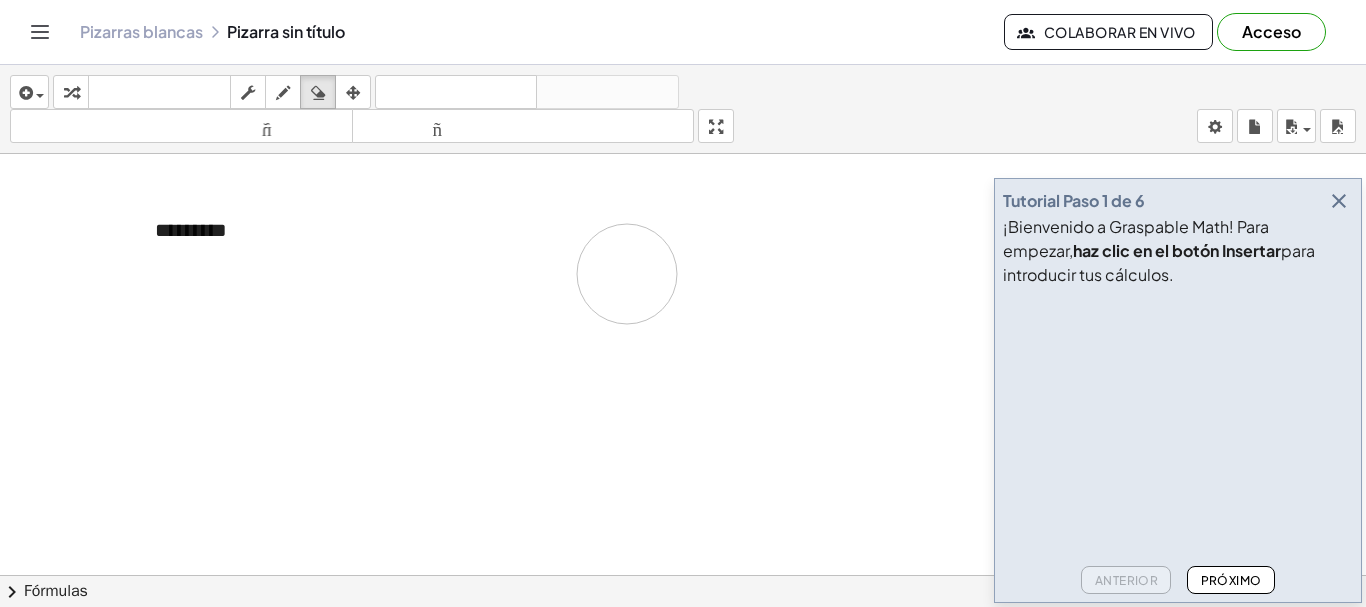 click at bounding box center (683, 654) 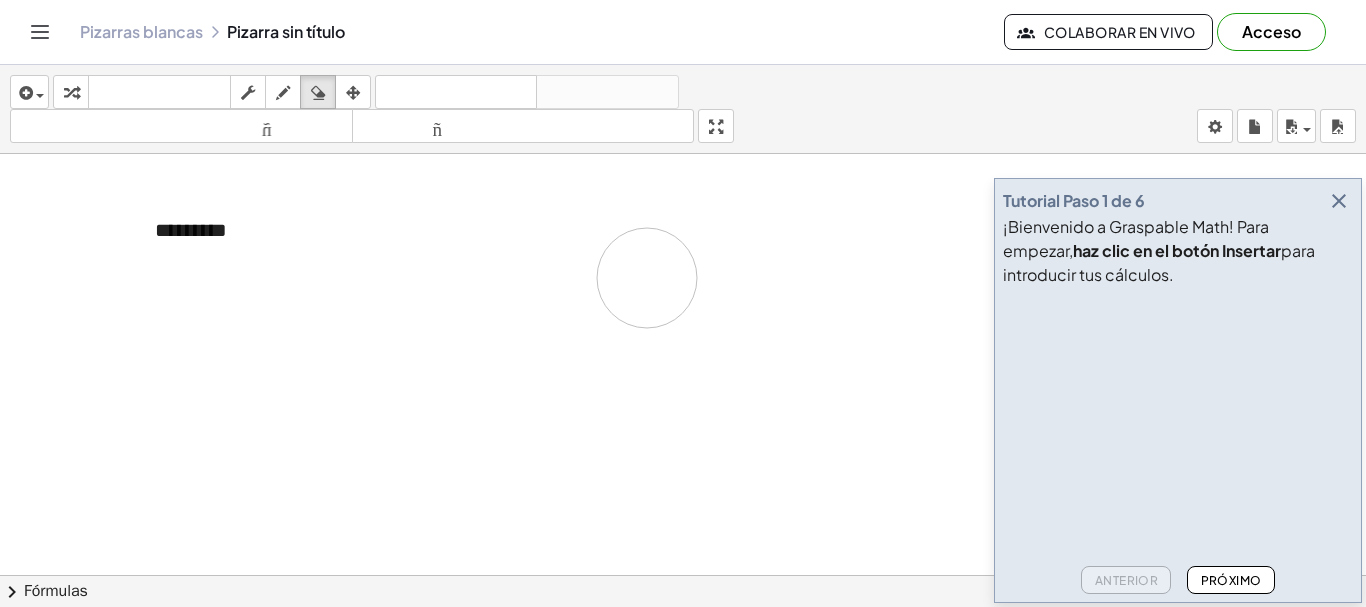 click at bounding box center (683, 654) 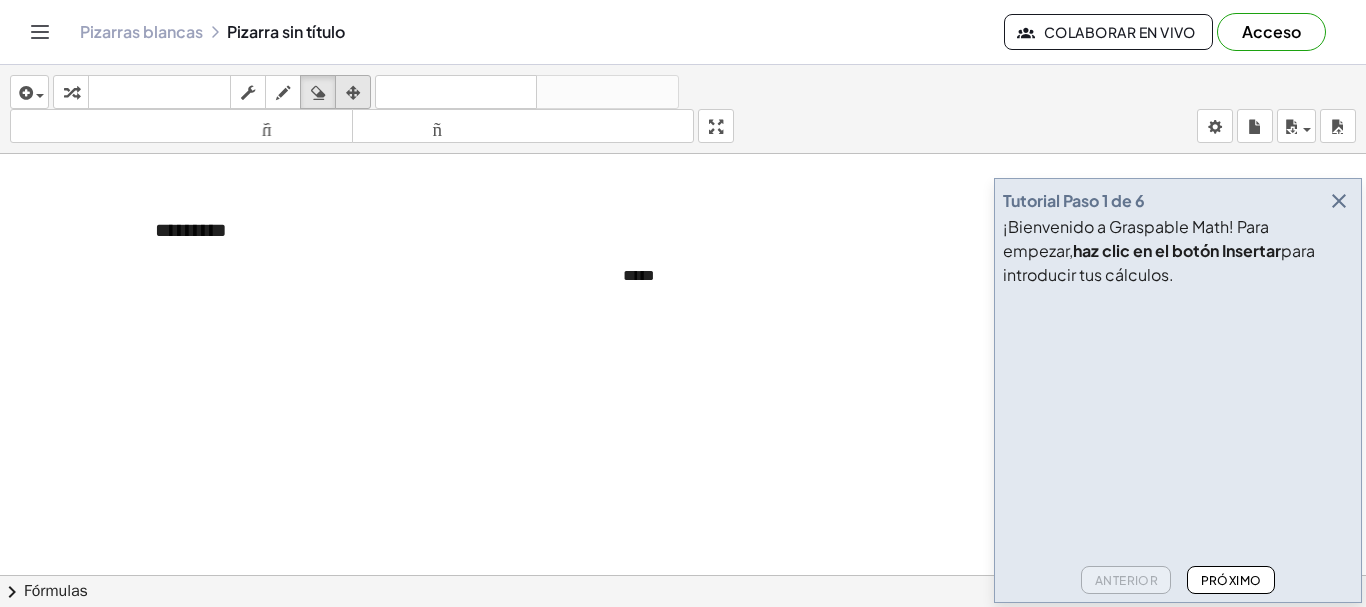 click at bounding box center [353, 93] 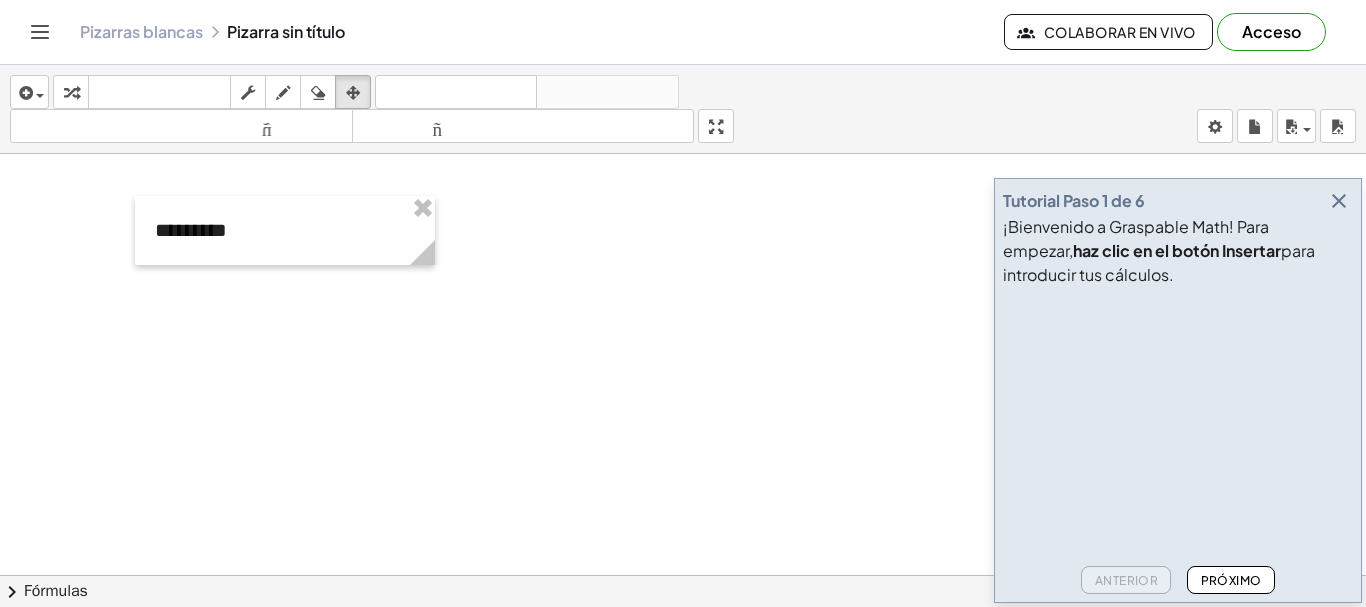 click at bounding box center [683, 654] 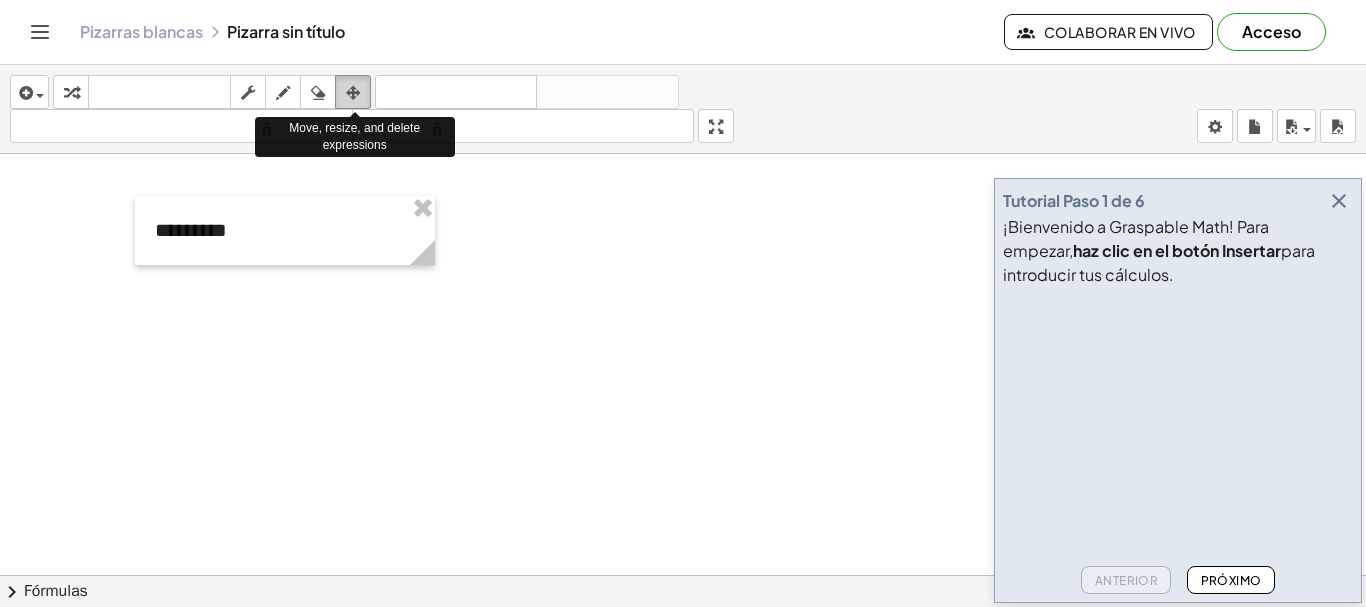 click at bounding box center (353, 93) 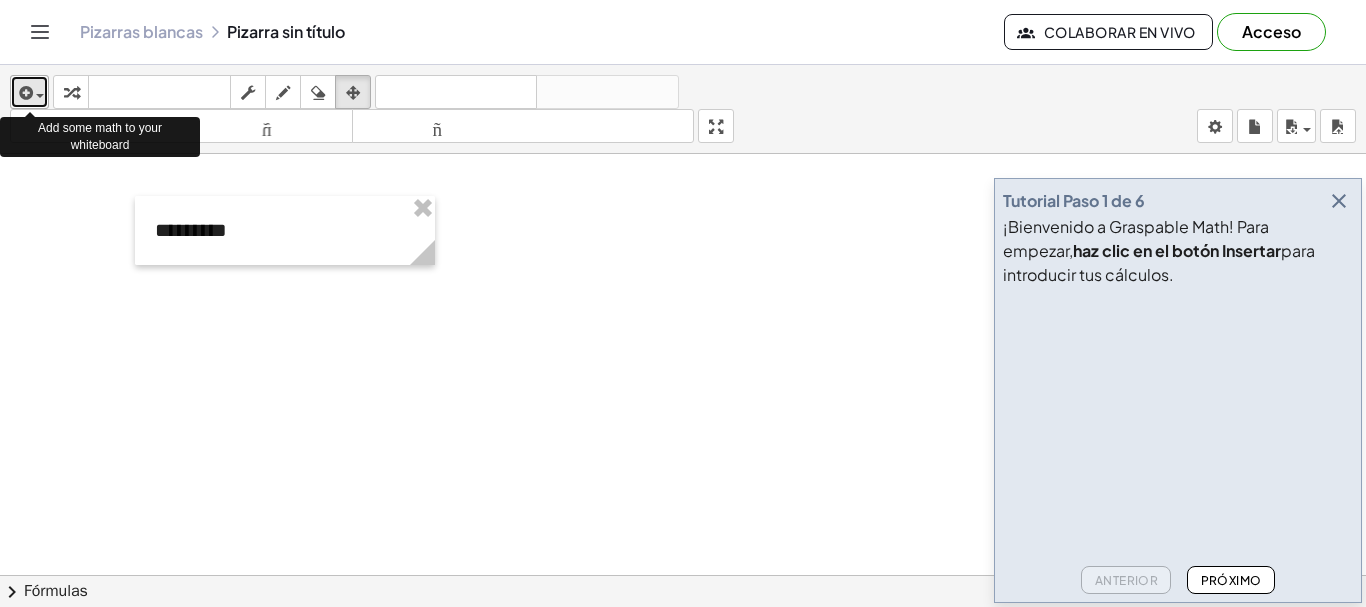 click at bounding box center (24, 93) 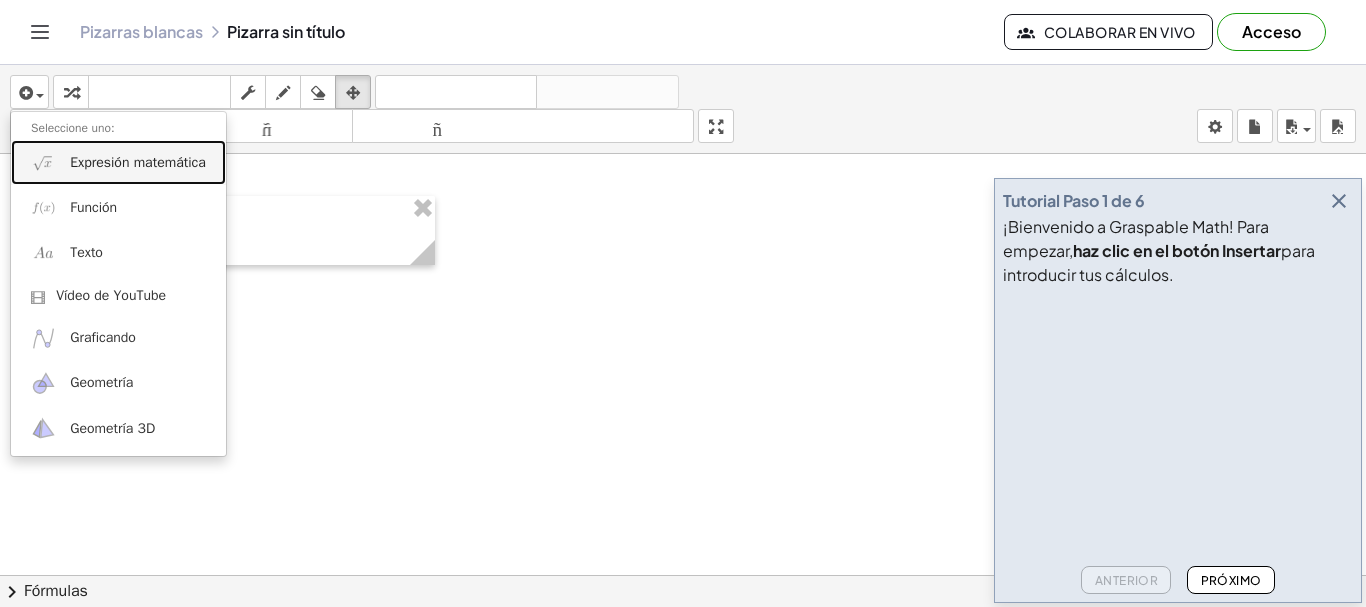 click on "Expresión matemática" at bounding box center (138, 162) 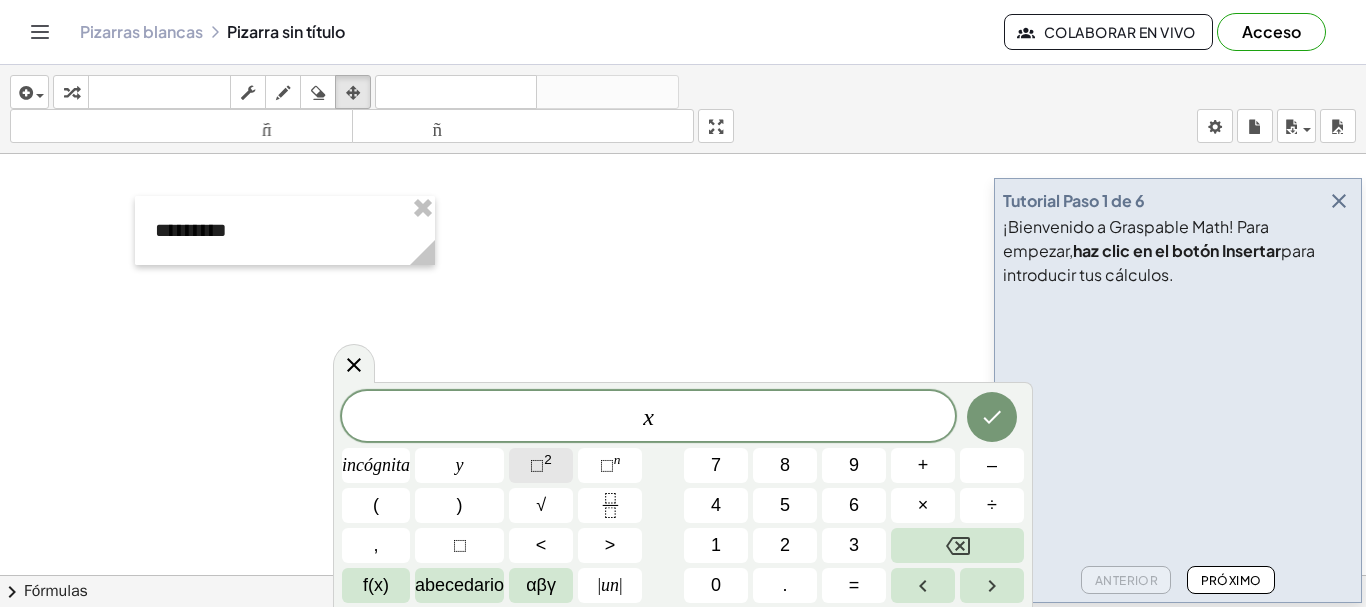 click on "⬚" at bounding box center (537, 465) 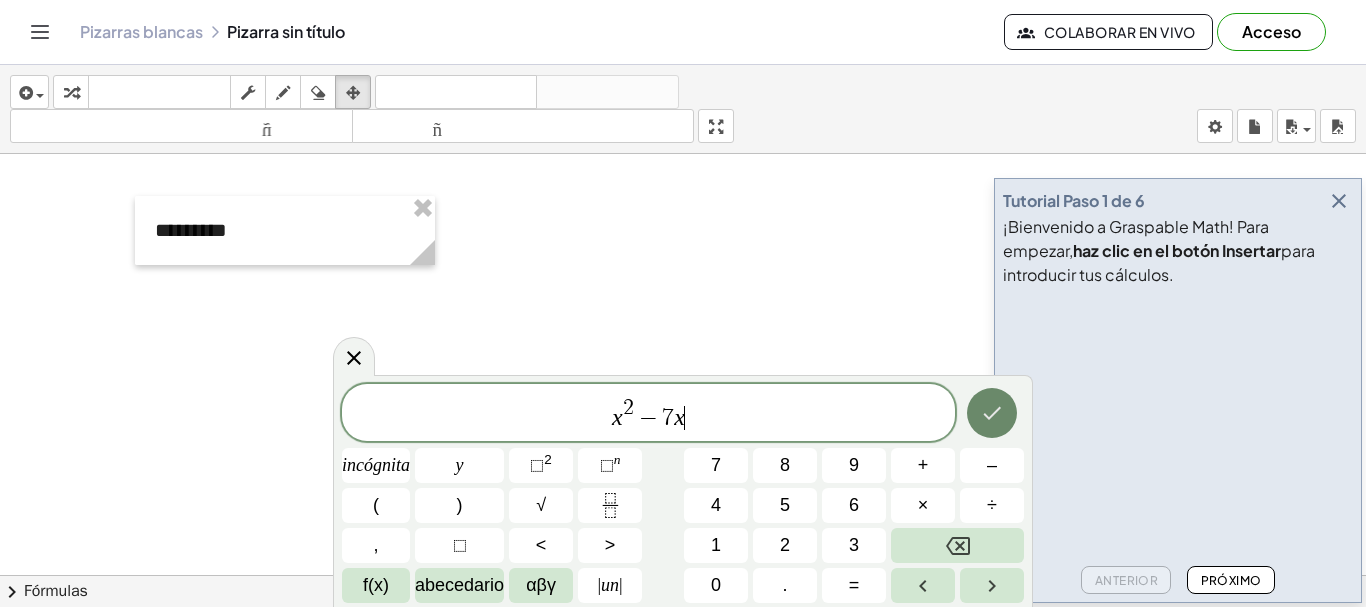 click 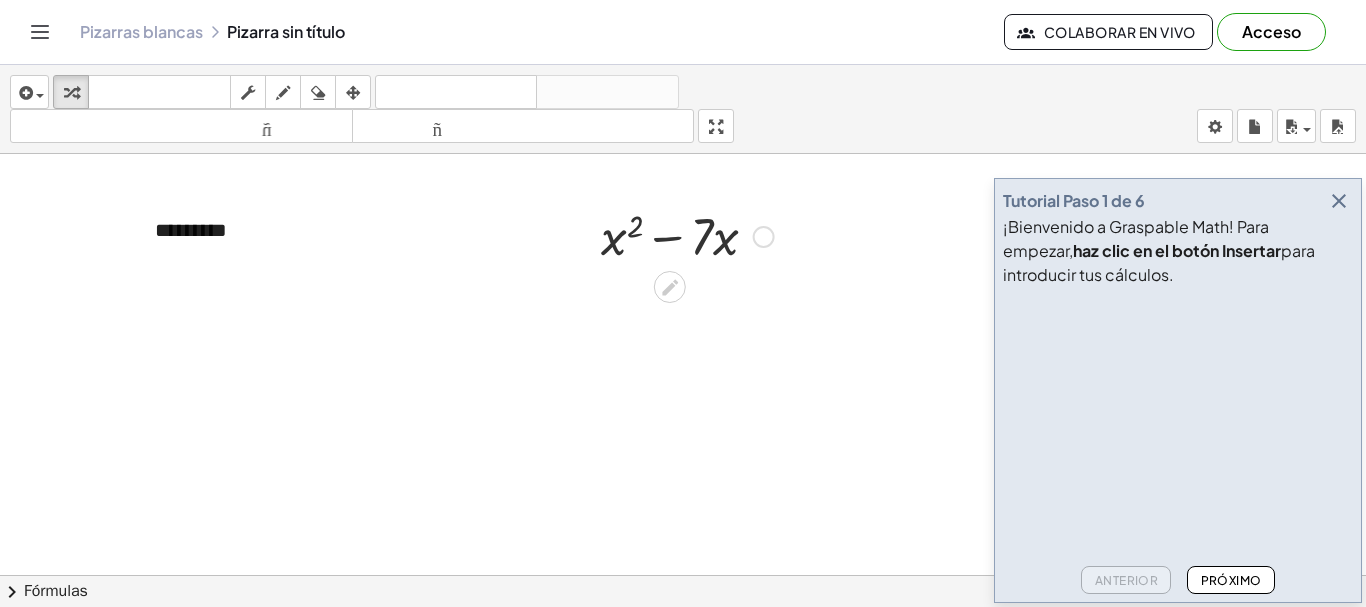 click at bounding box center [687, 235] 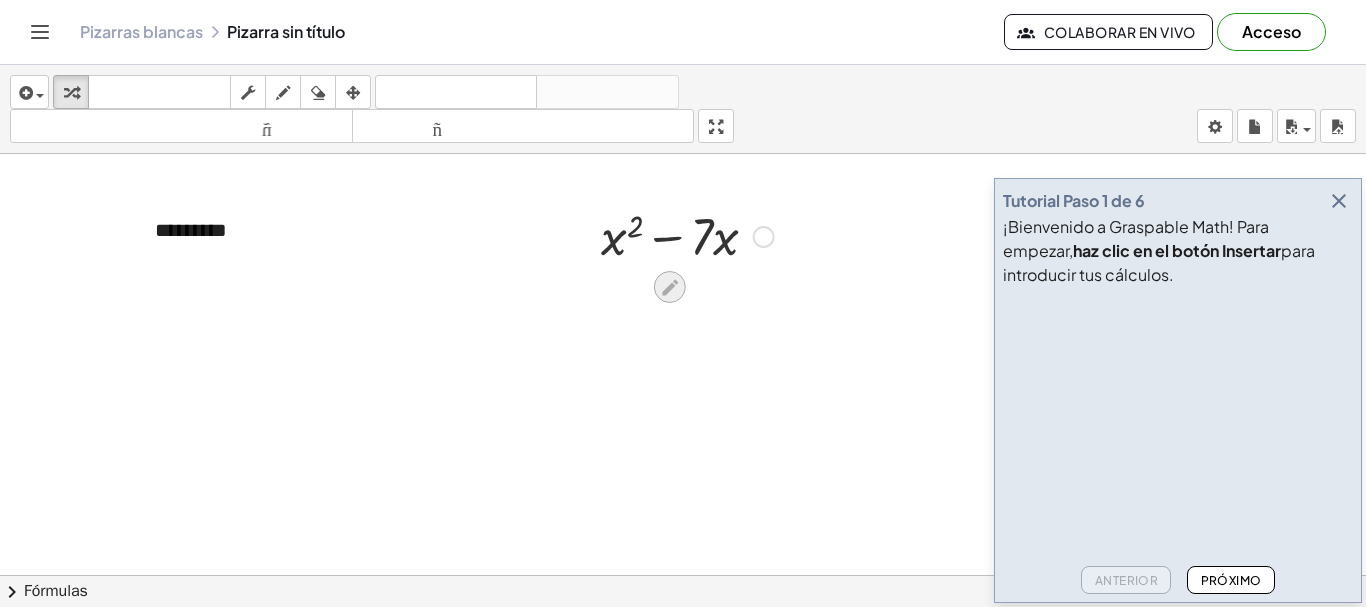 click 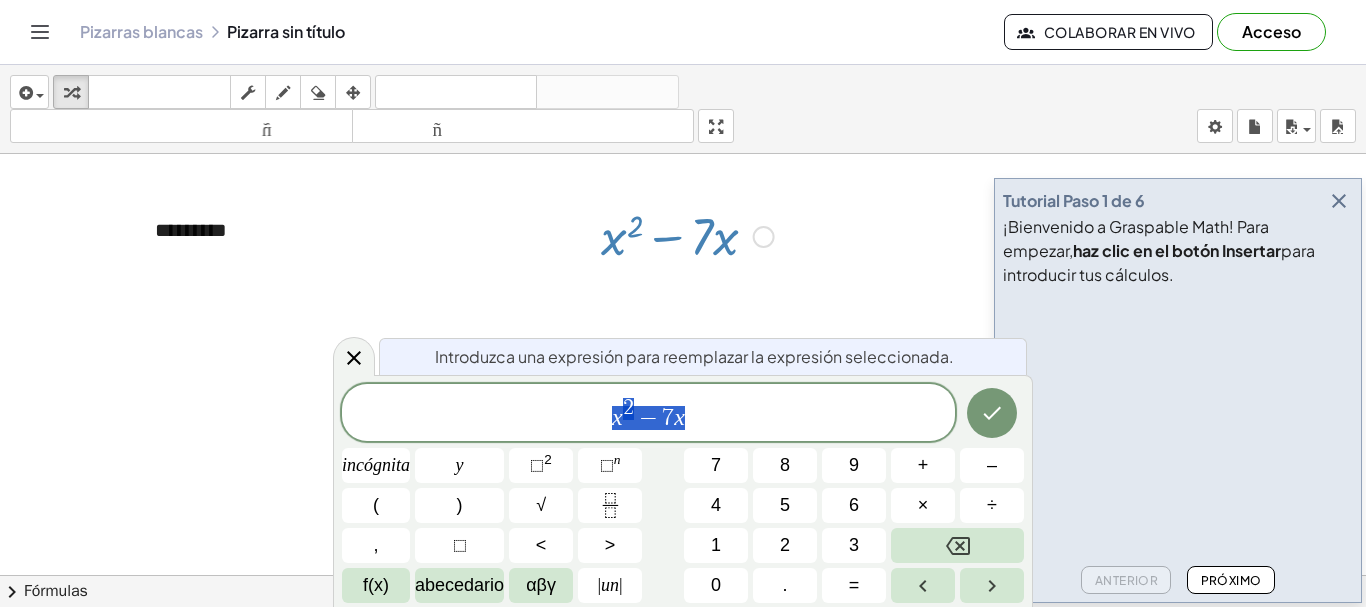 click on "x 2 − 7 x" at bounding box center [648, 414] 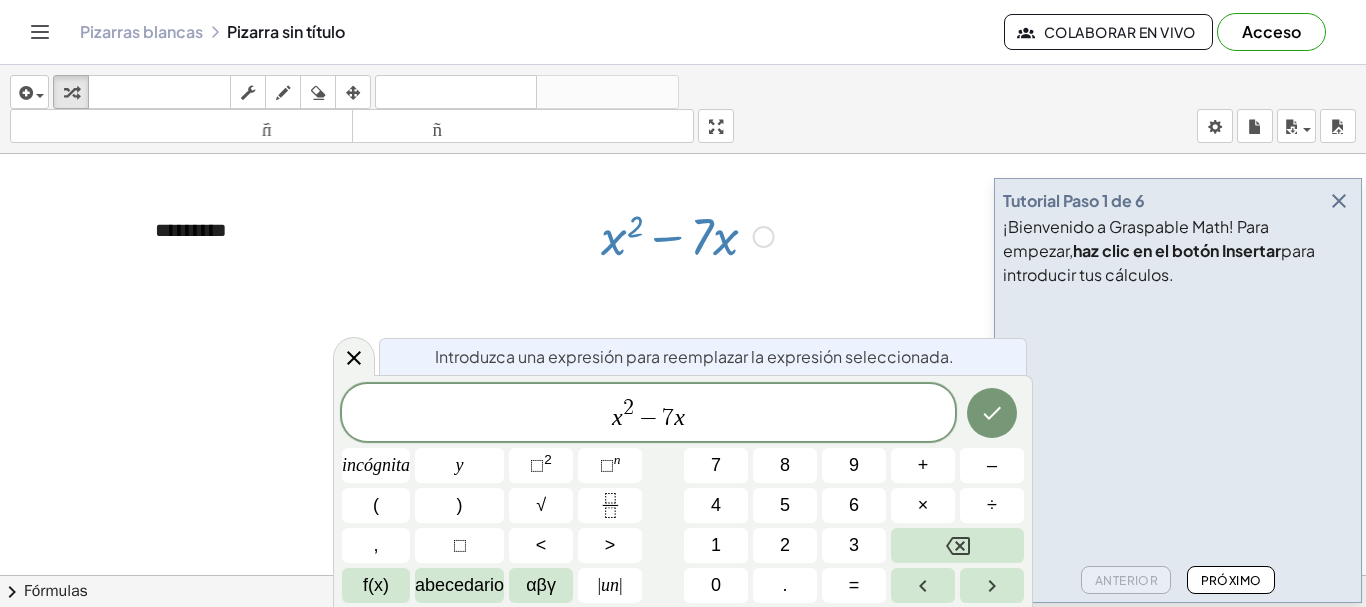 click at bounding box center [764, 237] 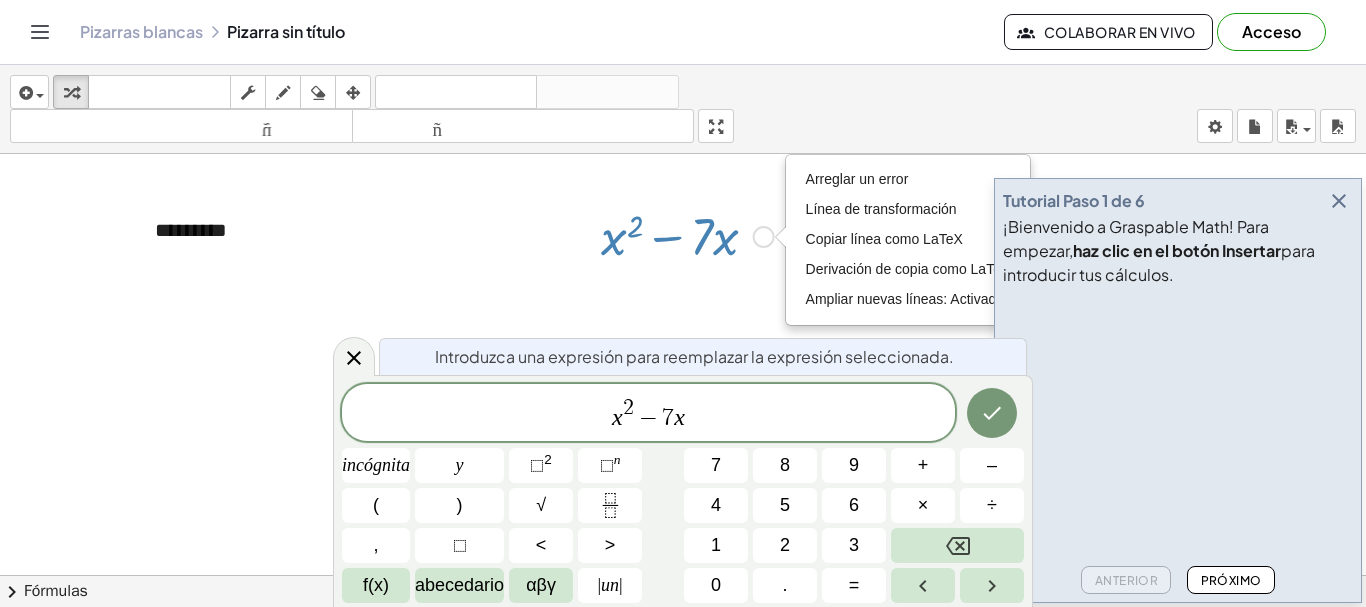 click at bounding box center (687, 235) 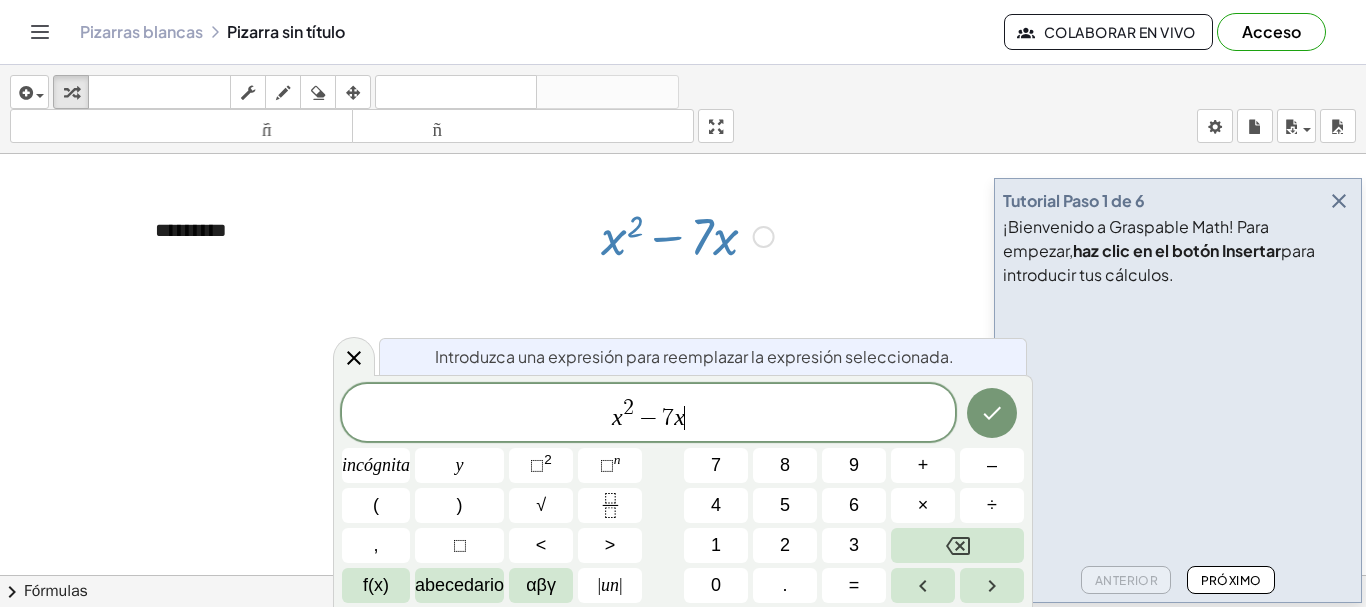 click at bounding box center [687, 235] 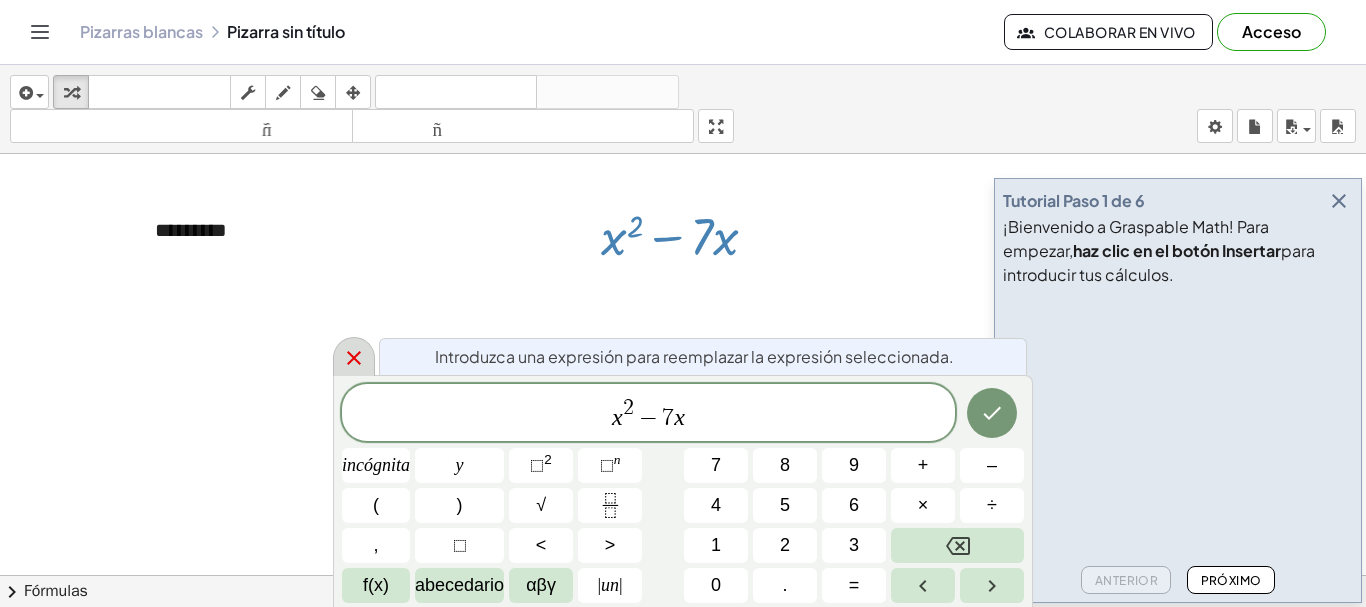 click 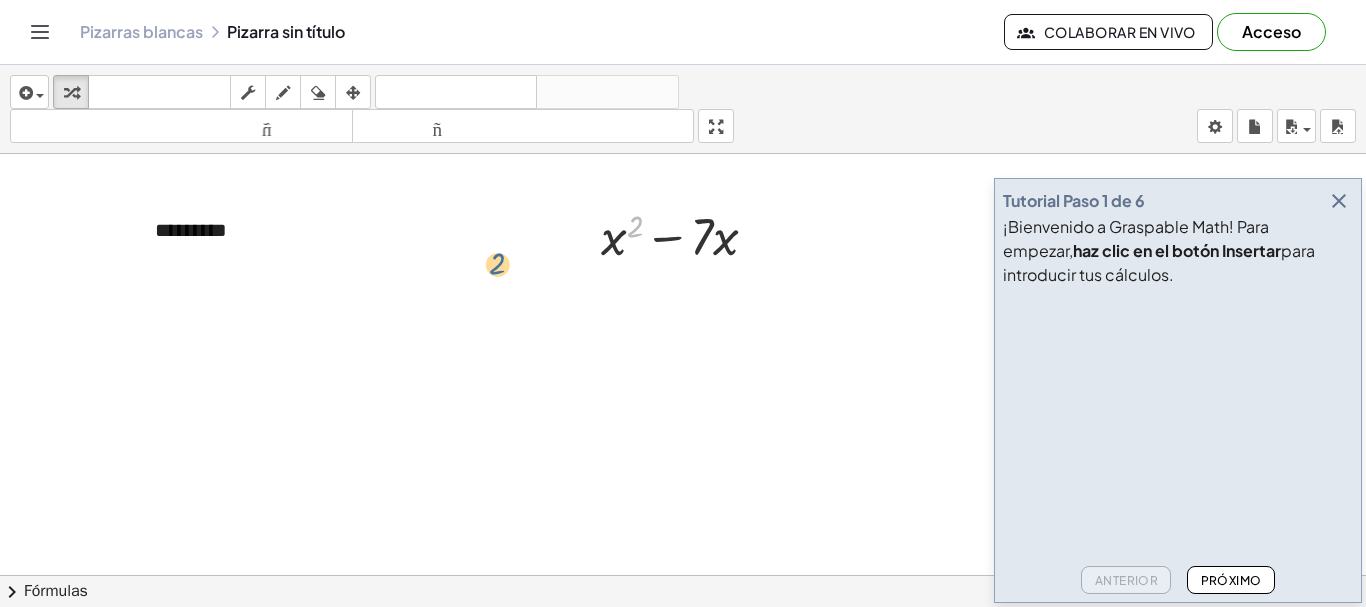 drag, startPoint x: 632, startPoint y: 243, endPoint x: 491, endPoint y: 281, distance: 146.03082 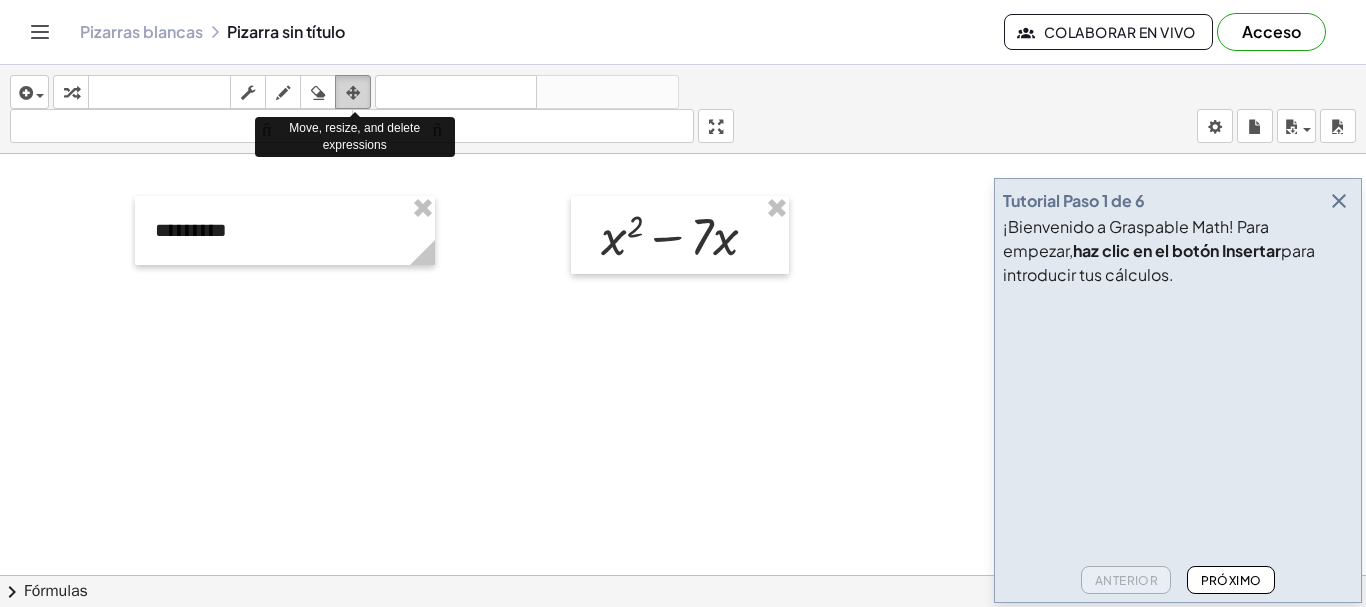 click at bounding box center (353, 93) 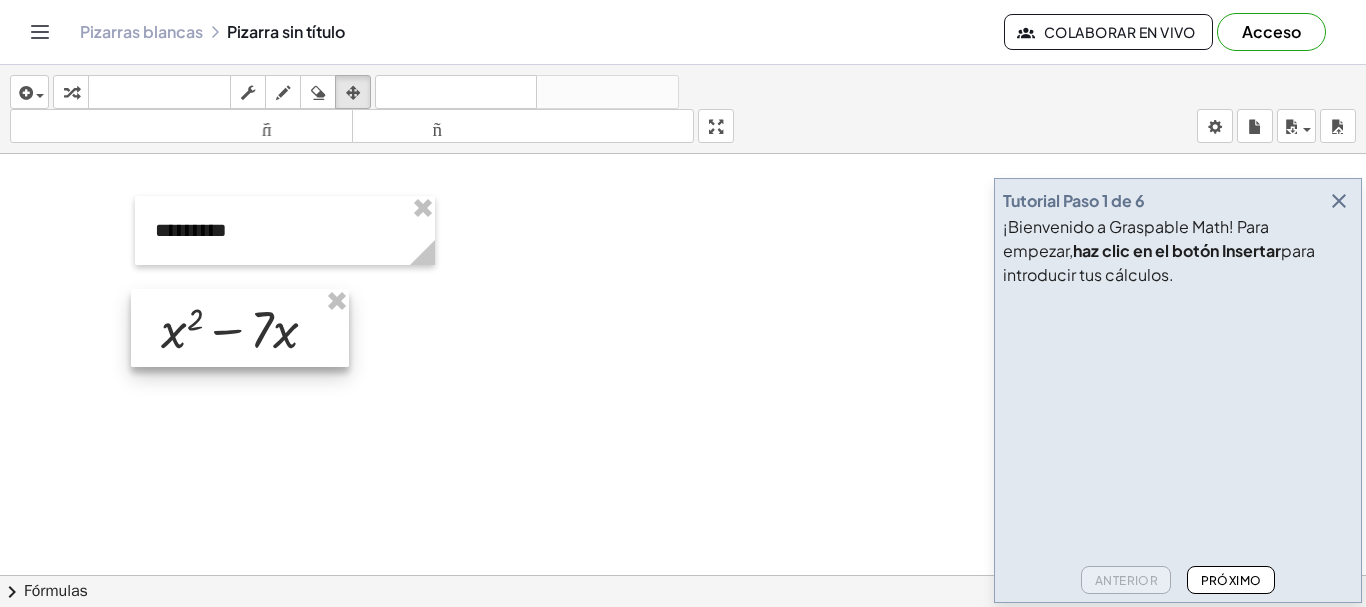 drag, startPoint x: 621, startPoint y: 233, endPoint x: 182, endPoint y: 326, distance: 448.74268 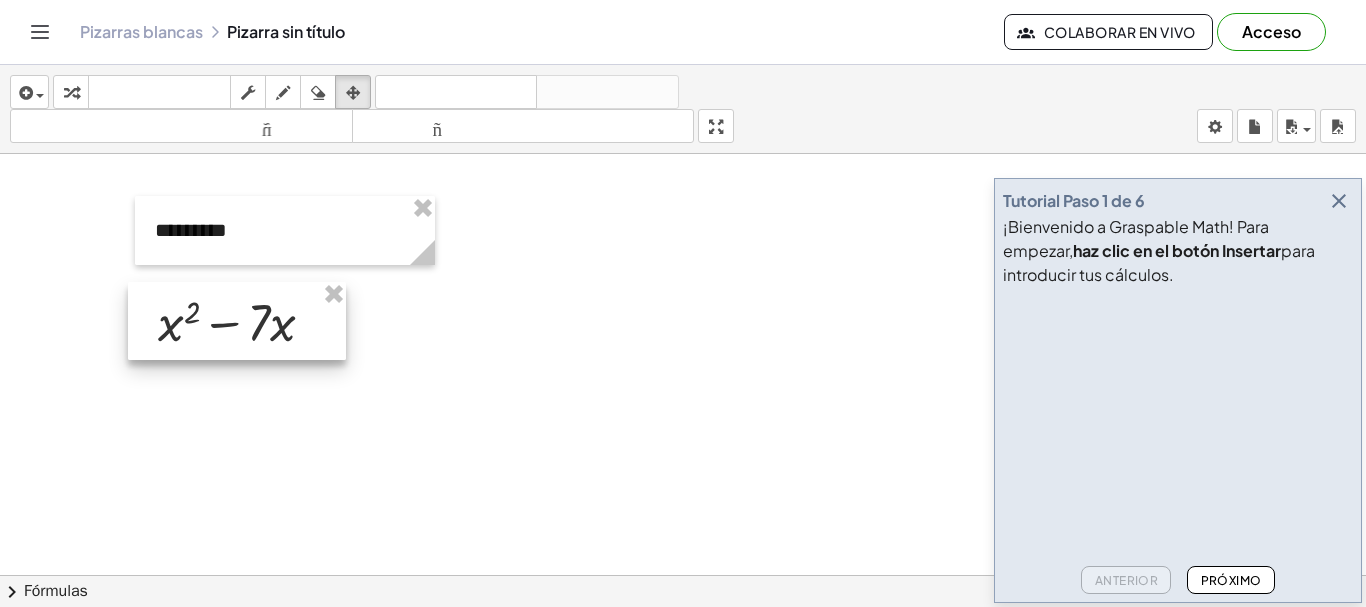 click at bounding box center [237, 321] 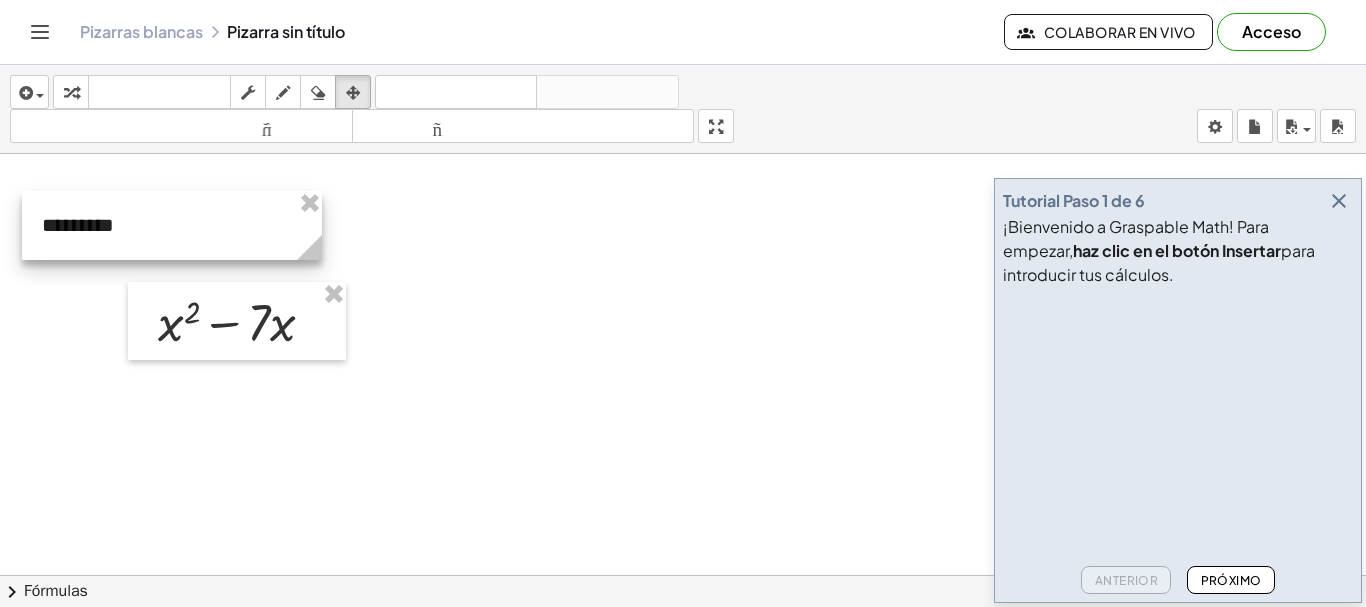 drag, startPoint x: 202, startPoint y: 235, endPoint x: 89, endPoint y: 230, distance: 113.110565 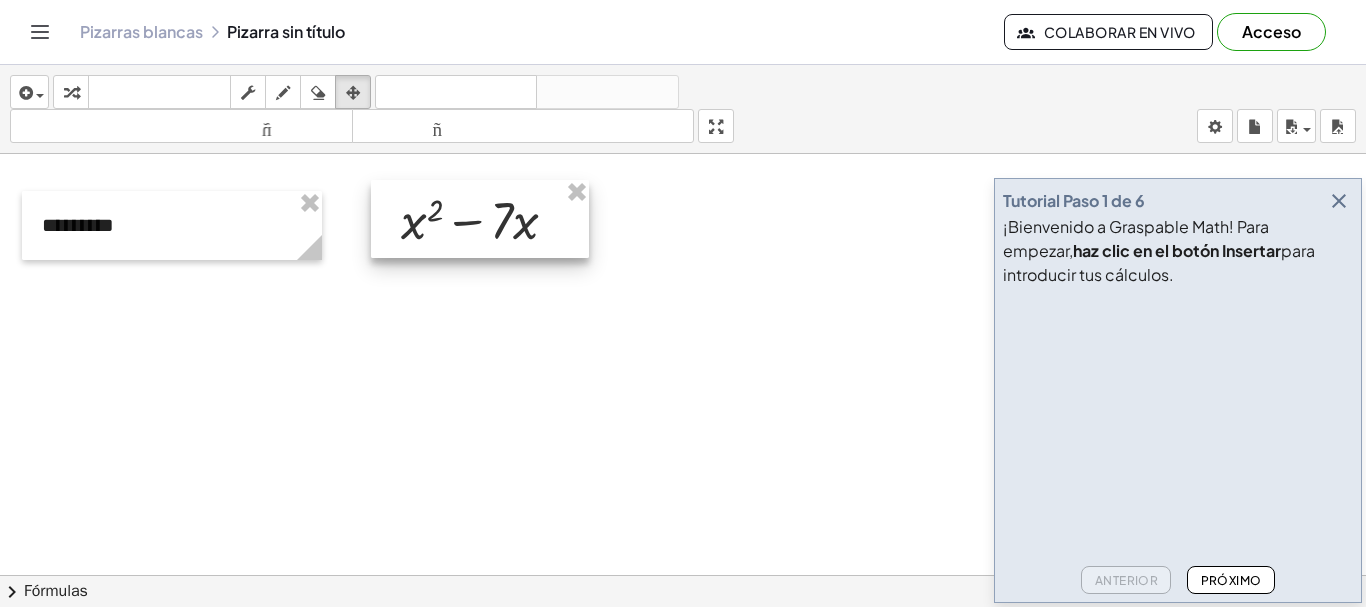 drag, startPoint x: 184, startPoint y: 325, endPoint x: 426, endPoint y: 223, distance: 262.61758 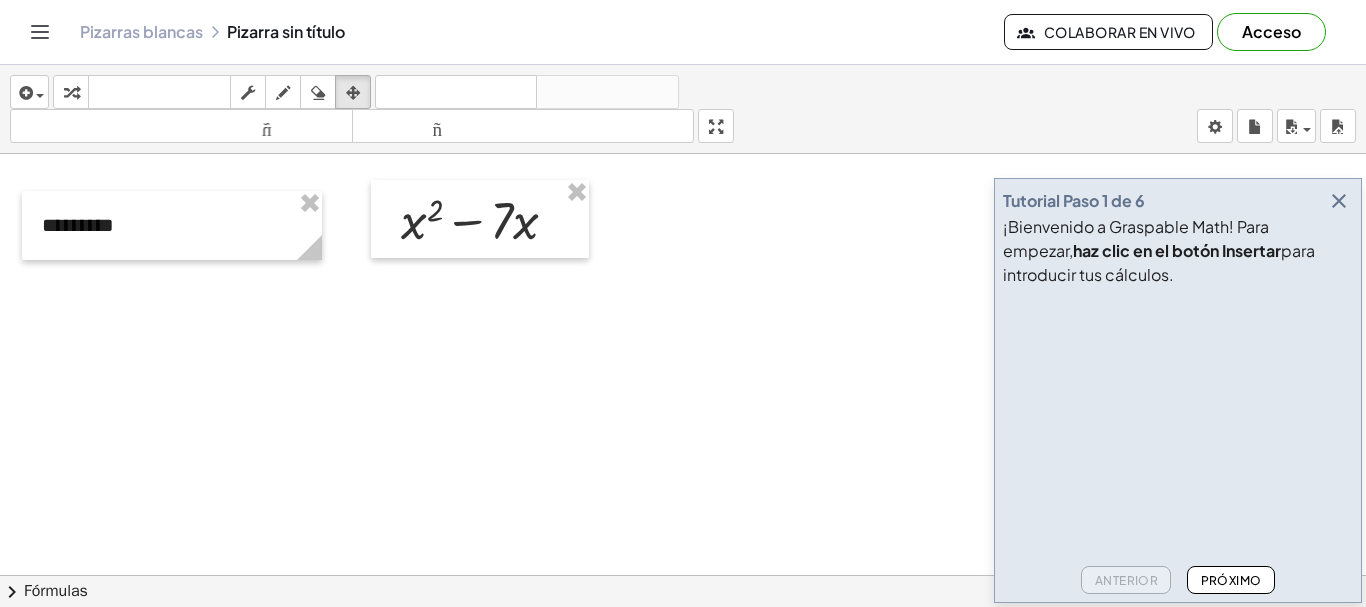 click at bounding box center (683, 654) 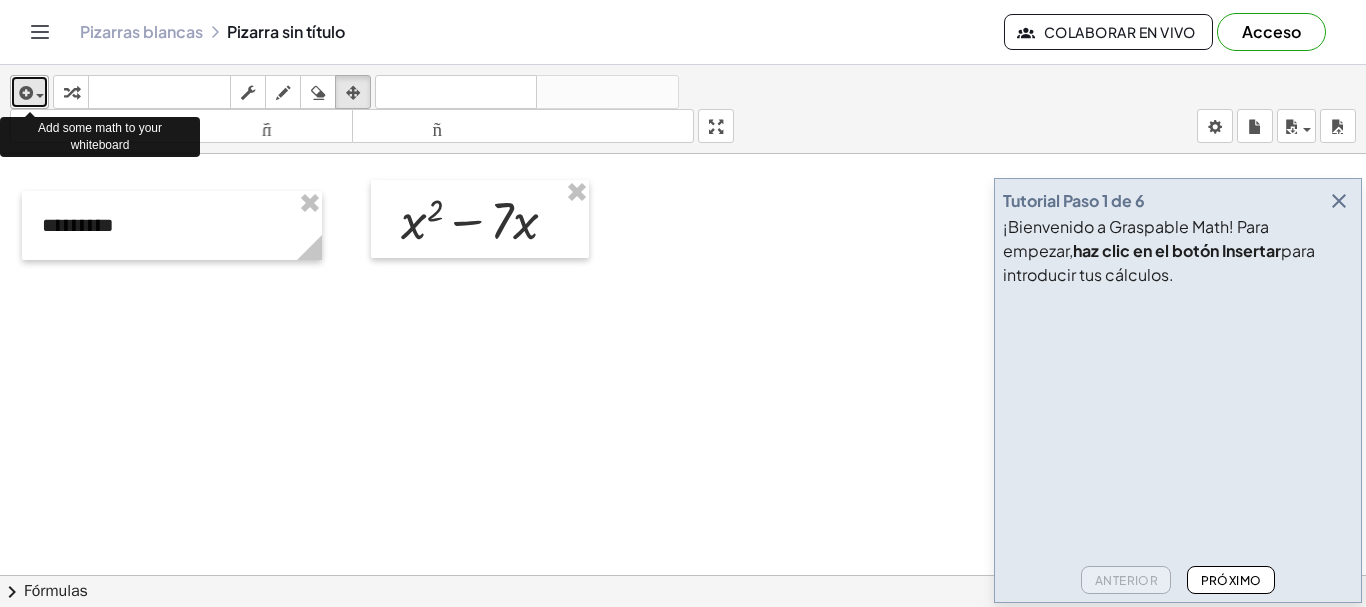 click at bounding box center (24, 93) 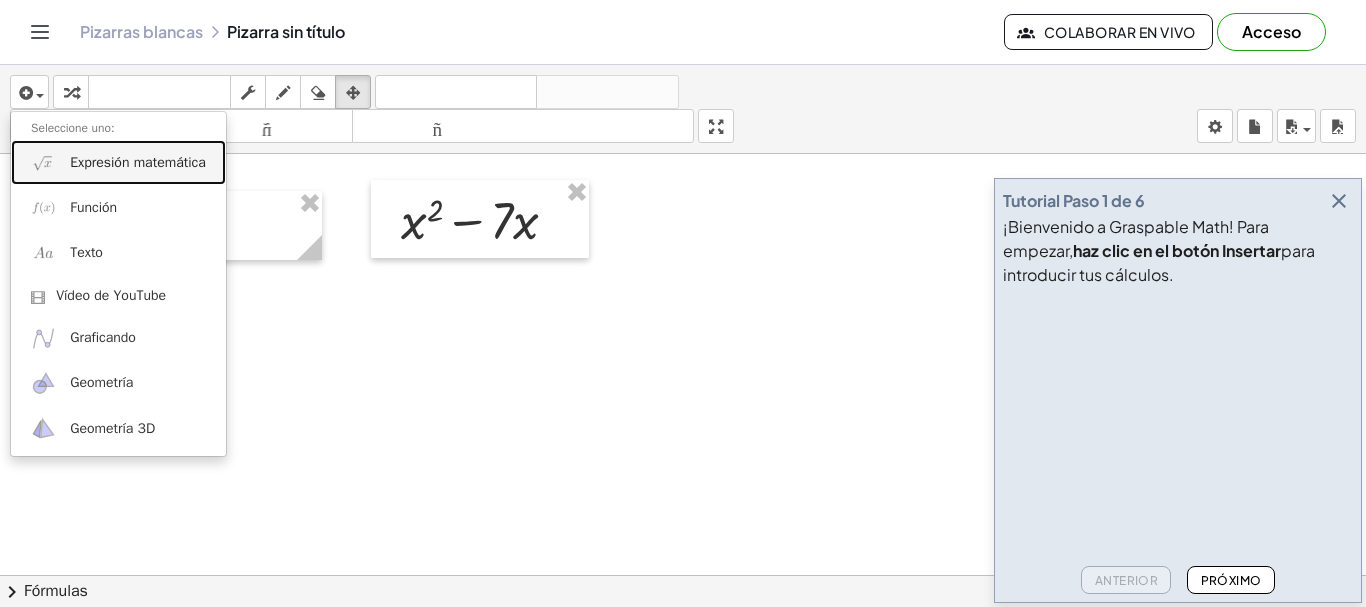 click on "Expresión matemática" at bounding box center [138, 162] 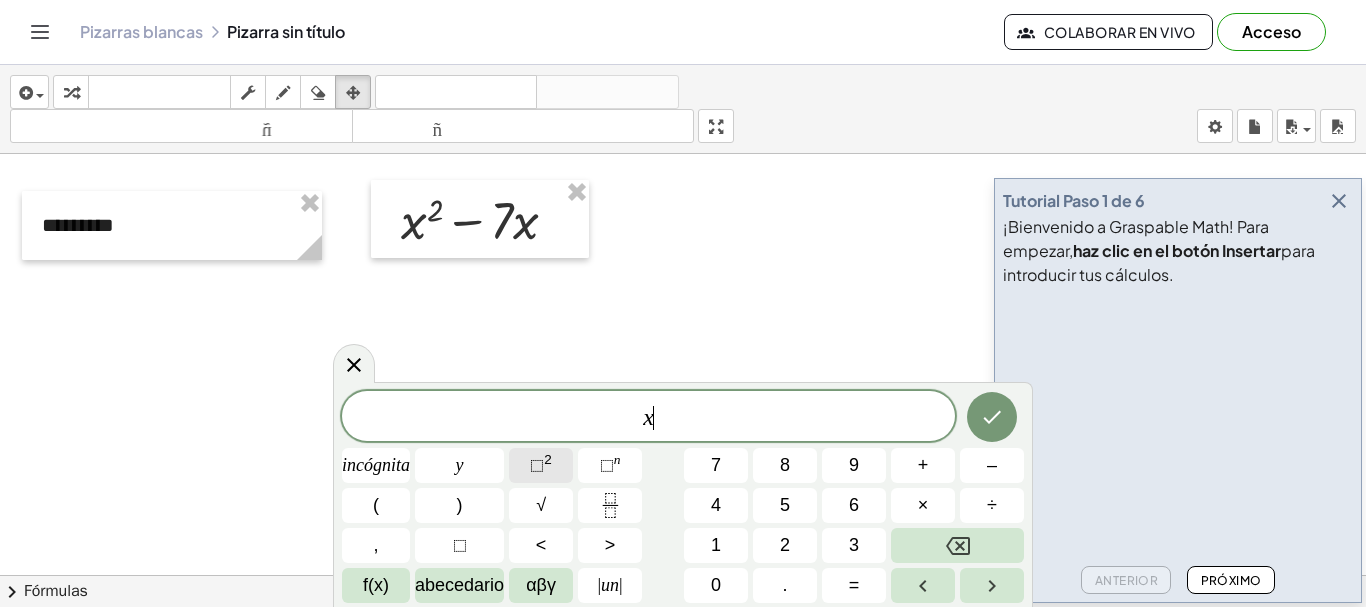 click on "⬚" at bounding box center (537, 465) 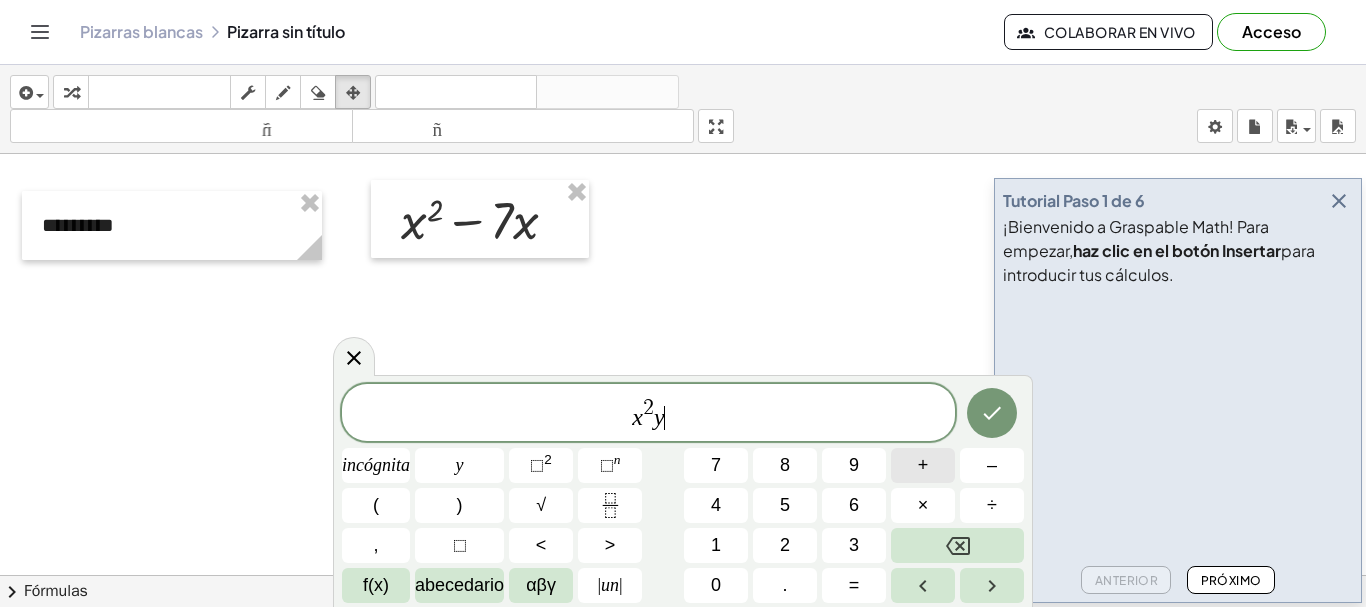 click on "+" at bounding box center (923, 465) 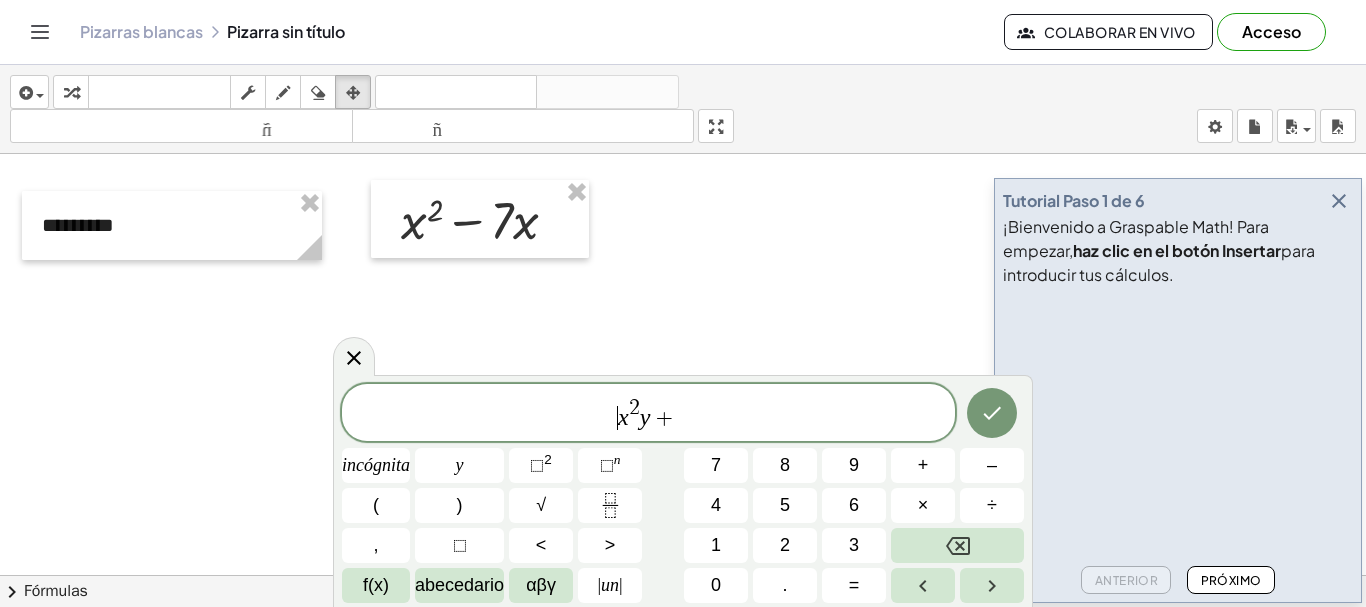 click on "​ x 2 y +" at bounding box center (648, 414) 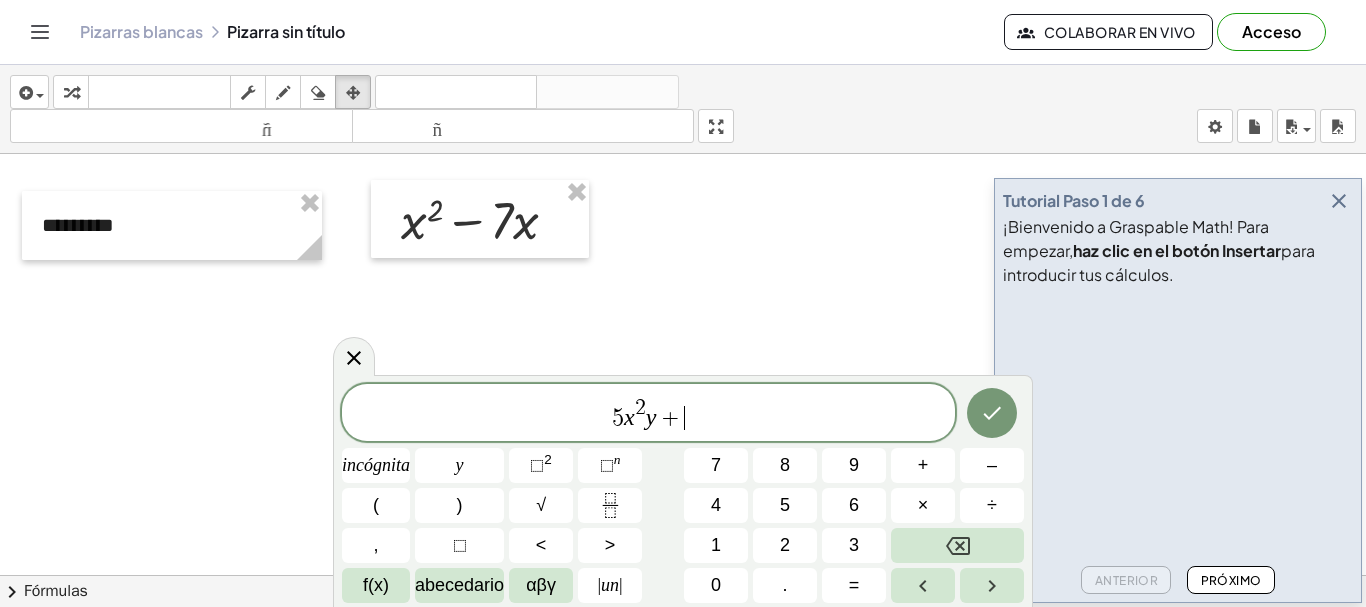 click on "5 x 2 y + ​" at bounding box center (648, 414) 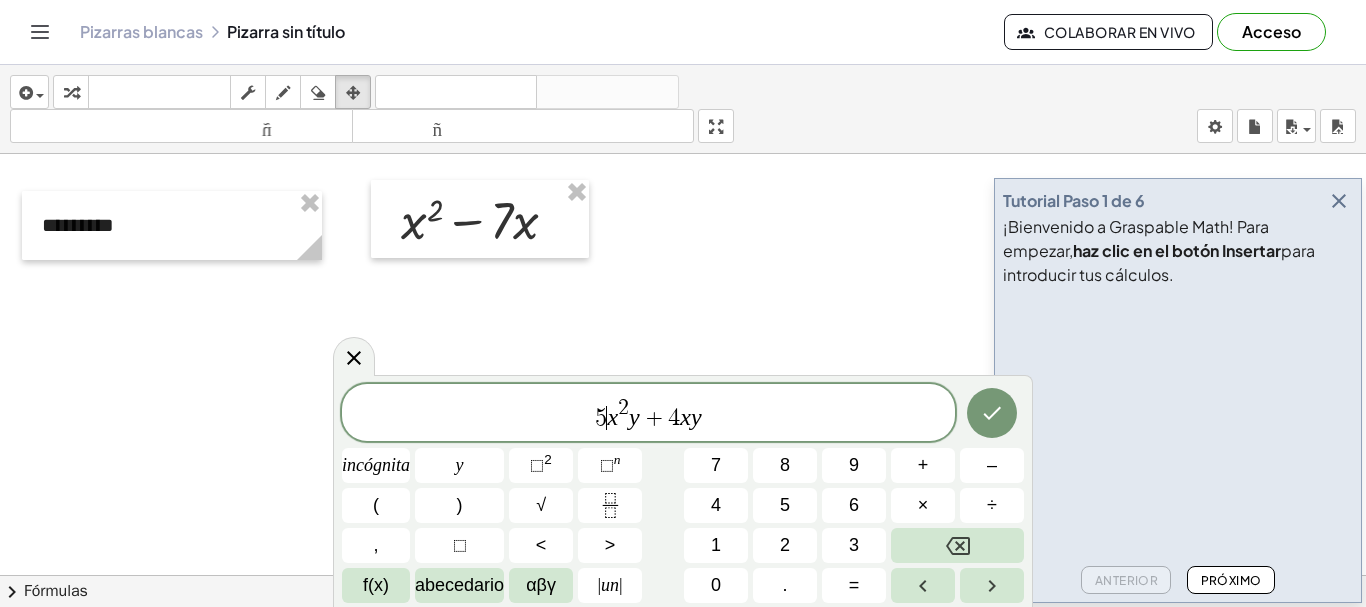 click on "5 ​ x 2 y + 4 x y" at bounding box center [648, 414] 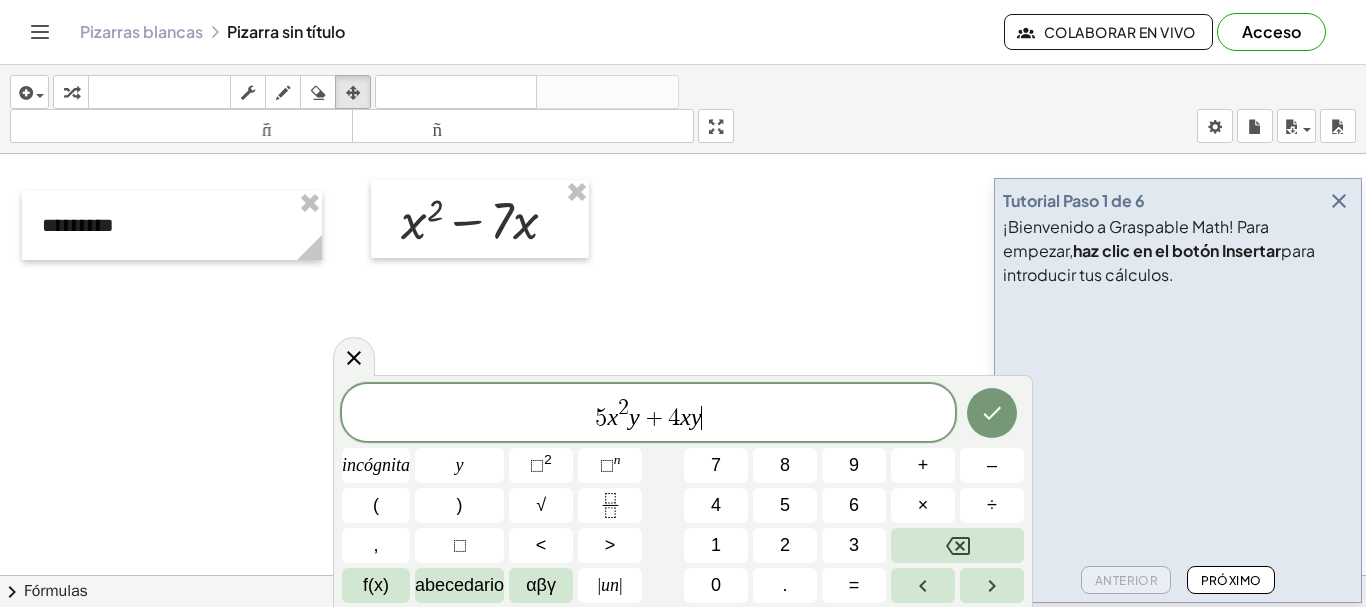 click on "y" at bounding box center [696, 417] 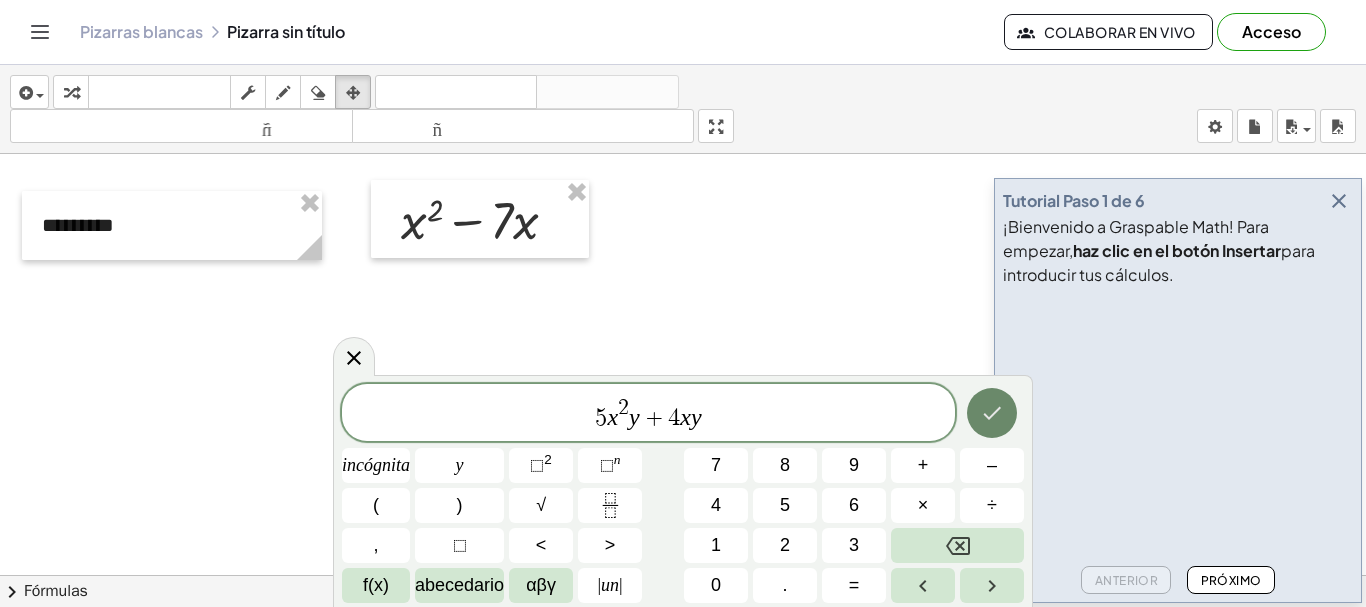 click 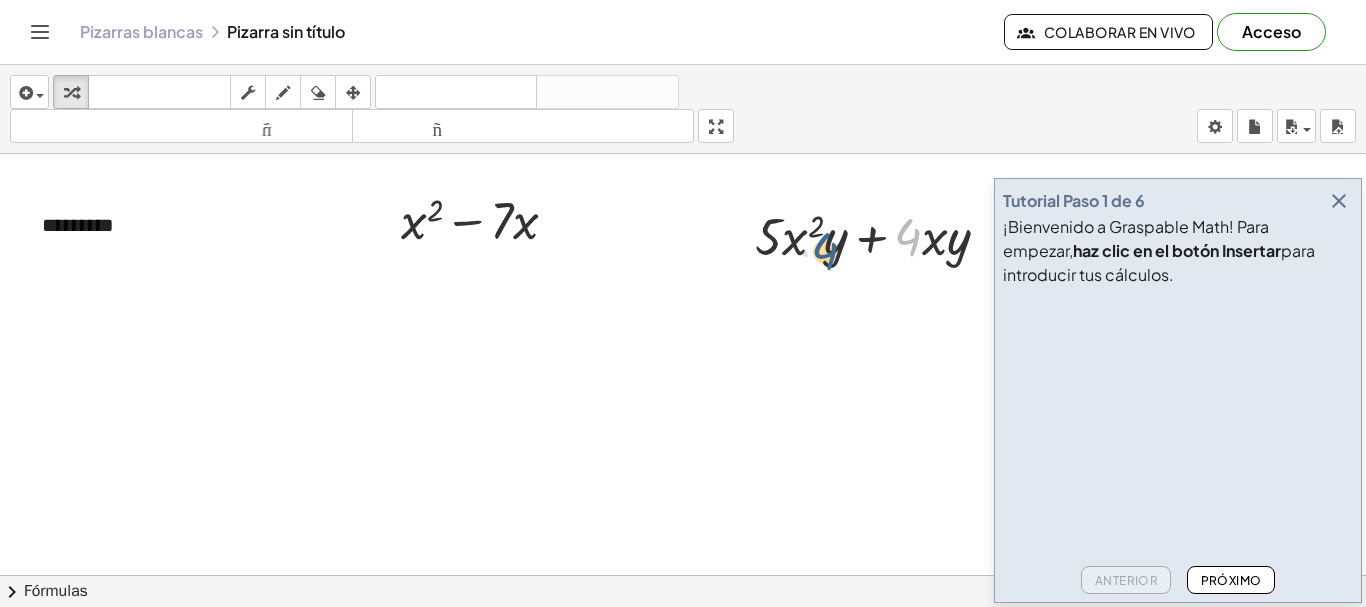 drag, startPoint x: 901, startPoint y: 250, endPoint x: 817, endPoint y: 264, distance: 85.158676 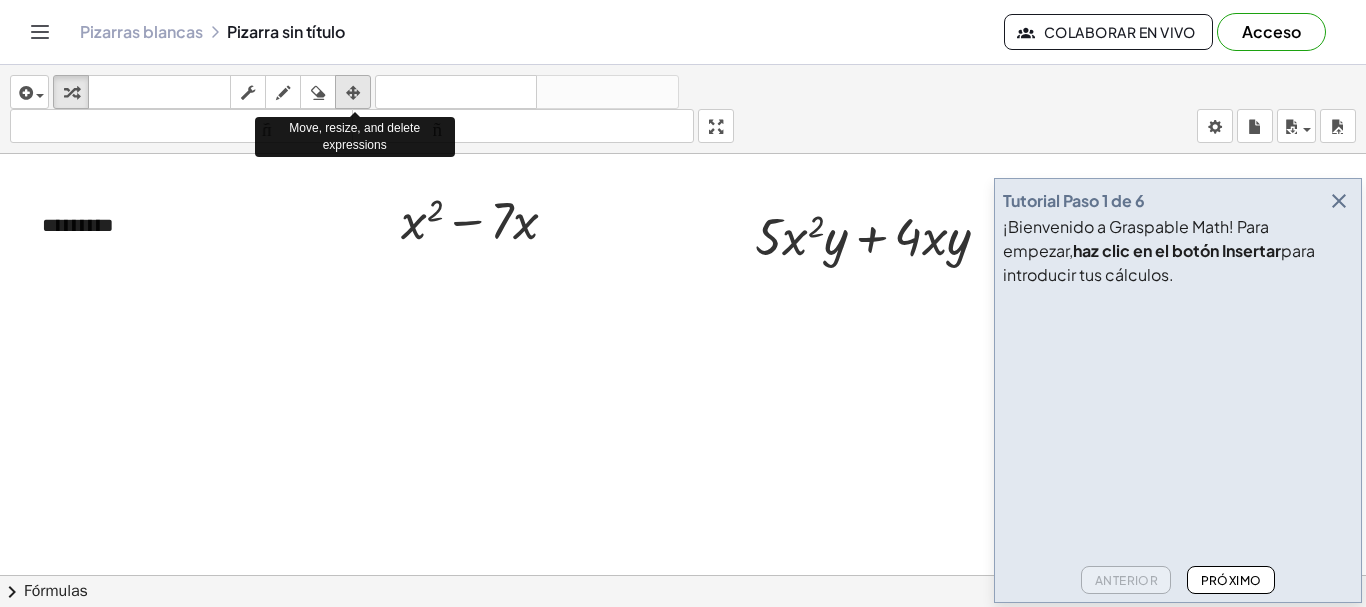 click at bounding box center [353, 93] 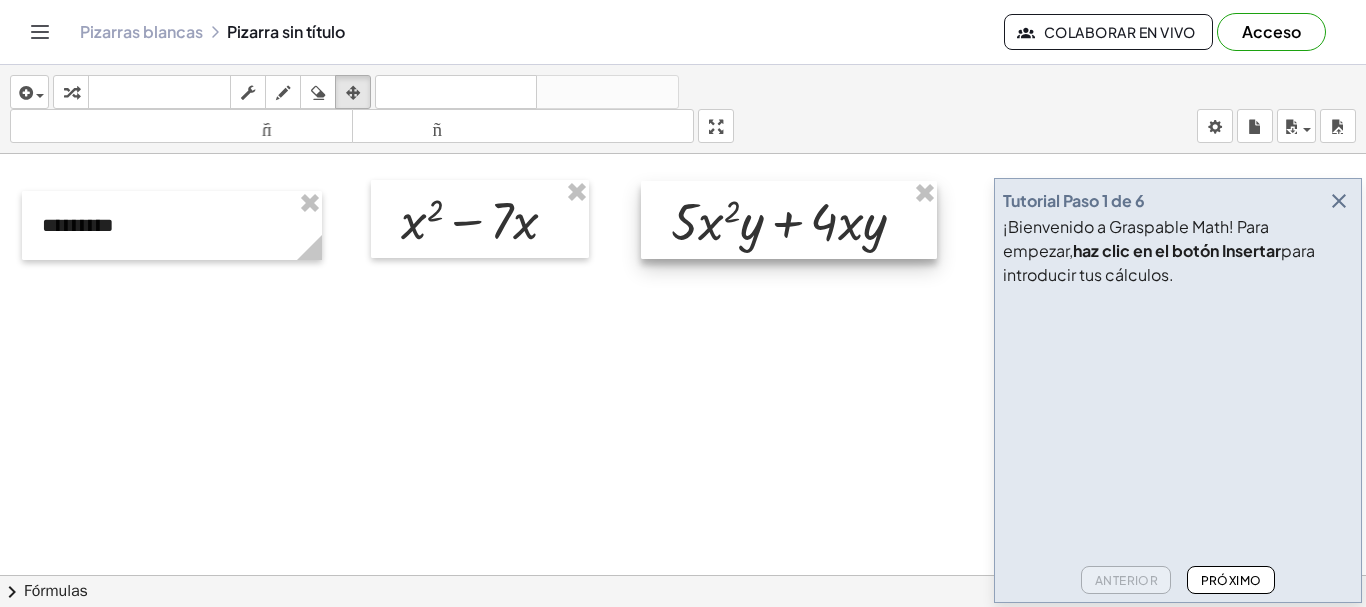 drag, startPoint x: 756, startPoint y: 247, endPoint x: 673, endPoint y: 231, distance: 84.5281 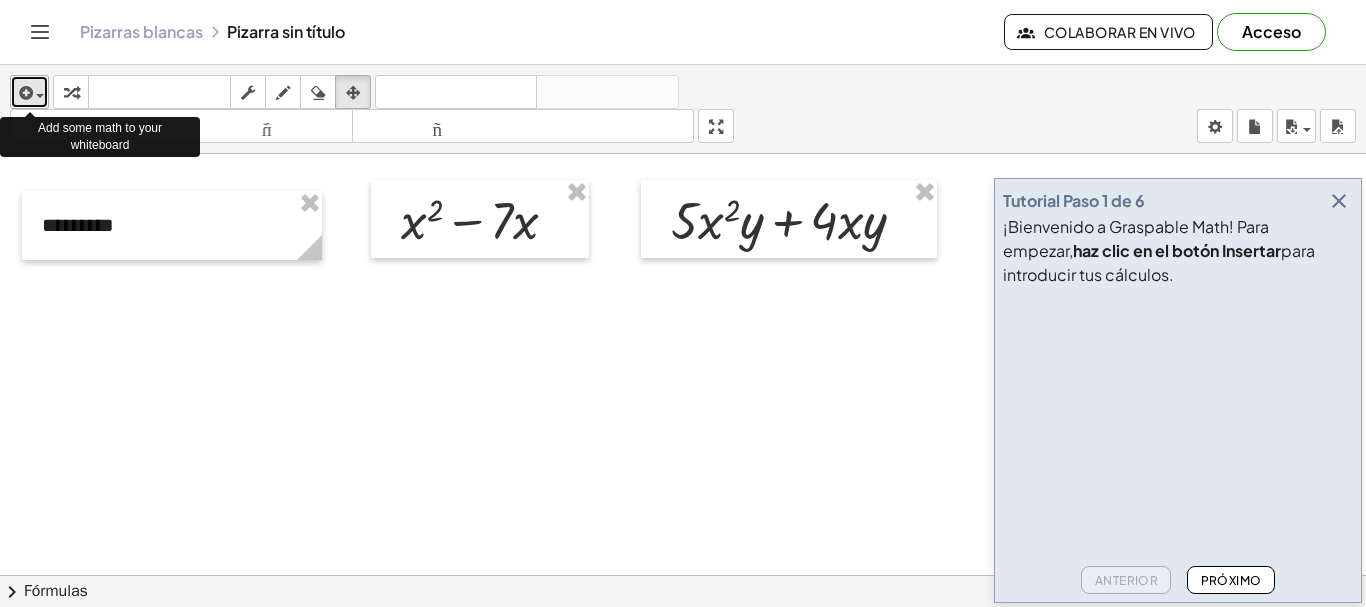 click at bounding box center [35, 95] 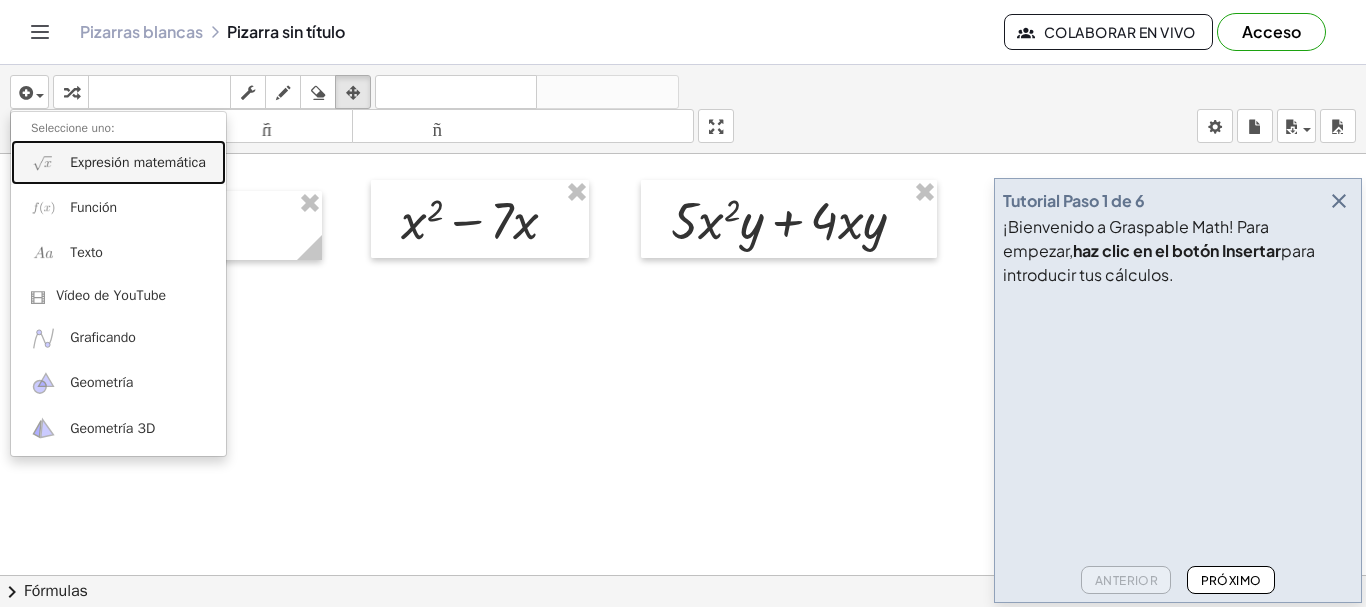click on "Expresión matemática" at bounding box center [138, 162] 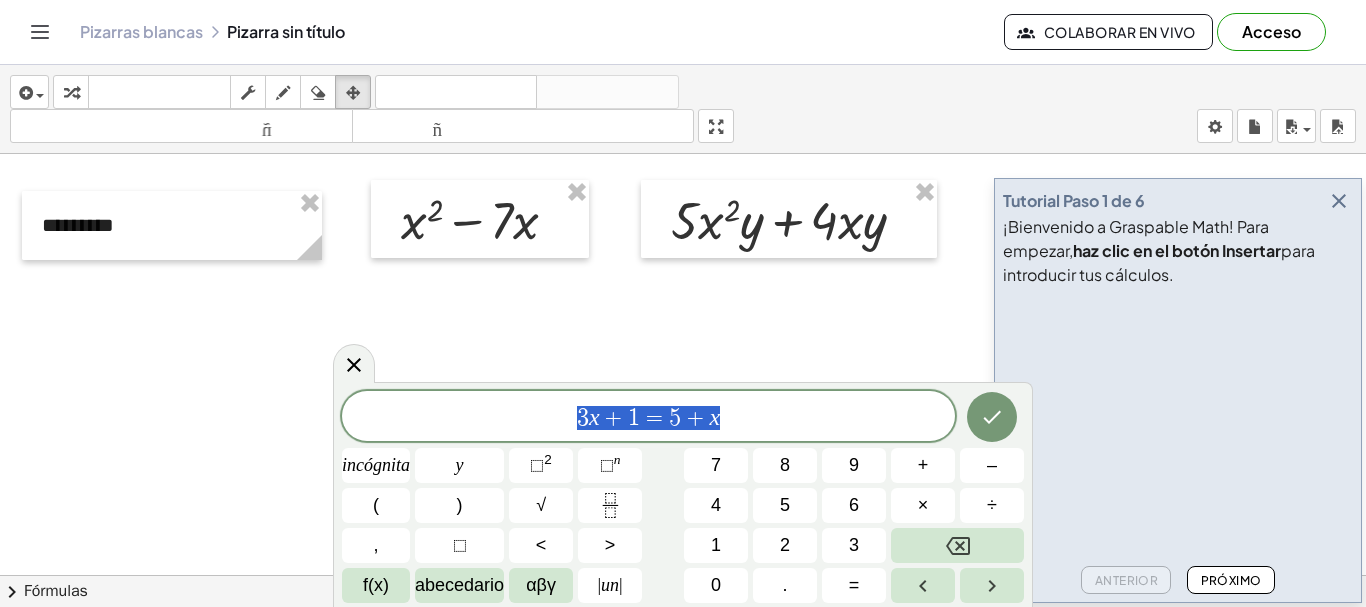 drag, startPoint x: 762, startPoint y: 422, endPoint x: 558, endPoint y: 416, distance: 204.08821 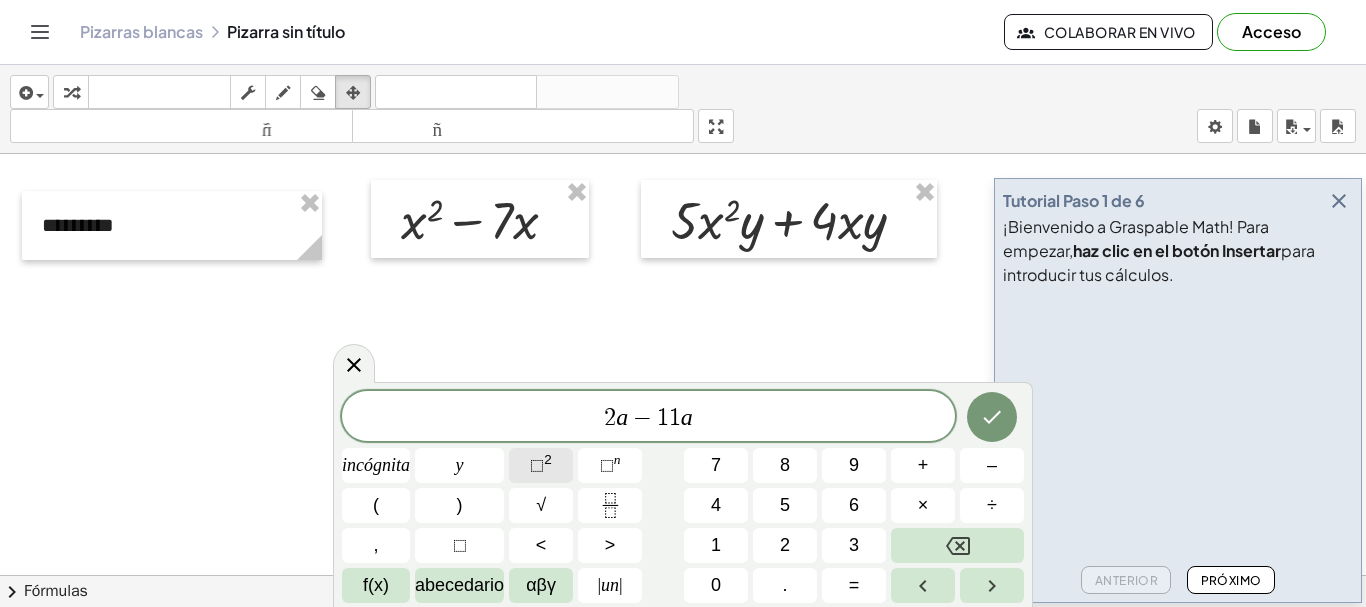 click on "⬚" at bounding box center [537, 465] 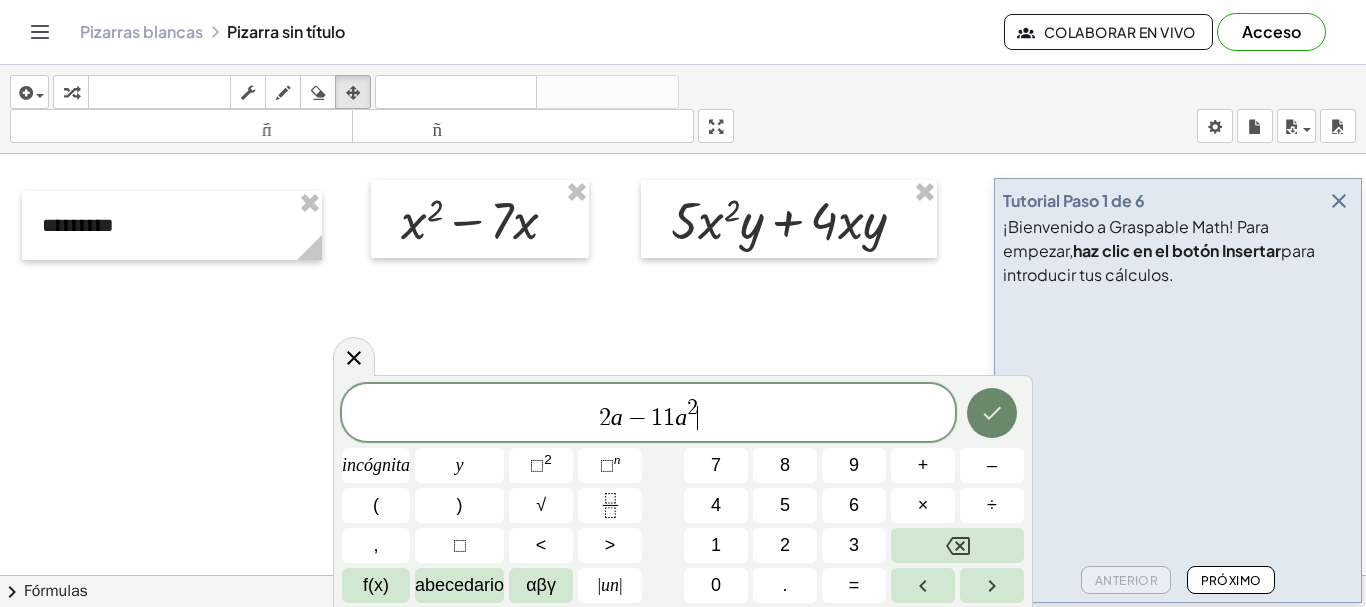 click at bounding box center (992, 413) 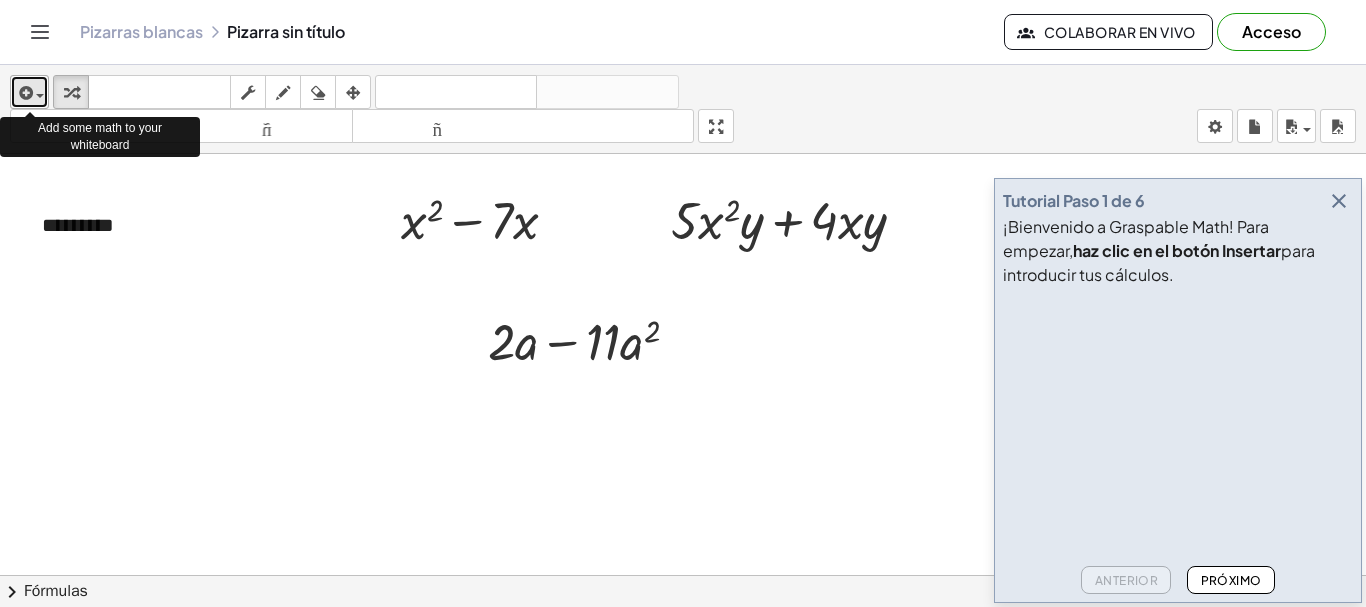 click at bounding box center [24, 93] 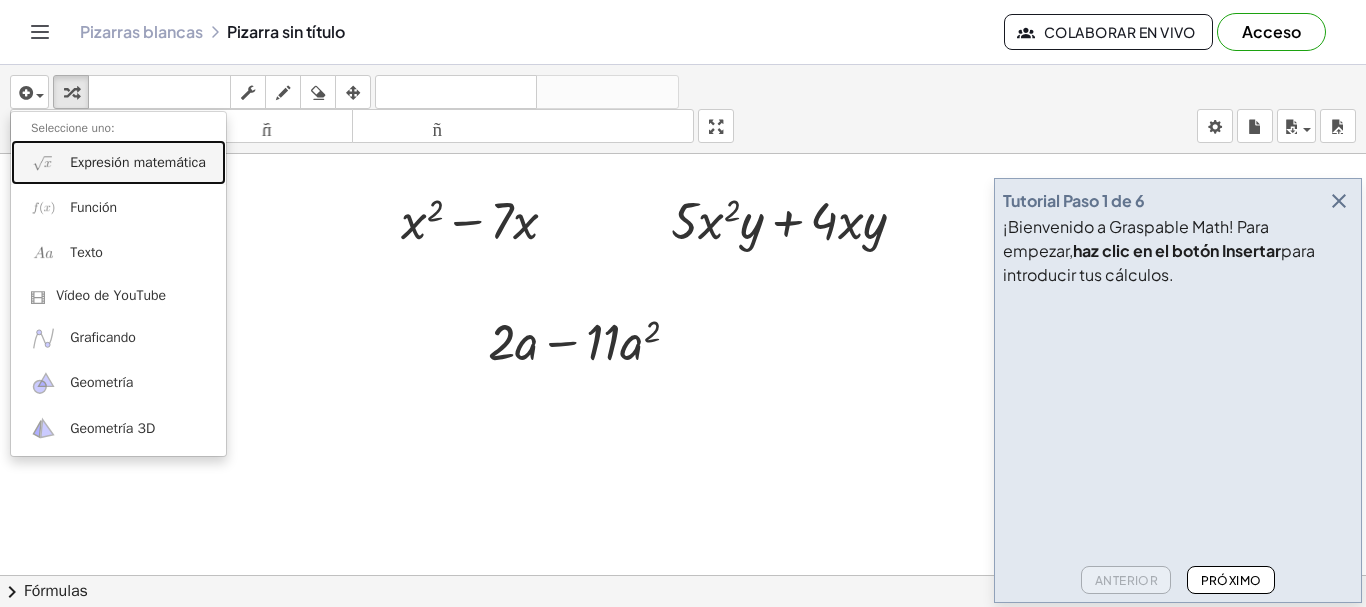 click on "Expresión matemática" at bounding box center (138, 162) 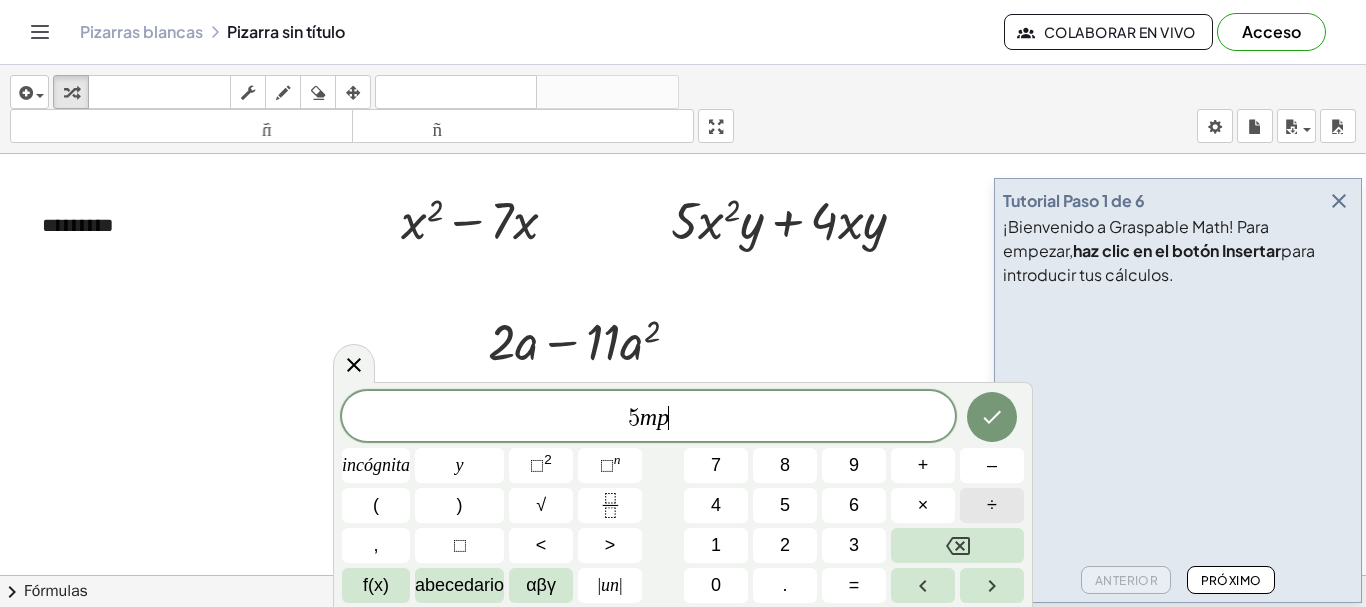 click on "÷" at bounding box center [992, 505] 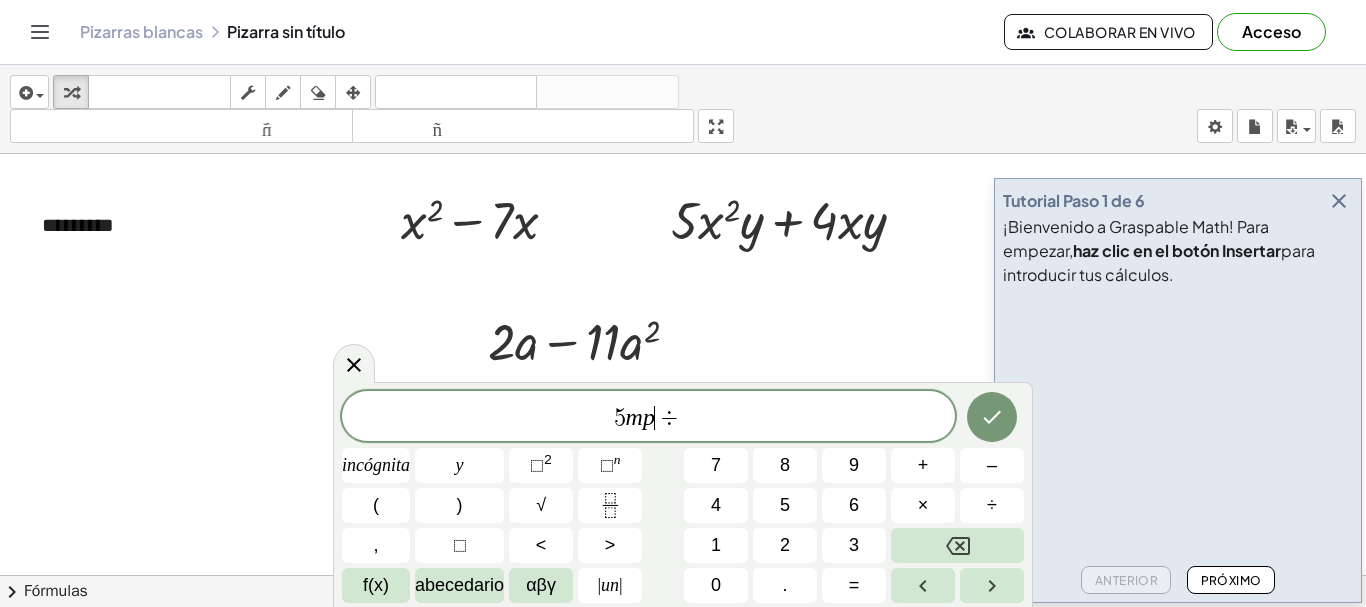 click on "÷" at bounding box center (669, 418) 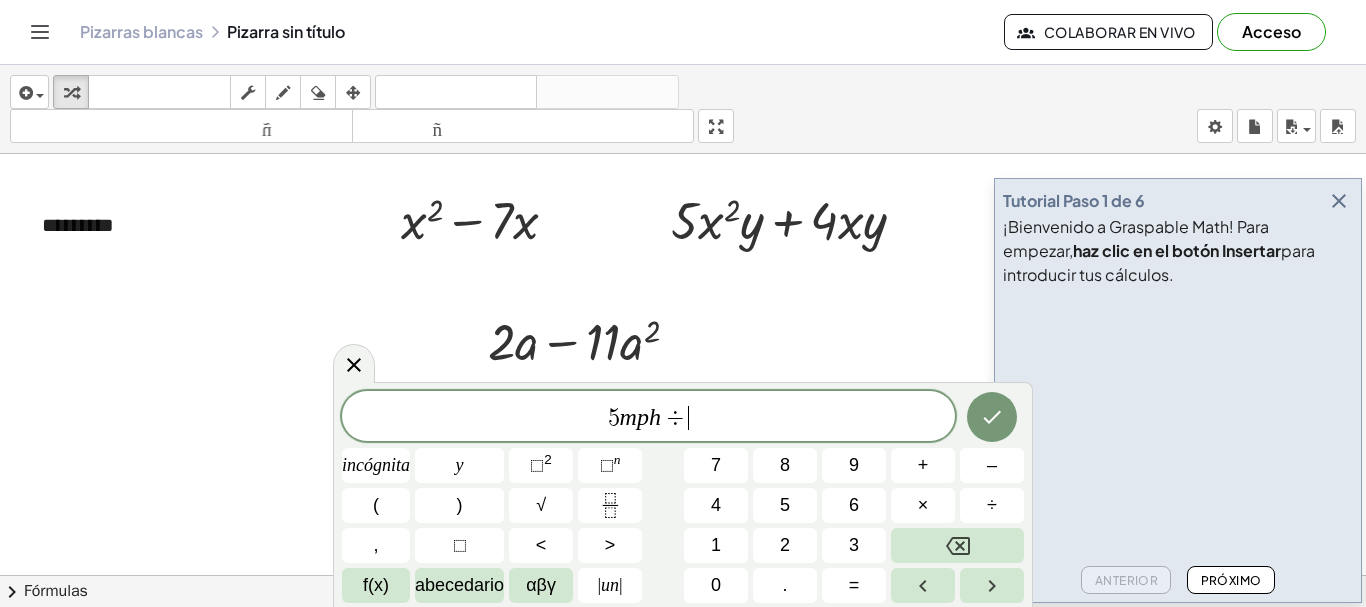 click on "5 m p h ÷ ​" at bounding box center (648, 418) 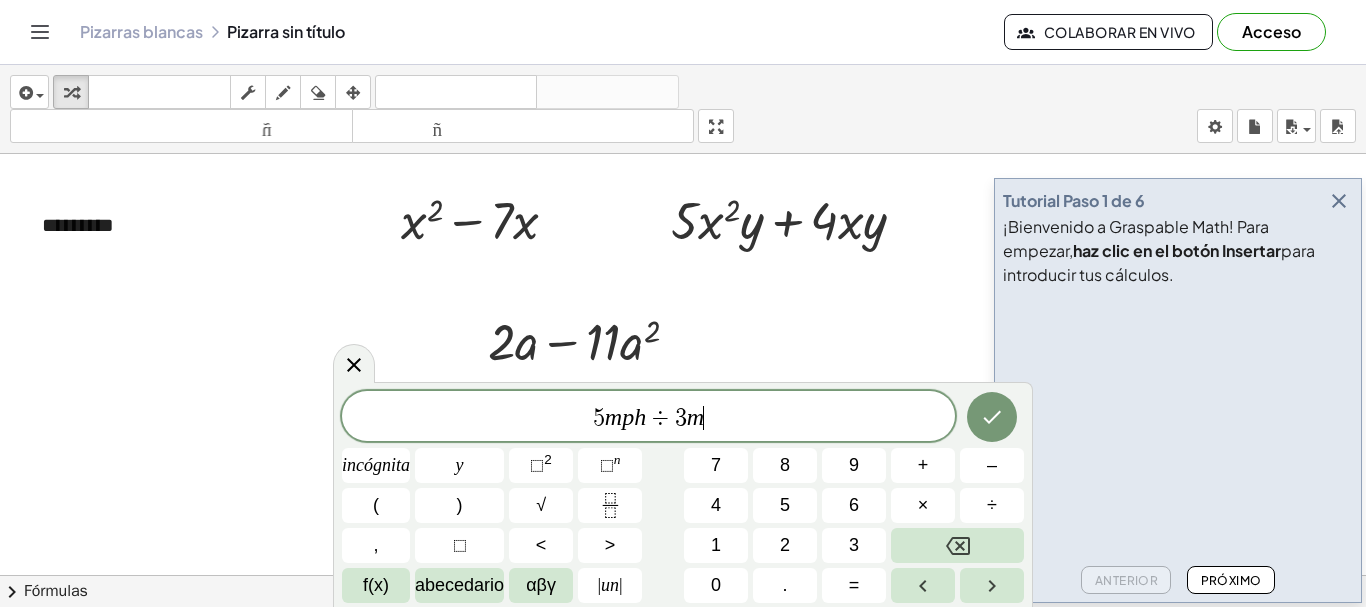 click on "÷" at bounding box center [660, 418] 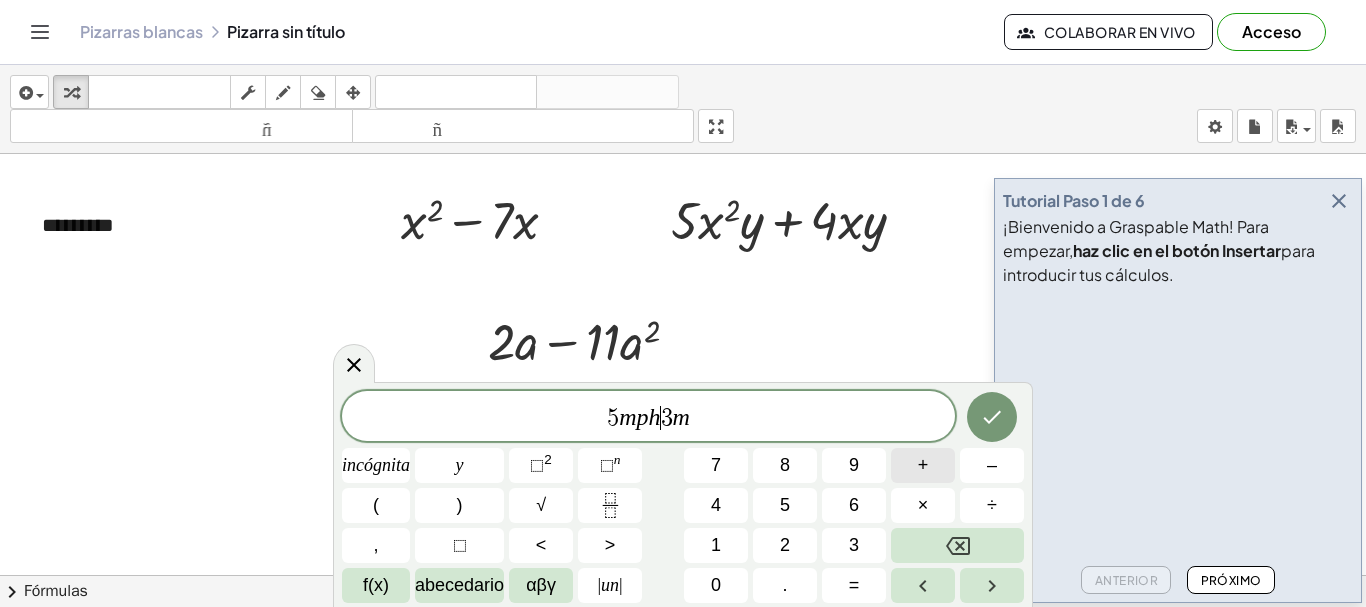 click on "+" at bounding box center [923, 465] 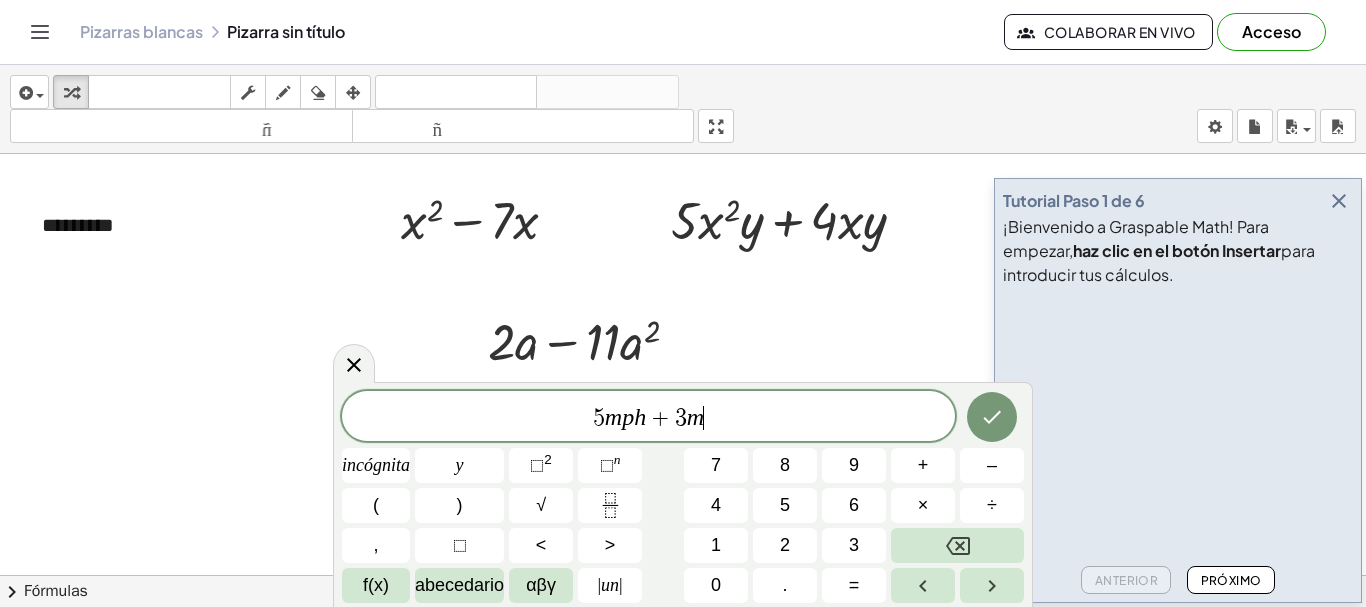 click on "5 m p h + 3 m ​" at bounding box center [648, 418] 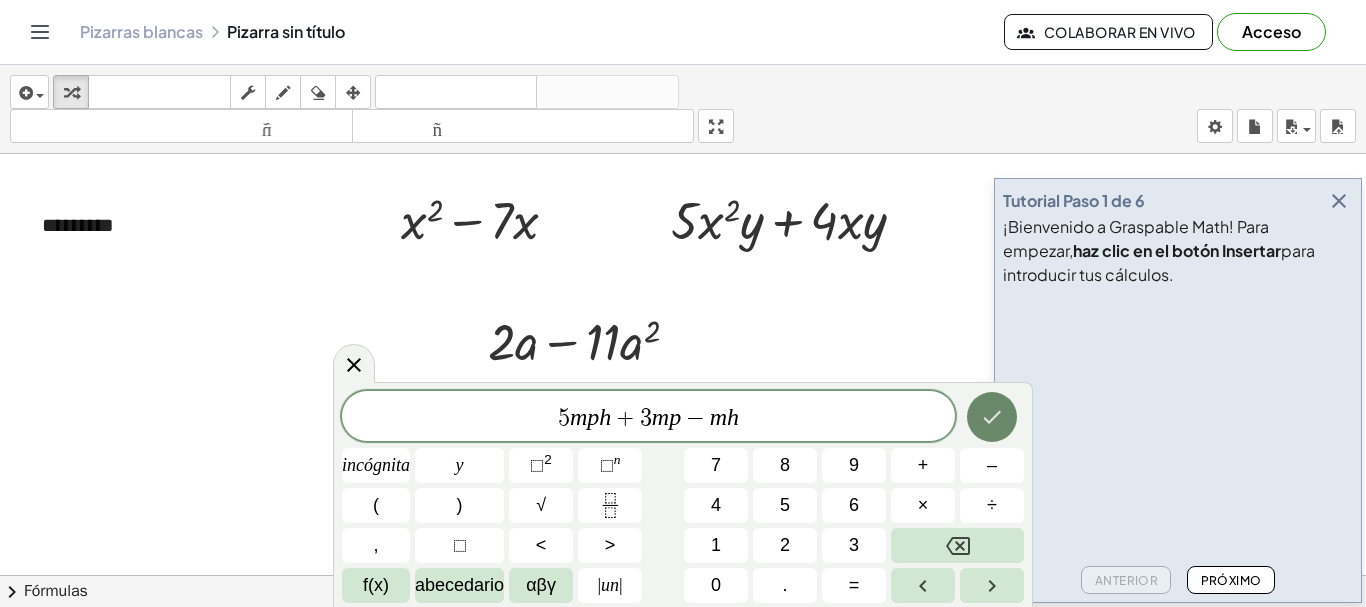 click 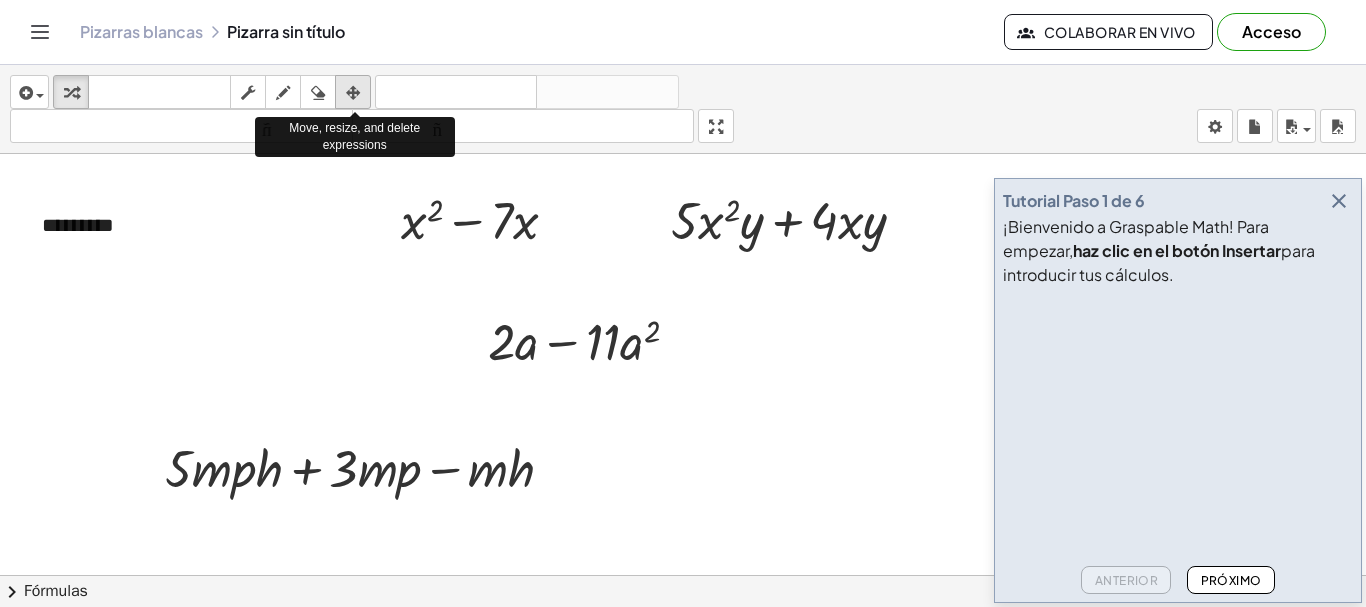 click at bounding box center (353, 93) 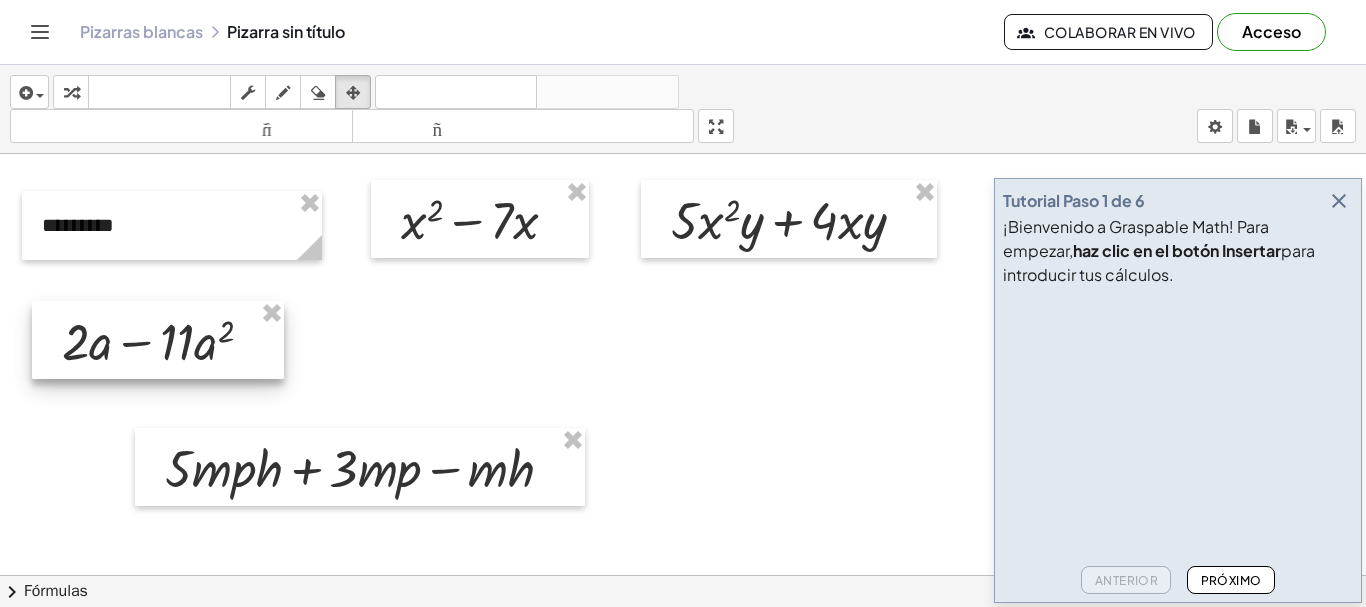 drag, startPoint x: 576, startPoint y: 314, endPoint x: 150, endPoint y: 314, distance: 426 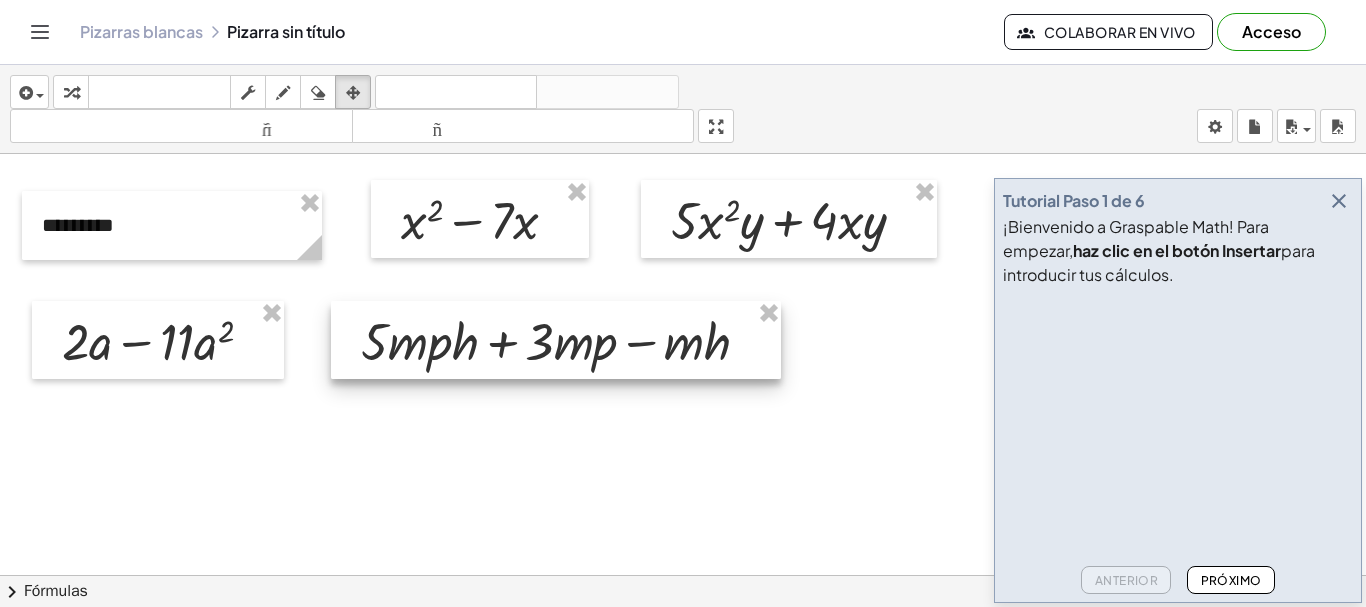 drag, startPoint x: 334, startPoint y: 461, endPoint x: 530, endPoint y: 334, distance: 233.5487 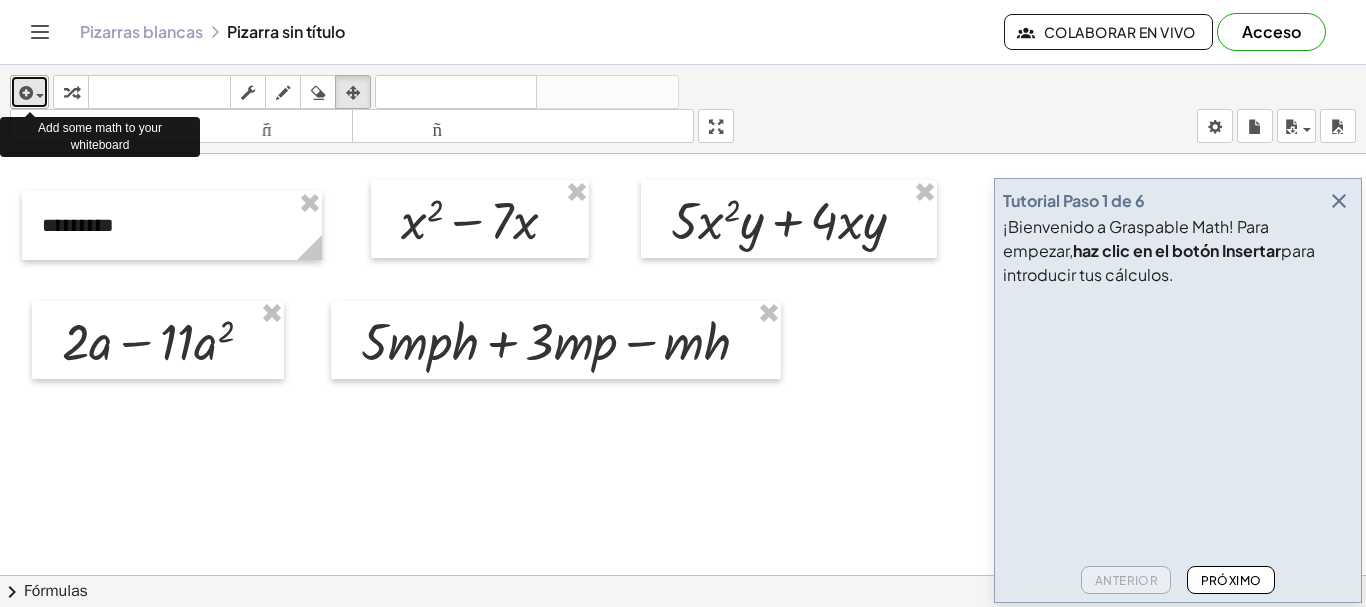 click at bounding box center (24, 93) 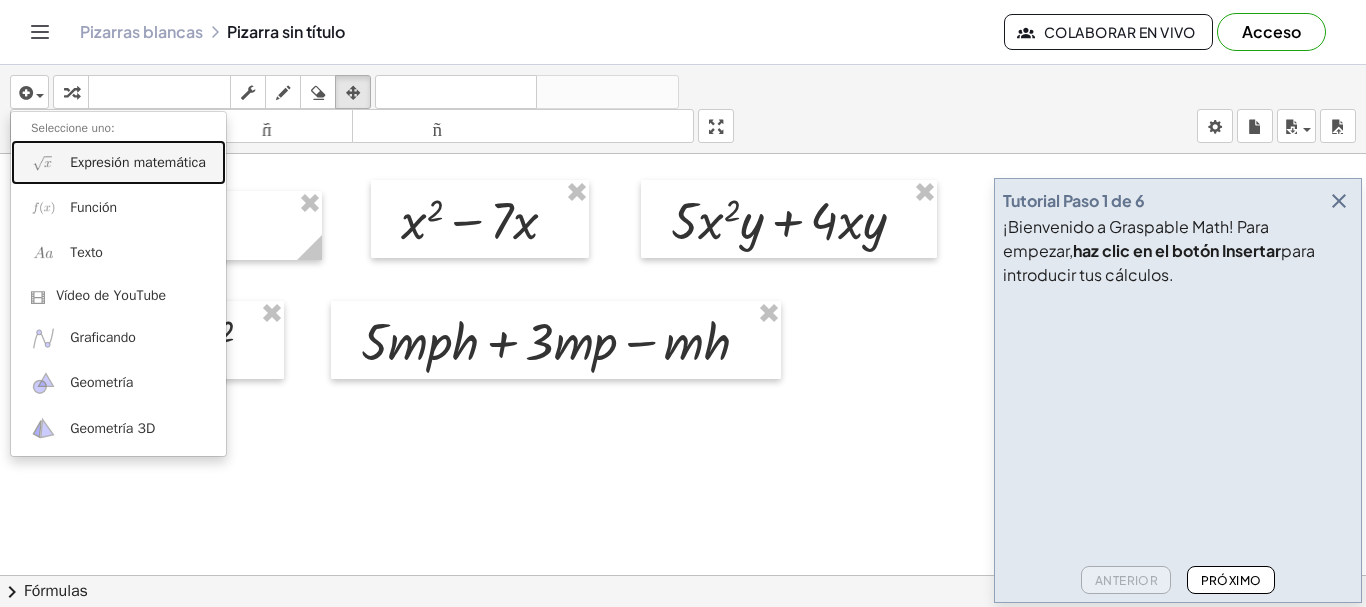 click on "Expresión matemática" at bounding box center (138, 162) 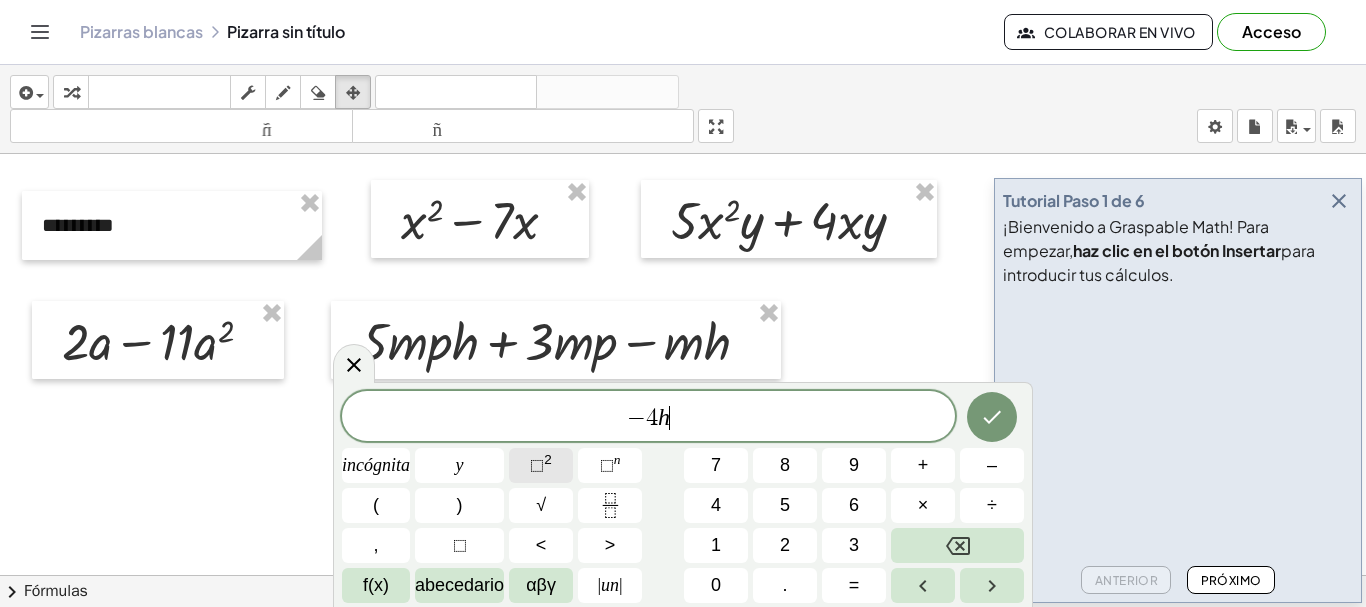 click on "⬚" at bounding box center [537, 465] 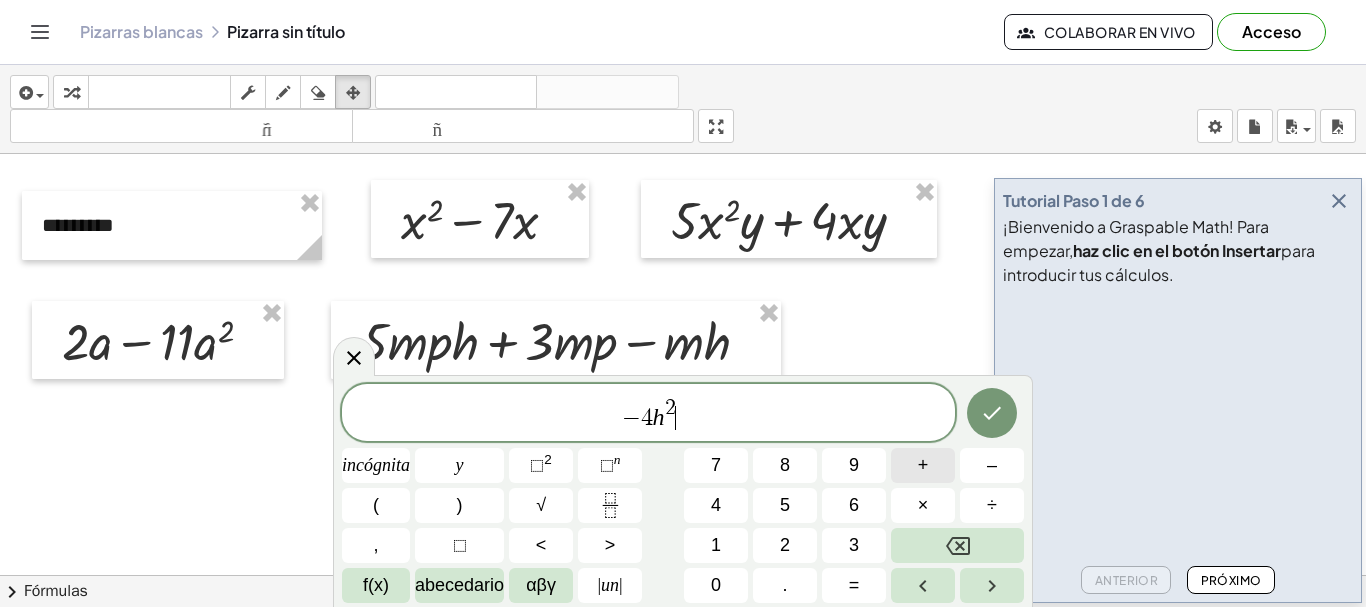 click on "+" at bounding box center (923, 465) 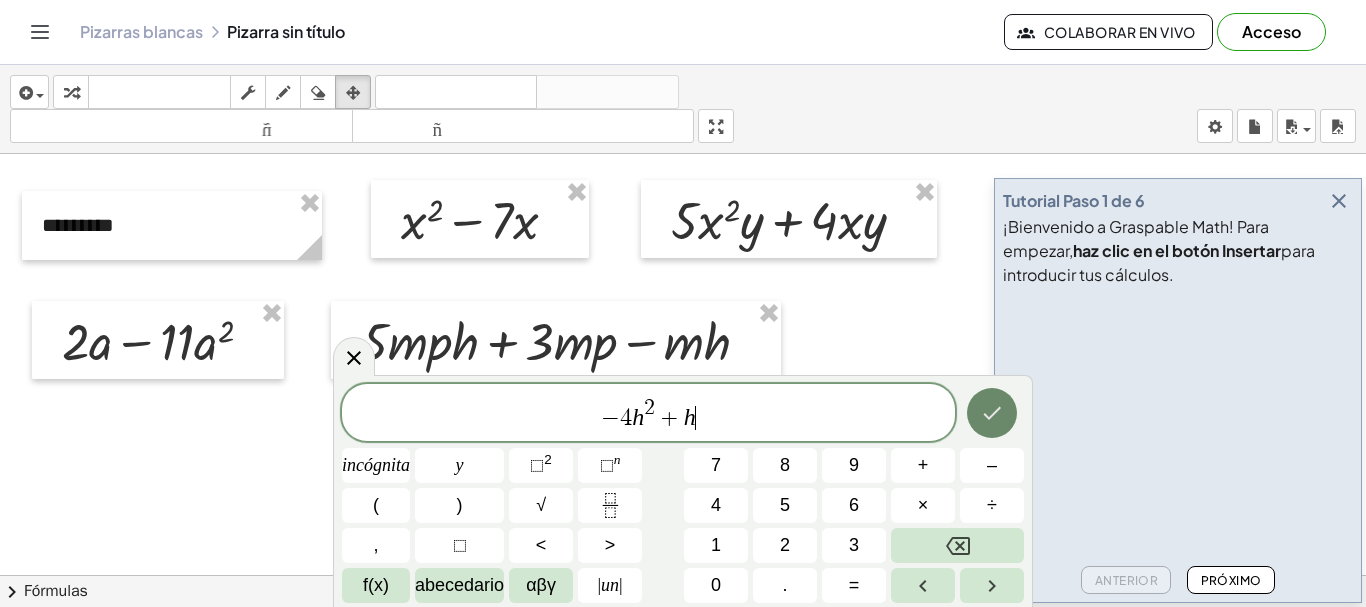 click 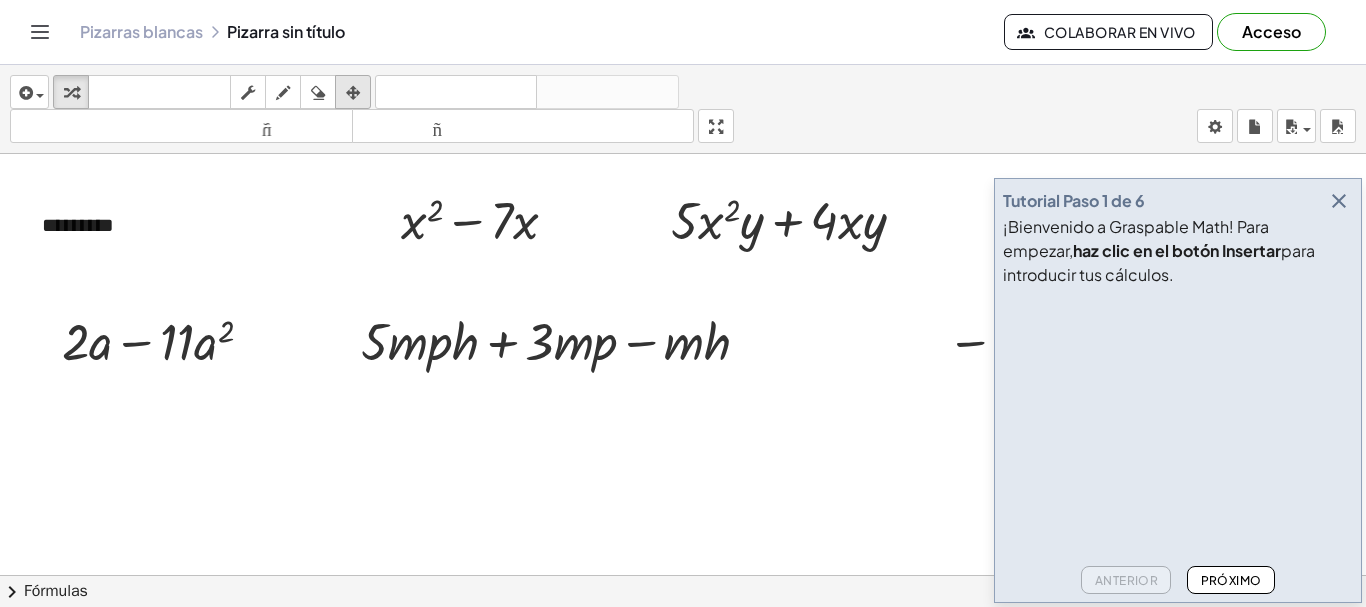 click at bounding box center (353, 93) 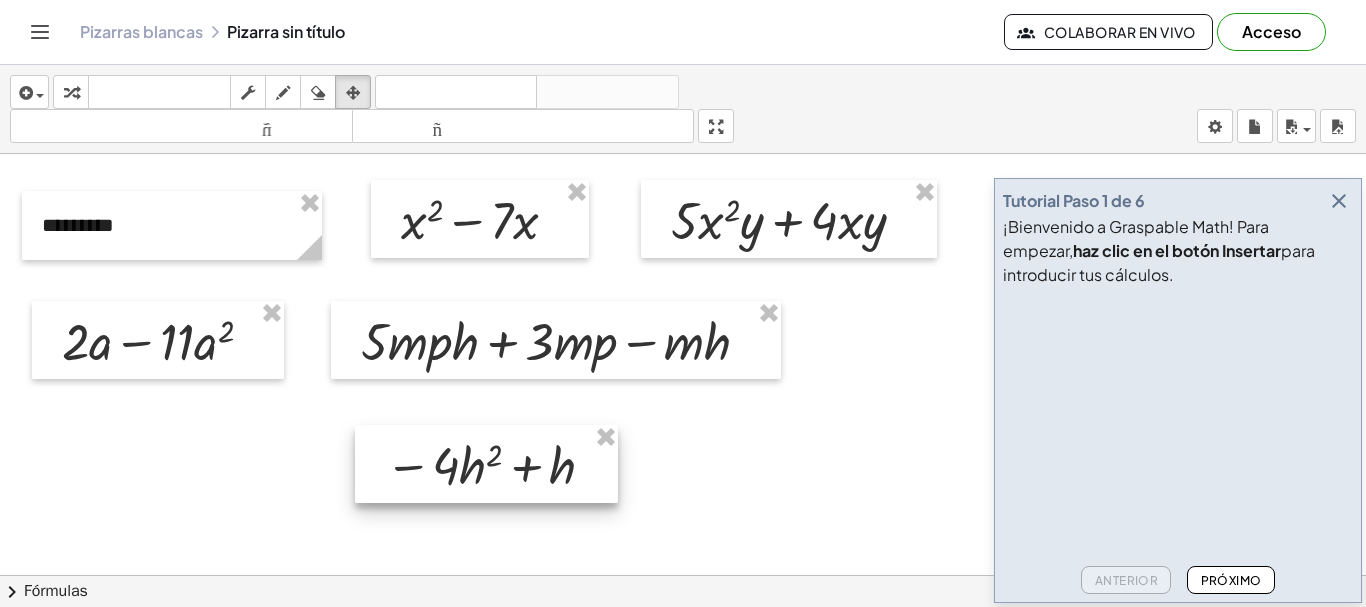 drag, startPoint x: 935, startPoint y: 337, endPoint x: 374, endPoint y: 460, distance: 574.3257 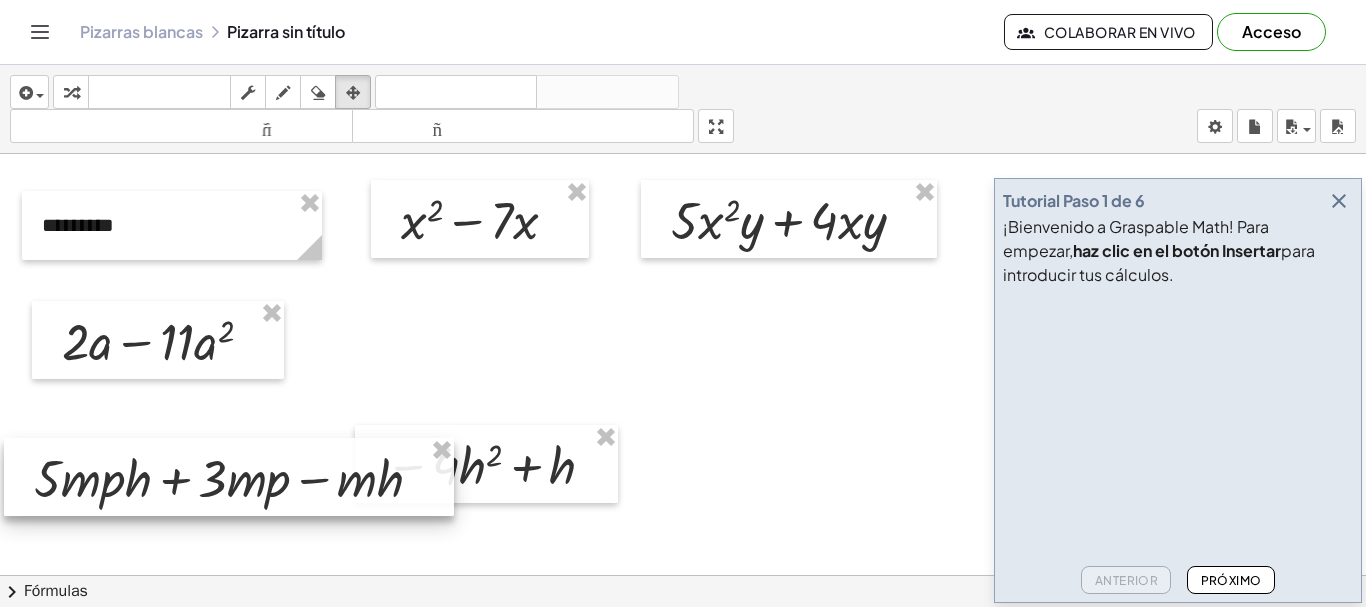 drag, startPoint x: 493, startPoint y: 358, endPoint x: 166, endPoint y: 495, distance: 354.53912 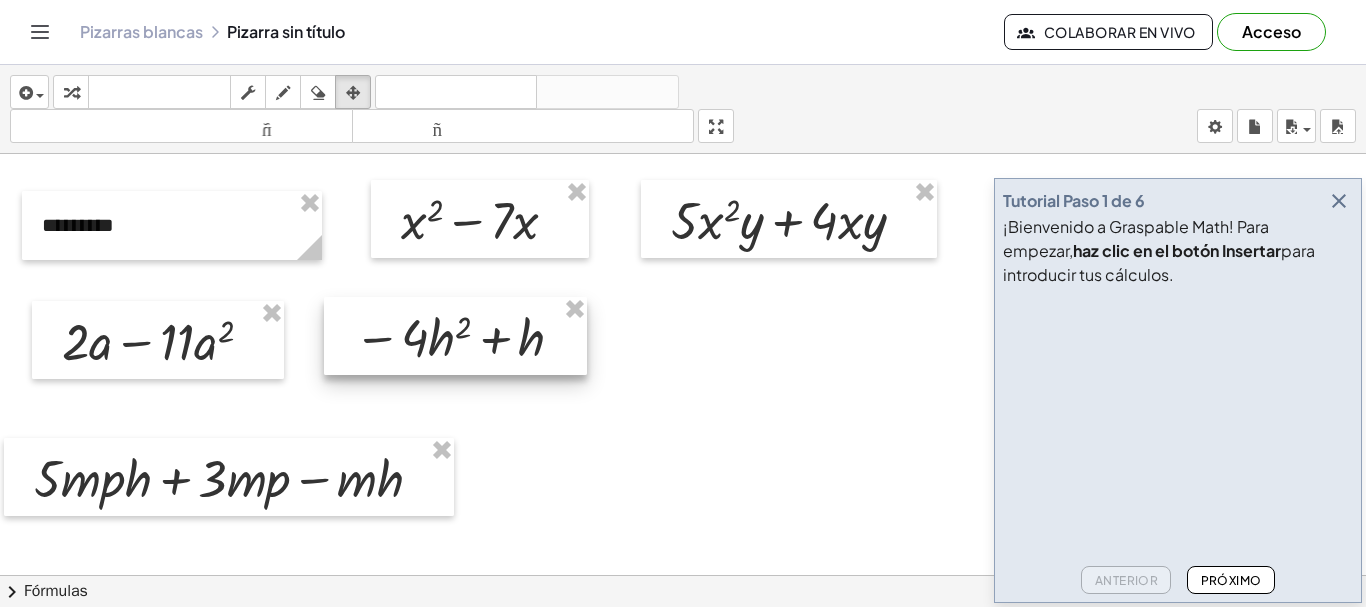 drag, startPoint x: 505, startPoint y: 468, endPoint x: 474, endPoint y: 341, distance: 130.72873 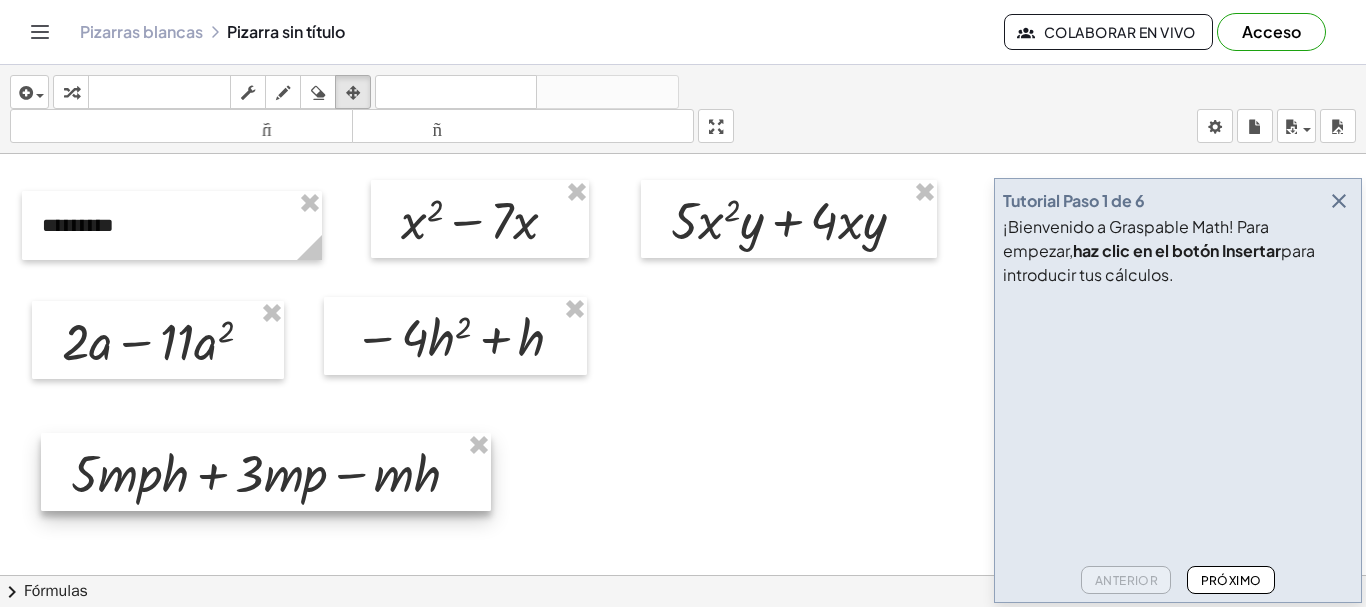 drag, startPoint x: 364, startPoint y: 479, endPoint x: 401, endPoint y: 474, distance: 37.336308 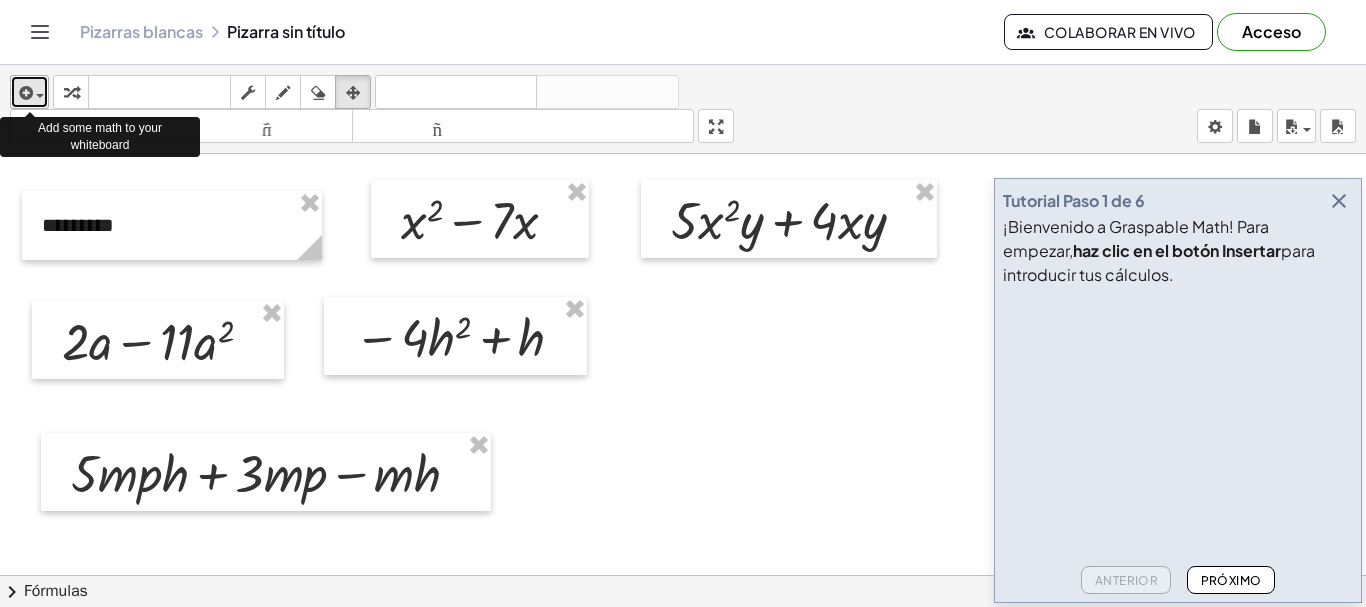 click at bounding box center (24, 93) 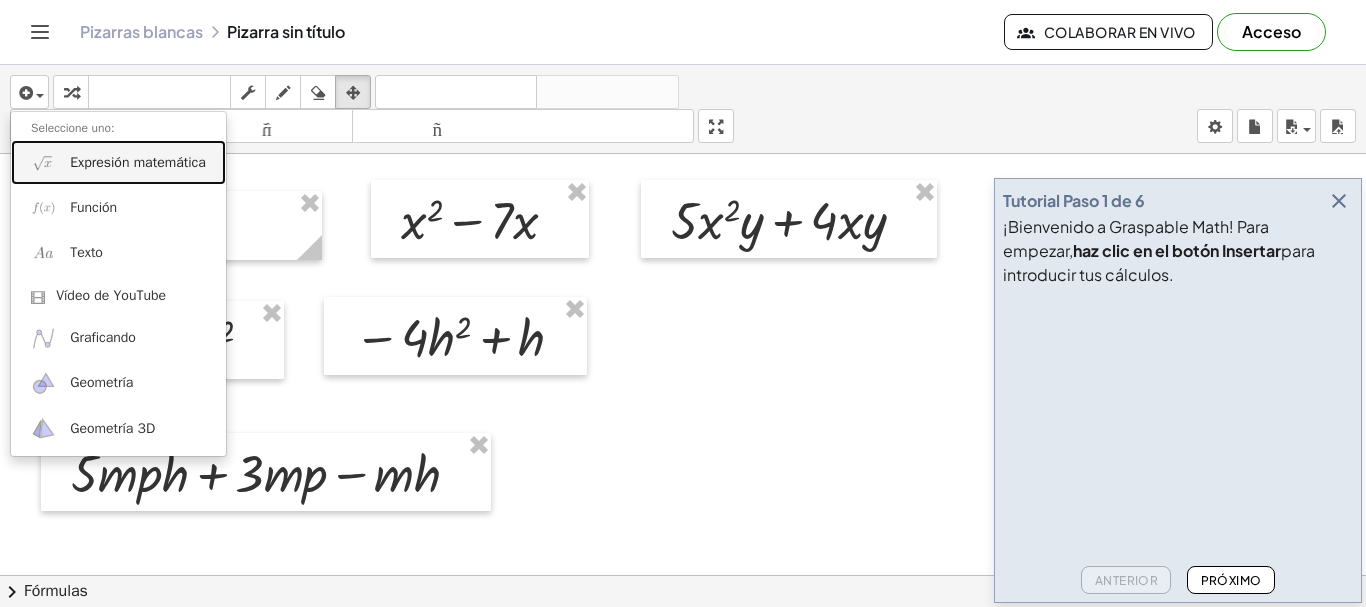 click on "Expresión matemática" at bounding box center (138, 162) 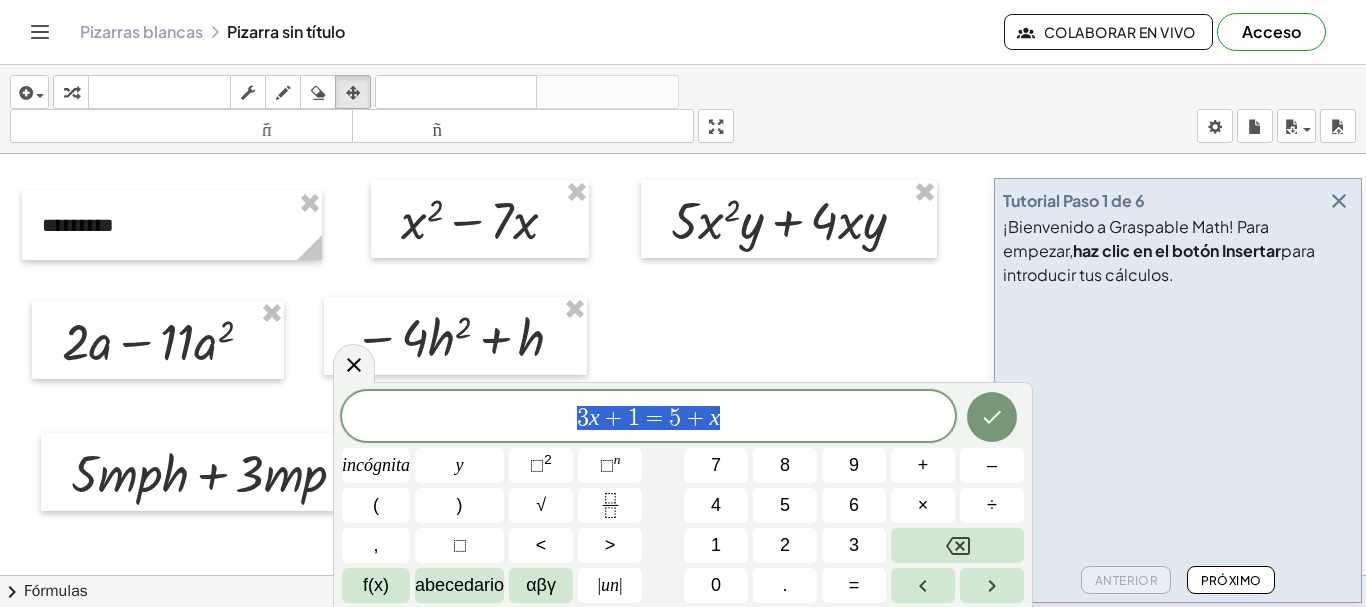 drag, startPoint x: 762, startPoint y: 420, endPoint x: 573, endPoint y: 420, distance: 189 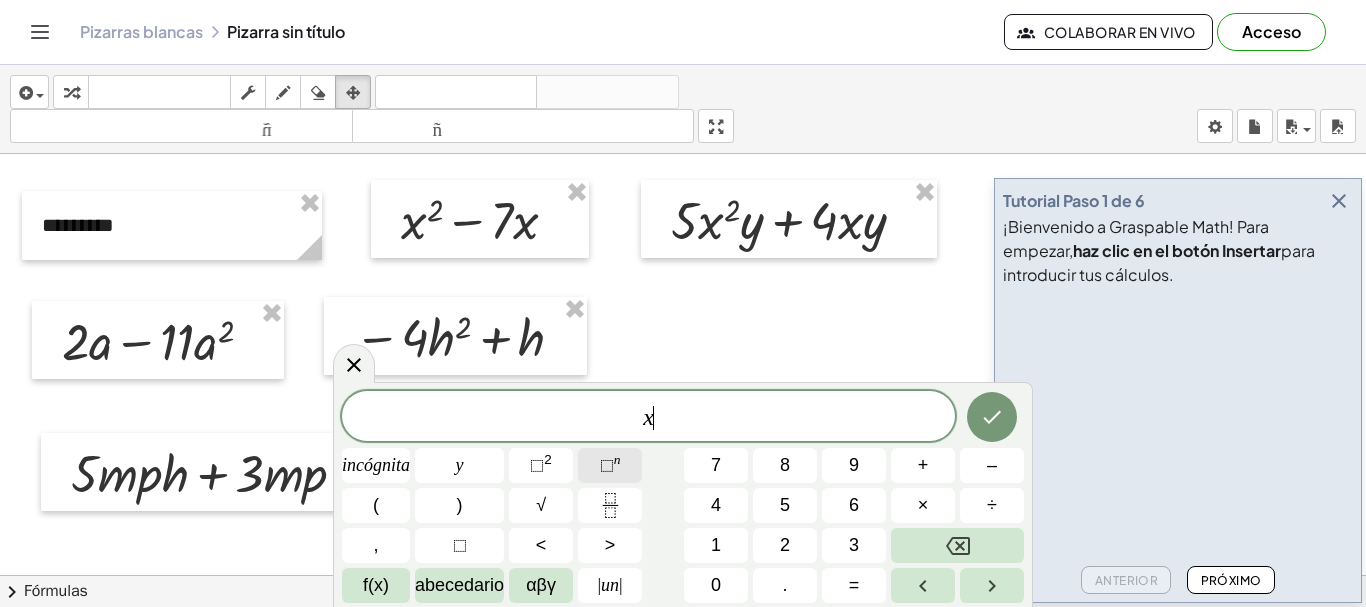 click on "n" at bounding box center (617, 459) 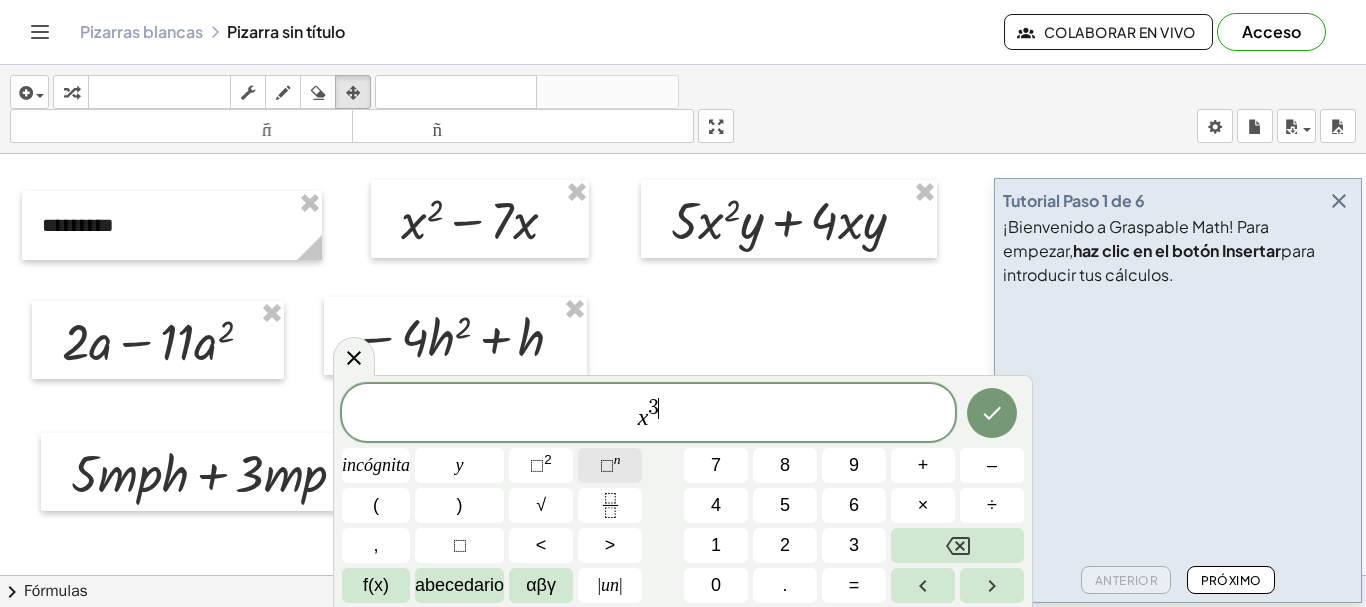 click on "⬚" at bounding box center (607, 465) 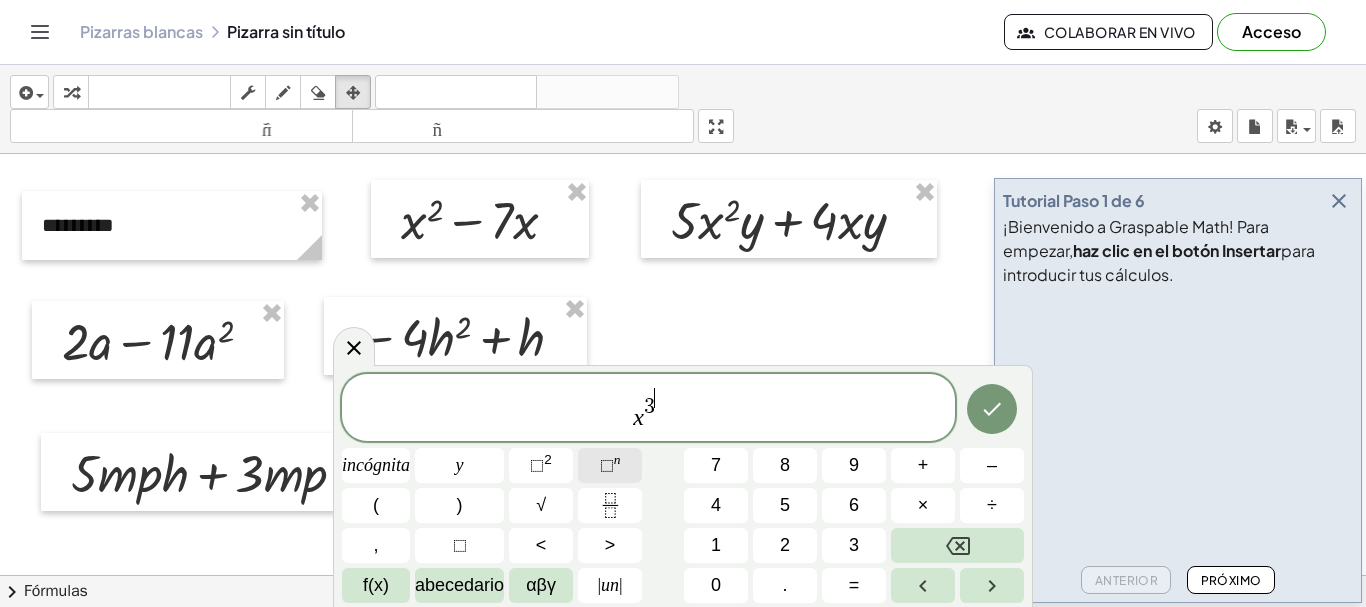 click on "⬚" at bounding box center [607, 465] 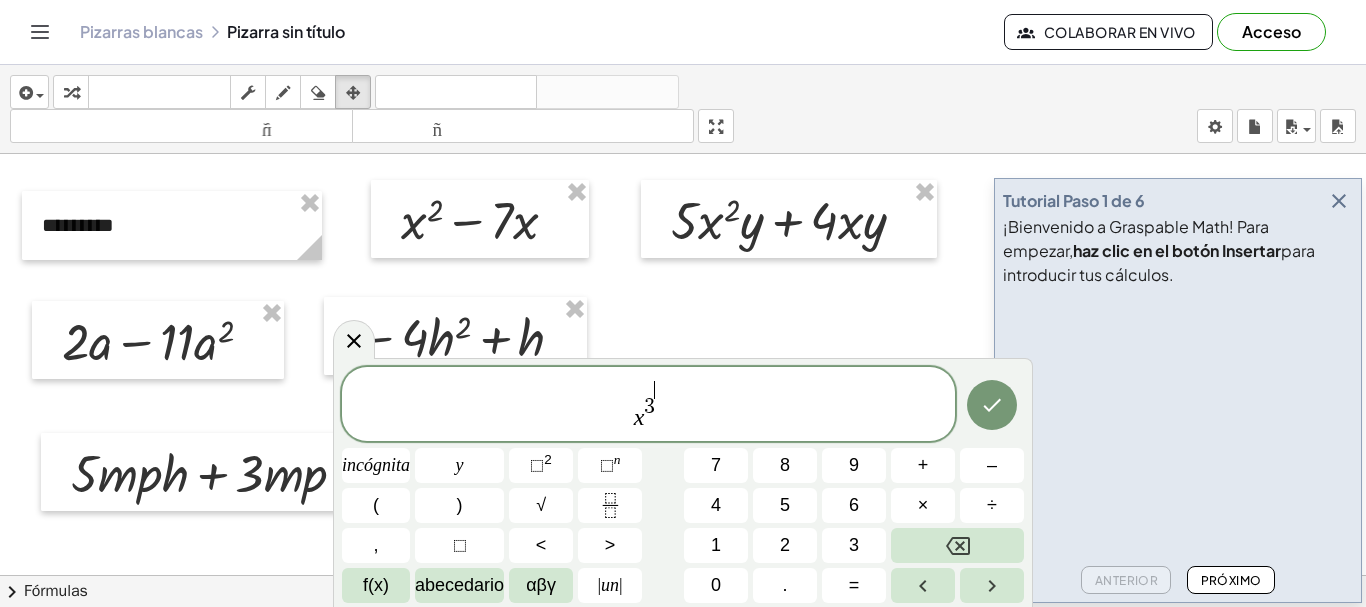 click on "x 3 ​" at bounding box center [648, 405] 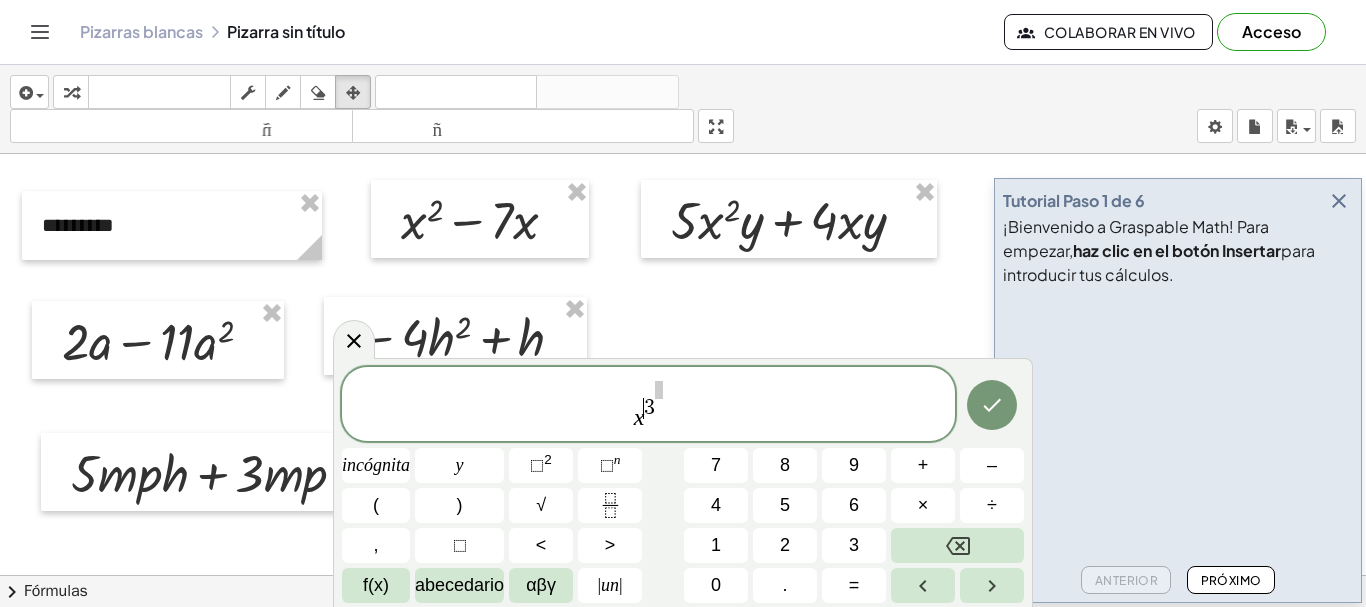click on "x ​ 3" at bounding box center [648, 405] 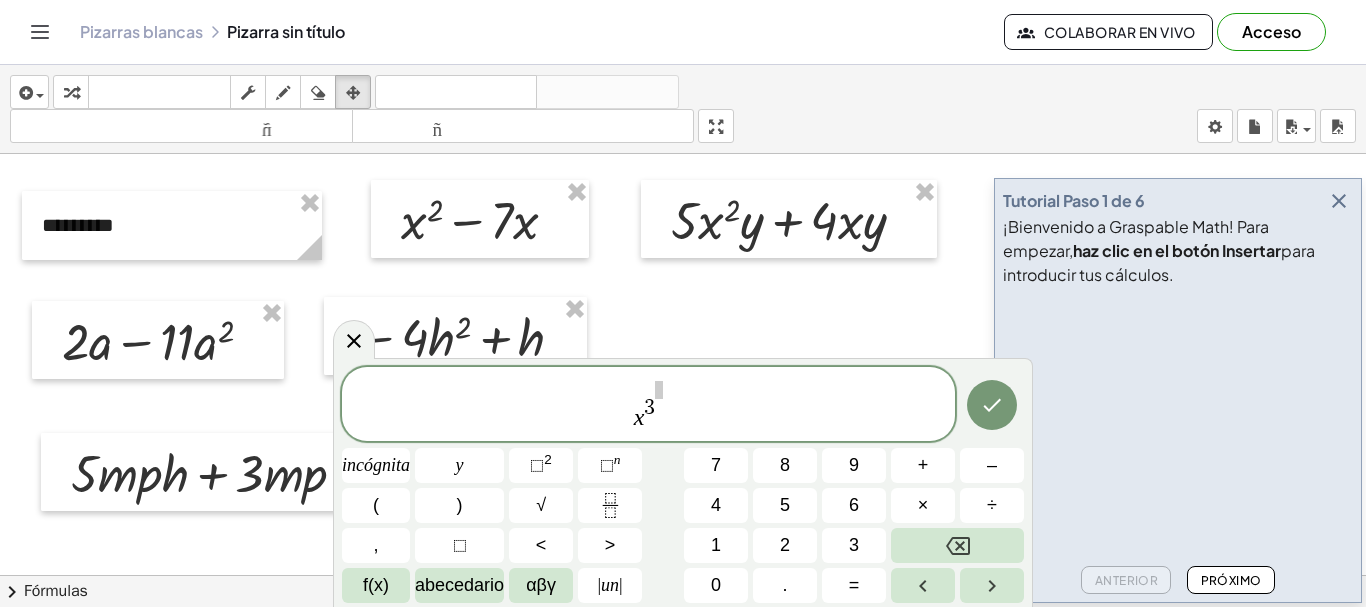 click on "x ​ 3" at bounding box center [648, 405] 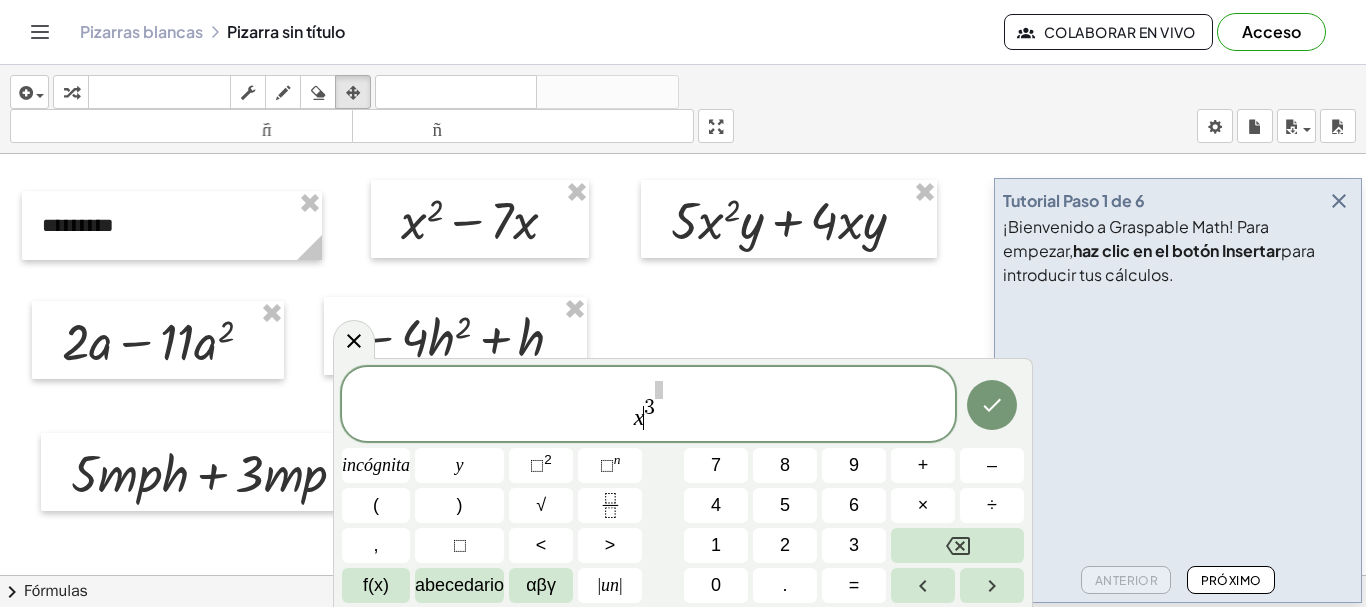 click on "x ​ 3" at bounding box center (648, 405) 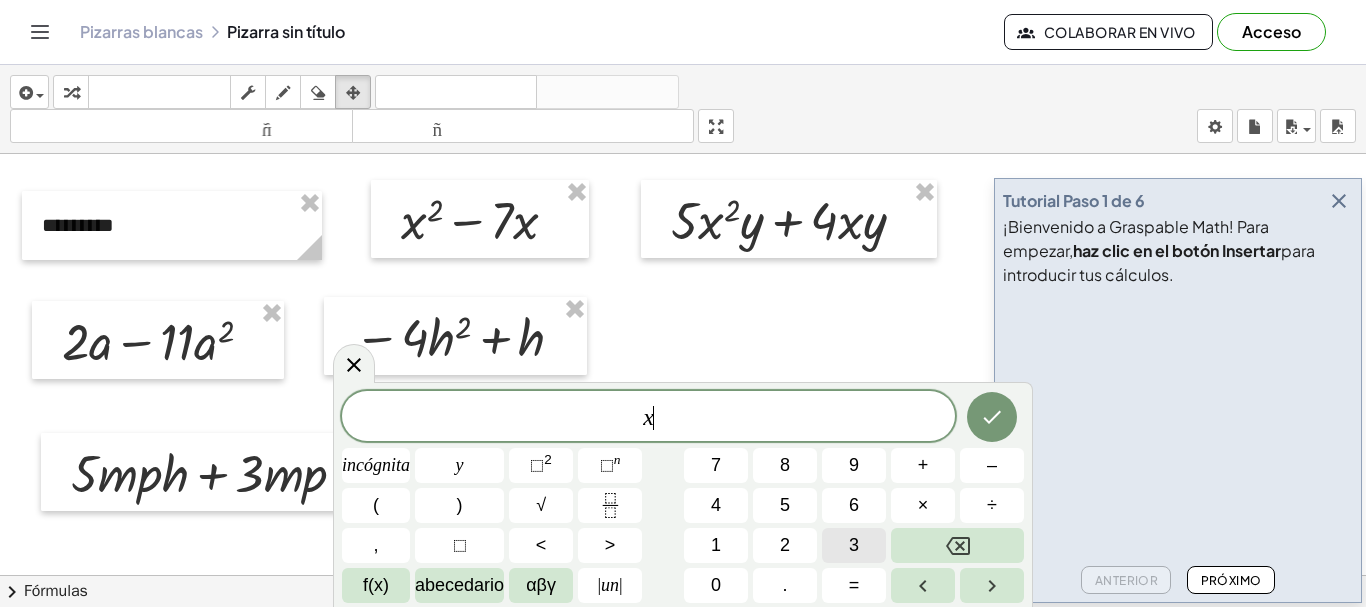 click on "3" at bounding box center (854, 545) 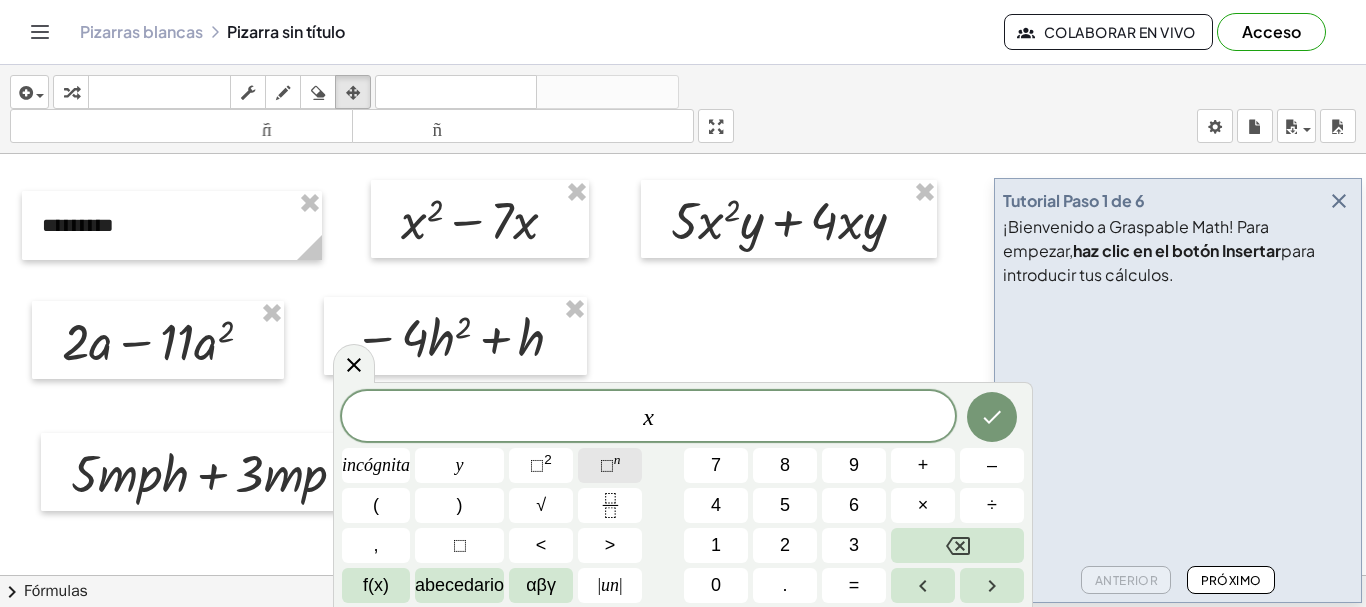 click on "⬚" at bounding box center [607, 465] 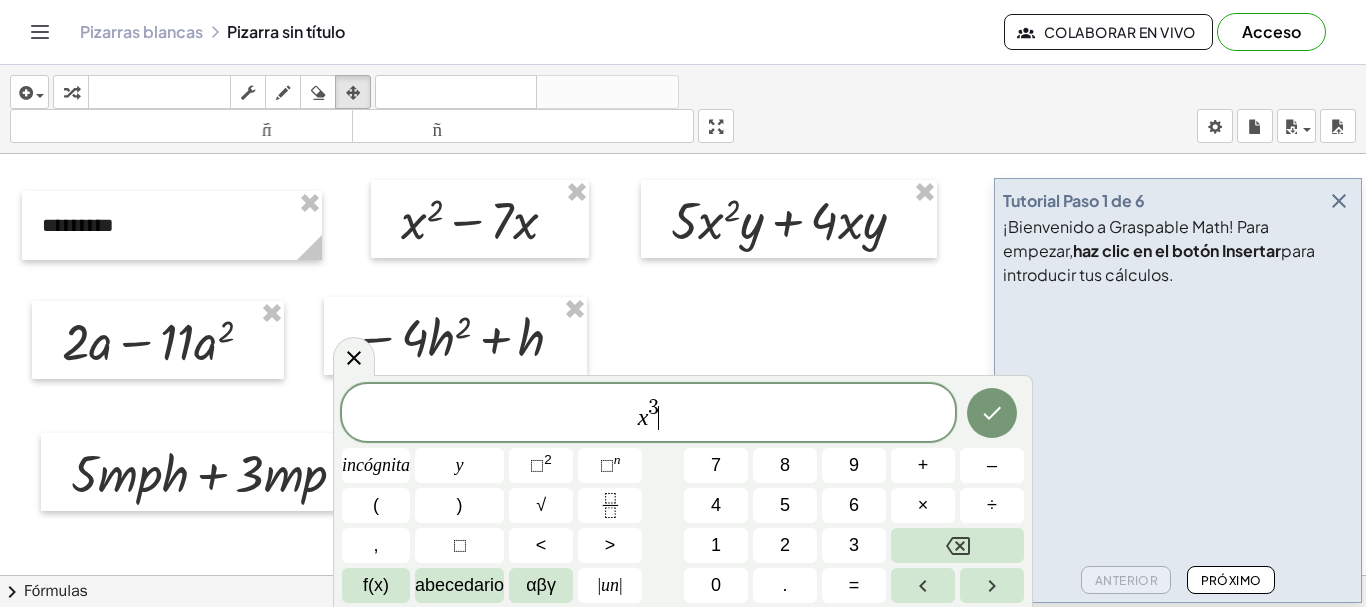 click on "x 3 ​" at bounding box center [648, 414] 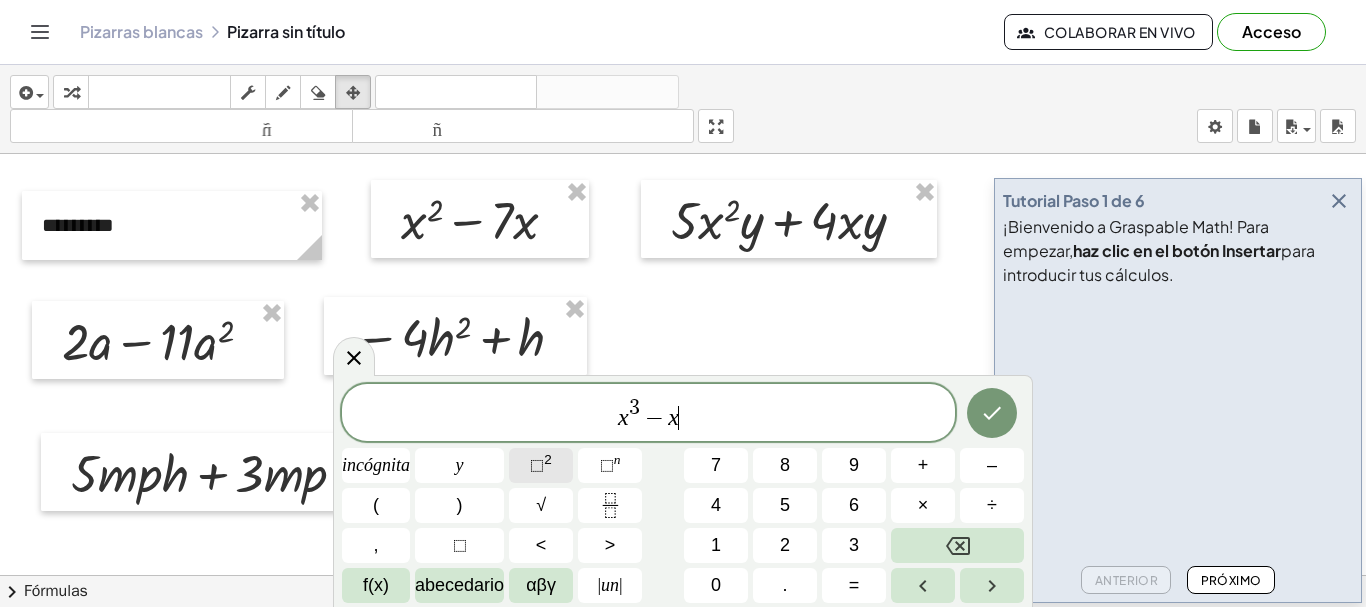 click on "⬚" at bounding box center (537, 465) 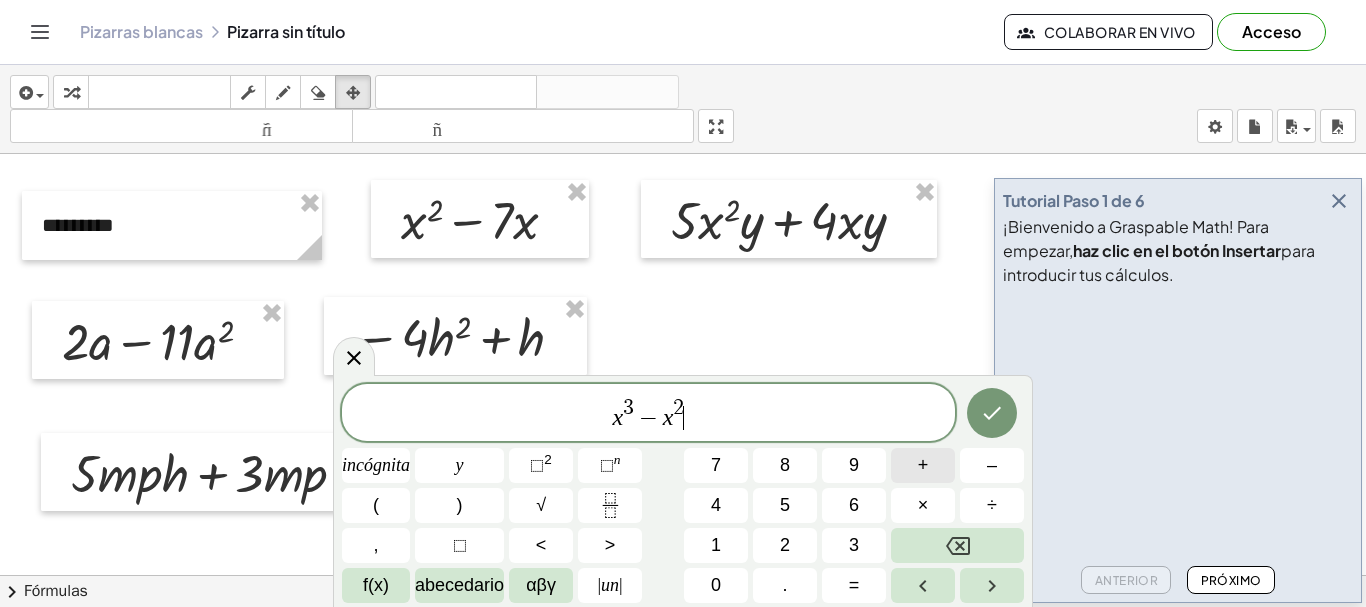 click on "+" at bounding box center [923, 465] 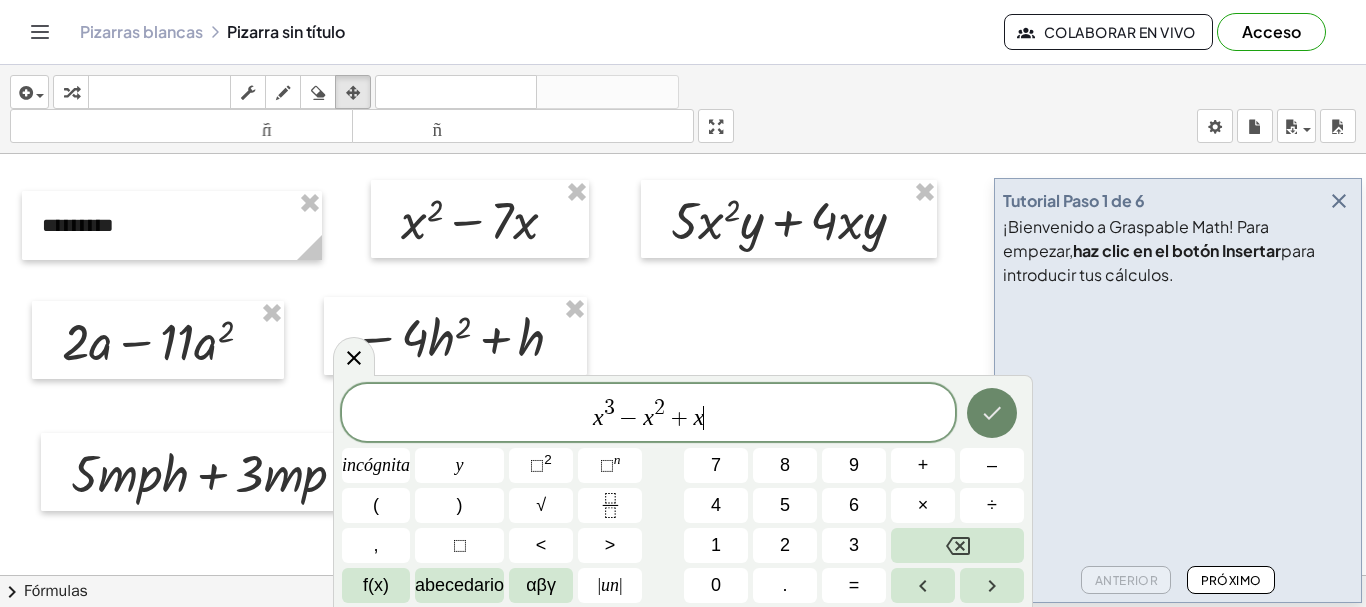 click 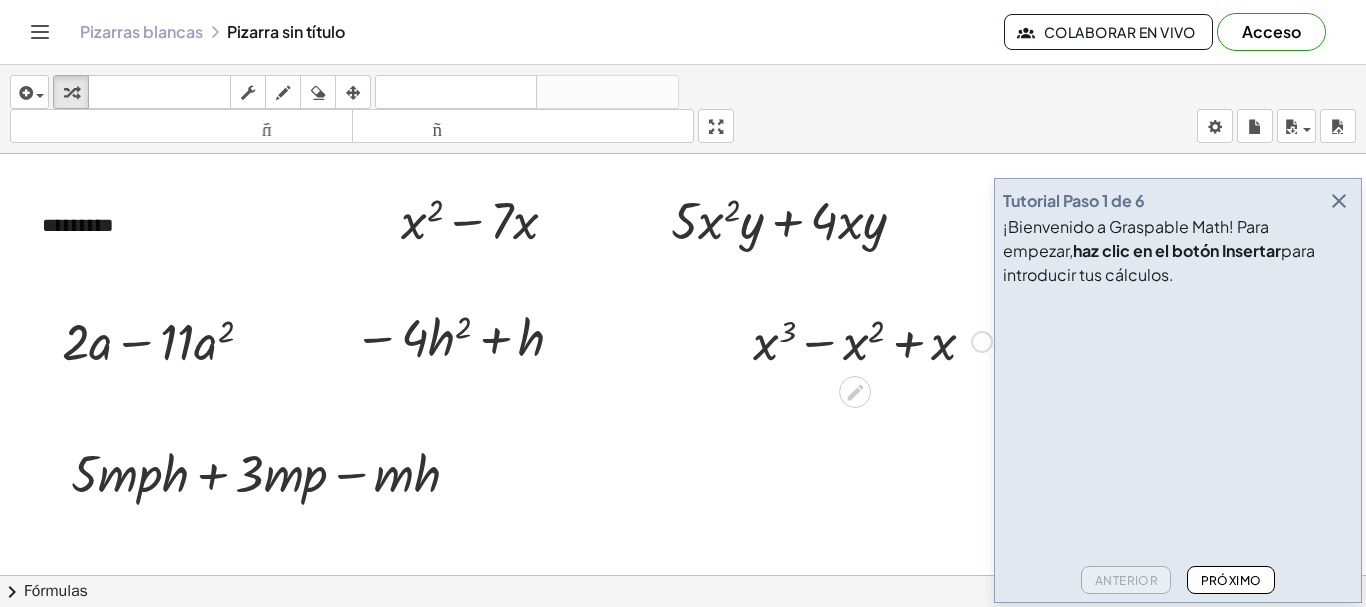 click at bounding box center [872, 340] 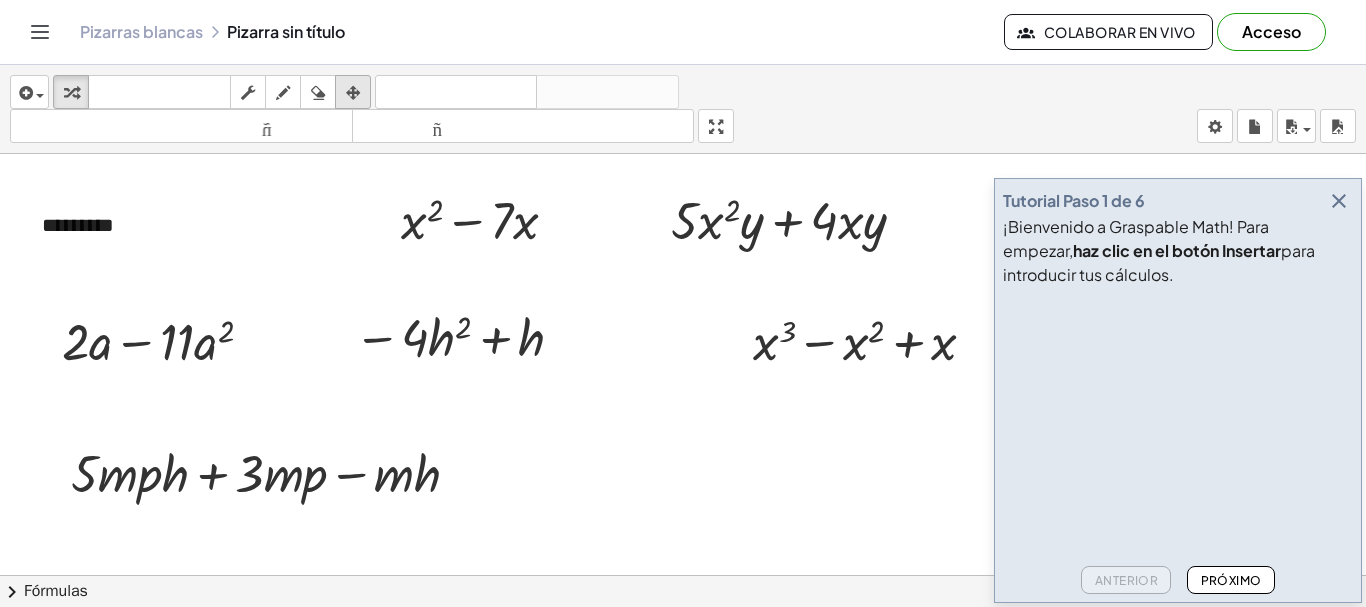 click at bounding box center (353, 93) 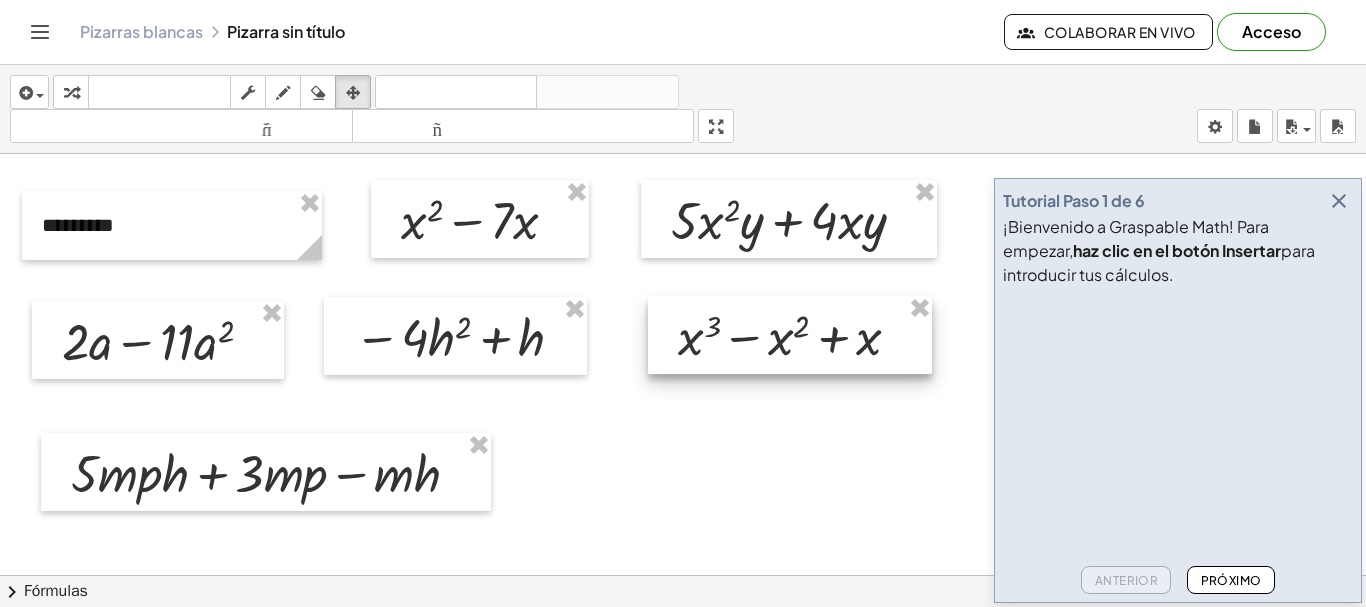 drag, startPoint x: 807, startPoint y: 311, endPoint x: 732, endPoint y: 306, distance: 75.16648 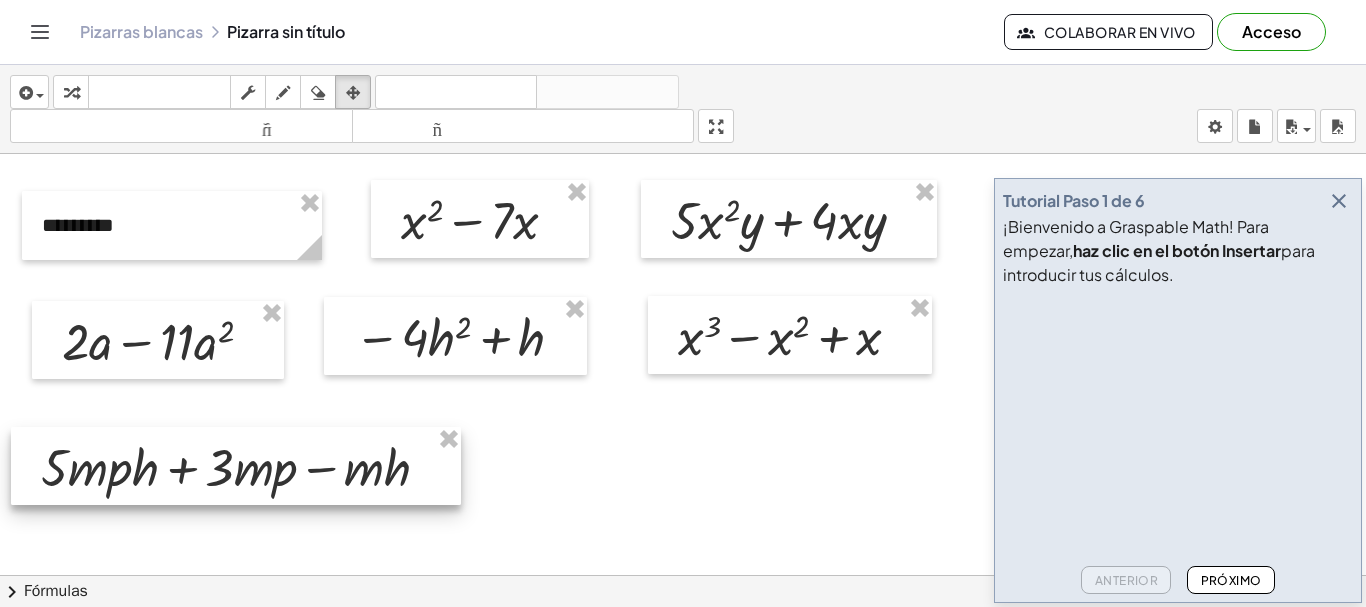 drag, startPoint x: 317, startPoint y: 455, endPoint x: 287, endPoint y: 449, distance: 30.594116 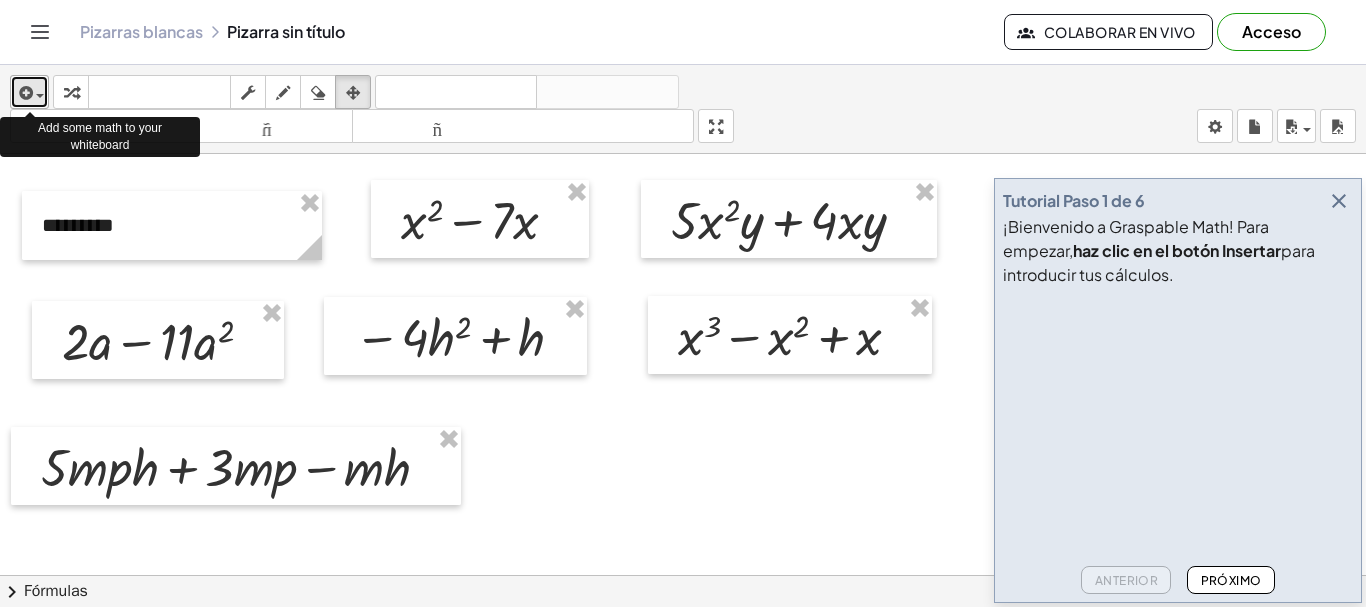 click at bounding box center (24, 93) 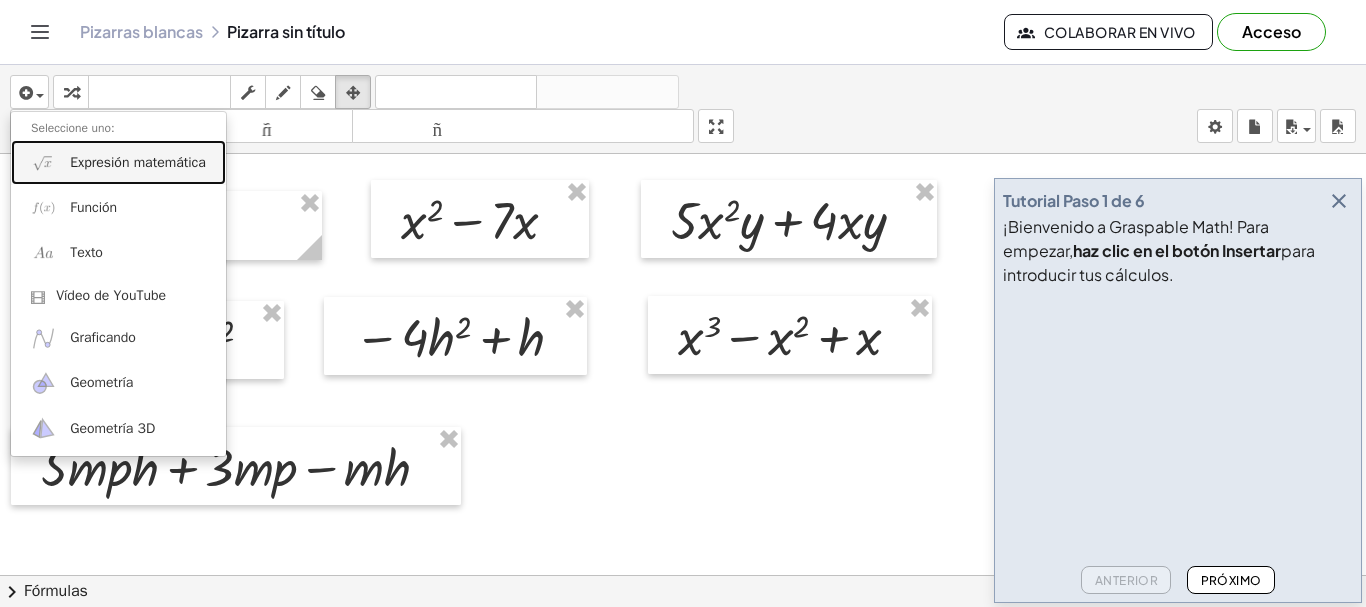 click on "Expresión matemática" at bounding box center (138, 162) 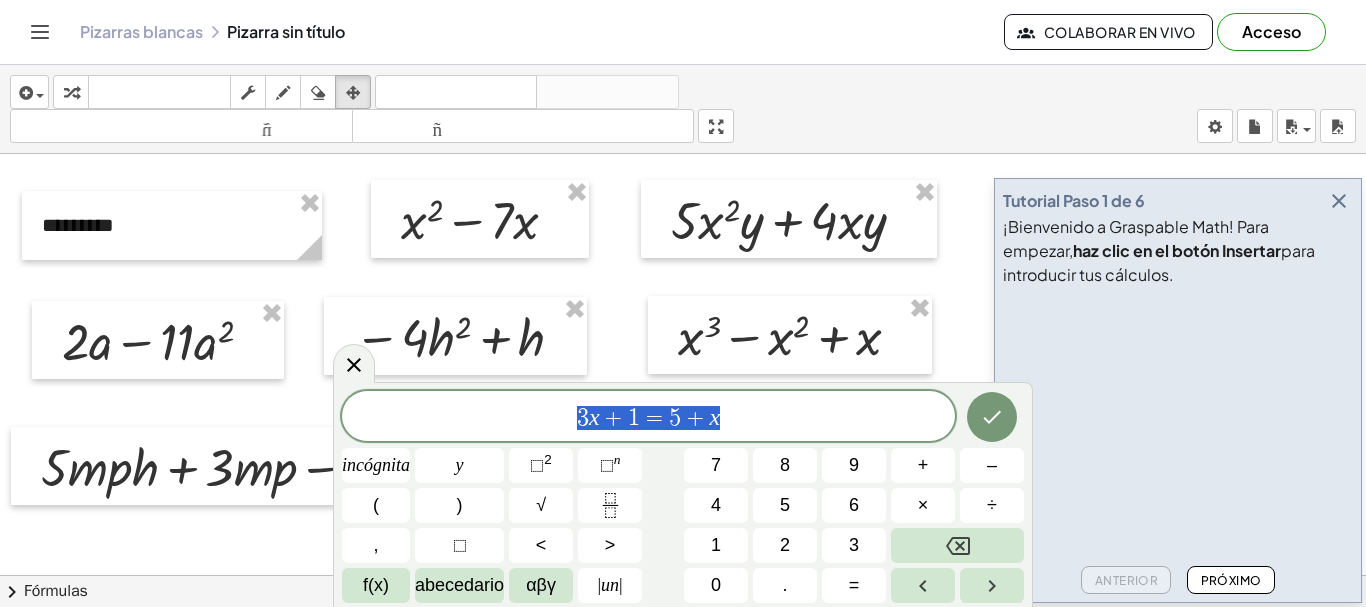 drag, startPoint x: 734, startPoint y: 415, endPoint x: 570, endPoint y: 412, distance: 164.02744 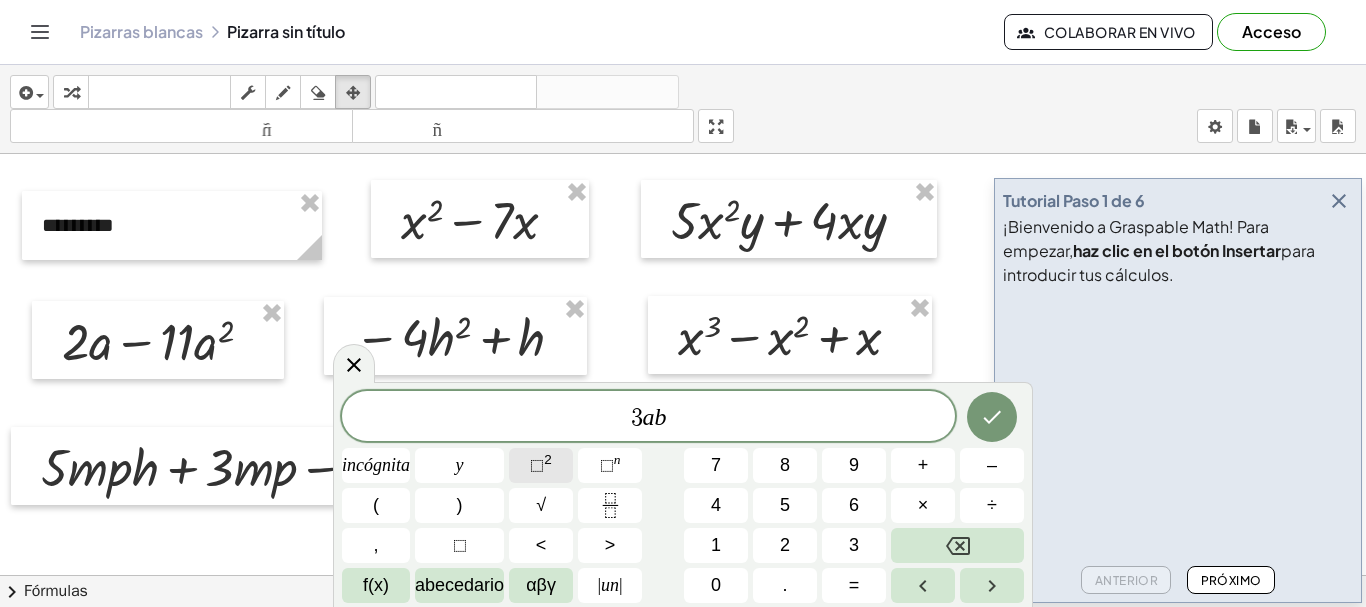click on "⬚" at bounding box center (537, 465) 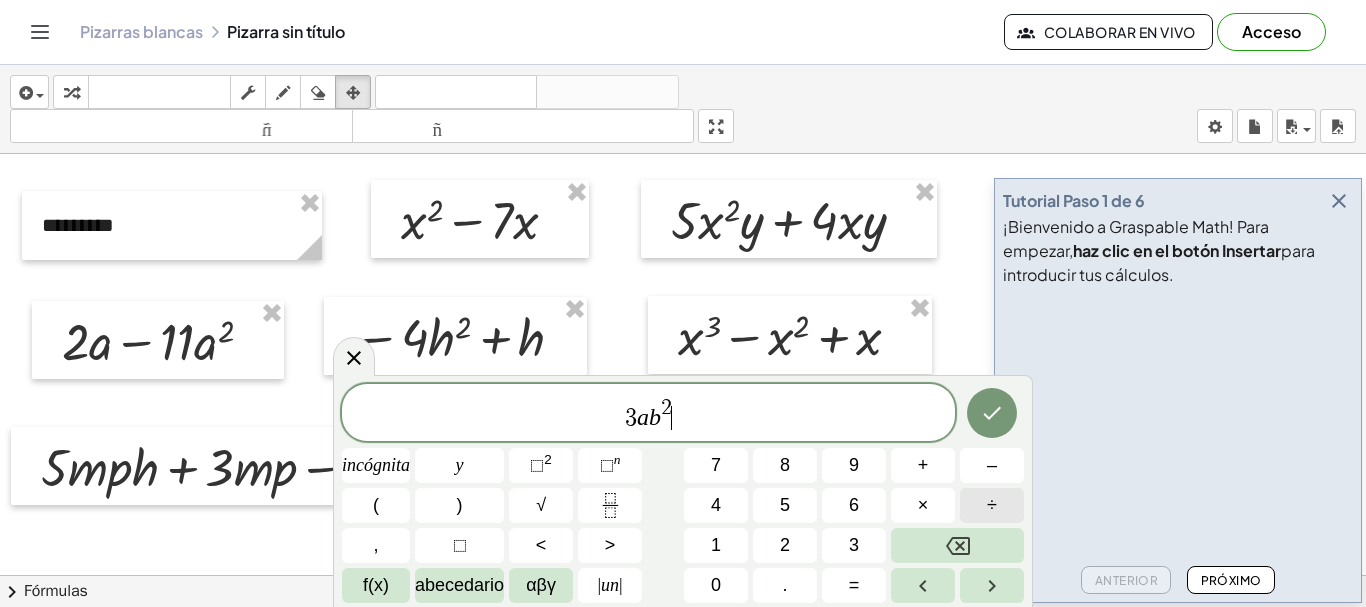 click on "÷" at bounding box center [992, 505] 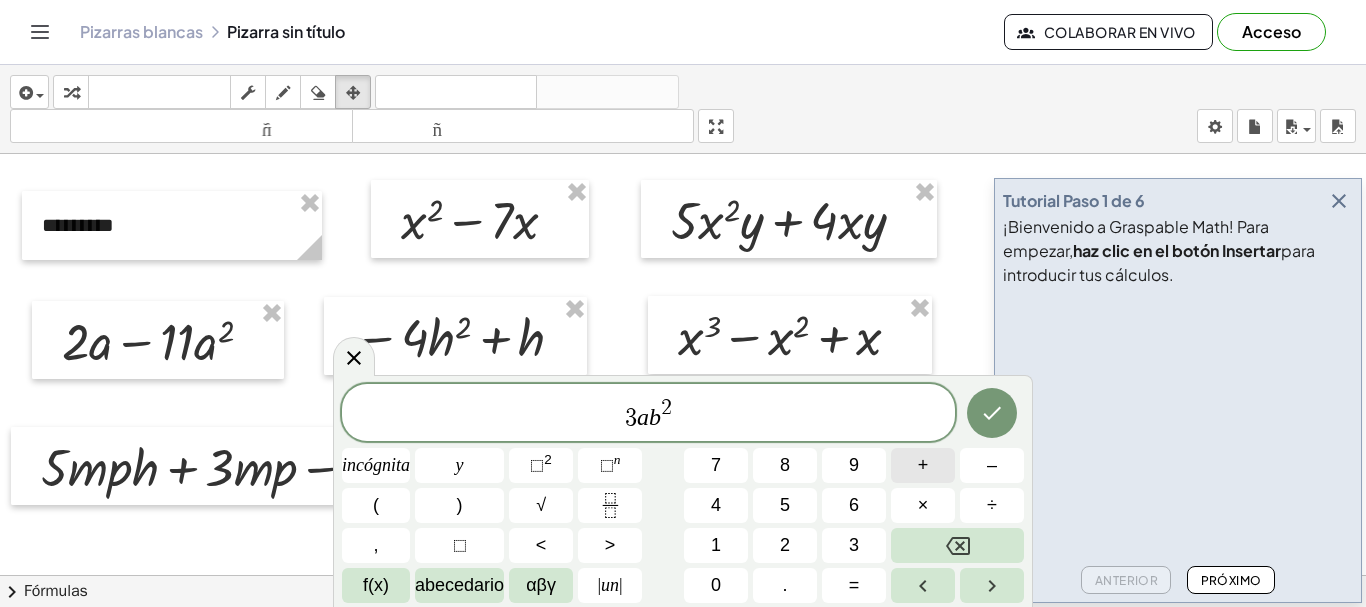 click on "+" at bounding box center [923, 465] 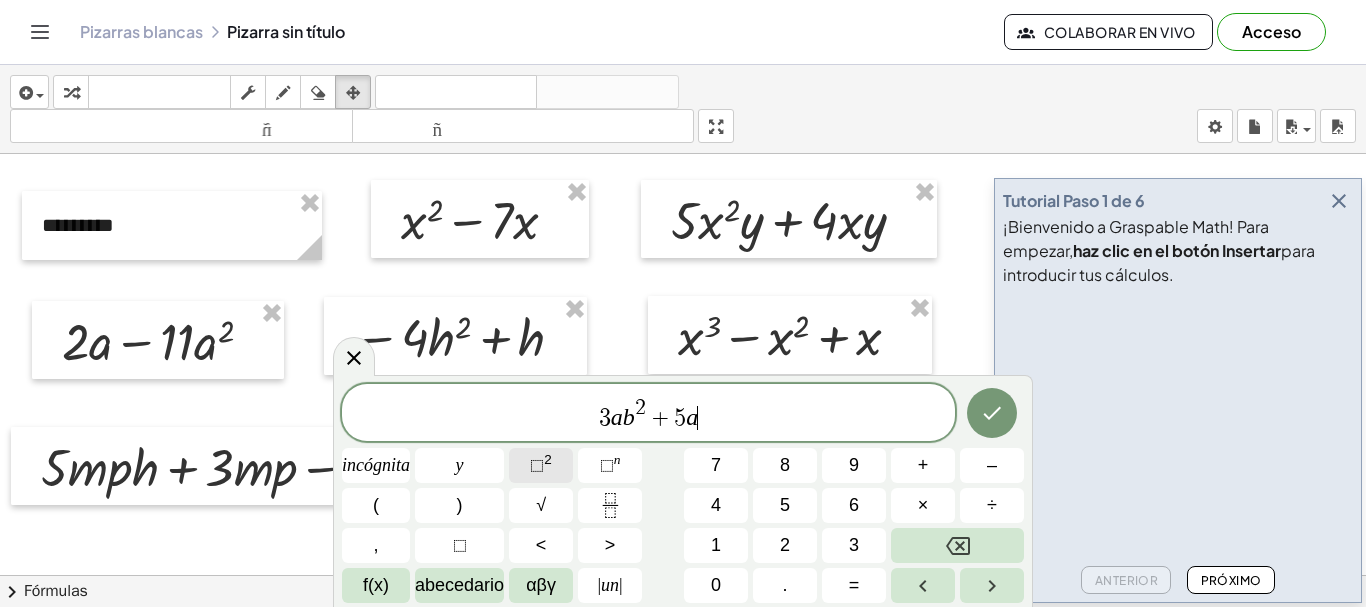 click on "⬚" at bounding box center (537, 465) 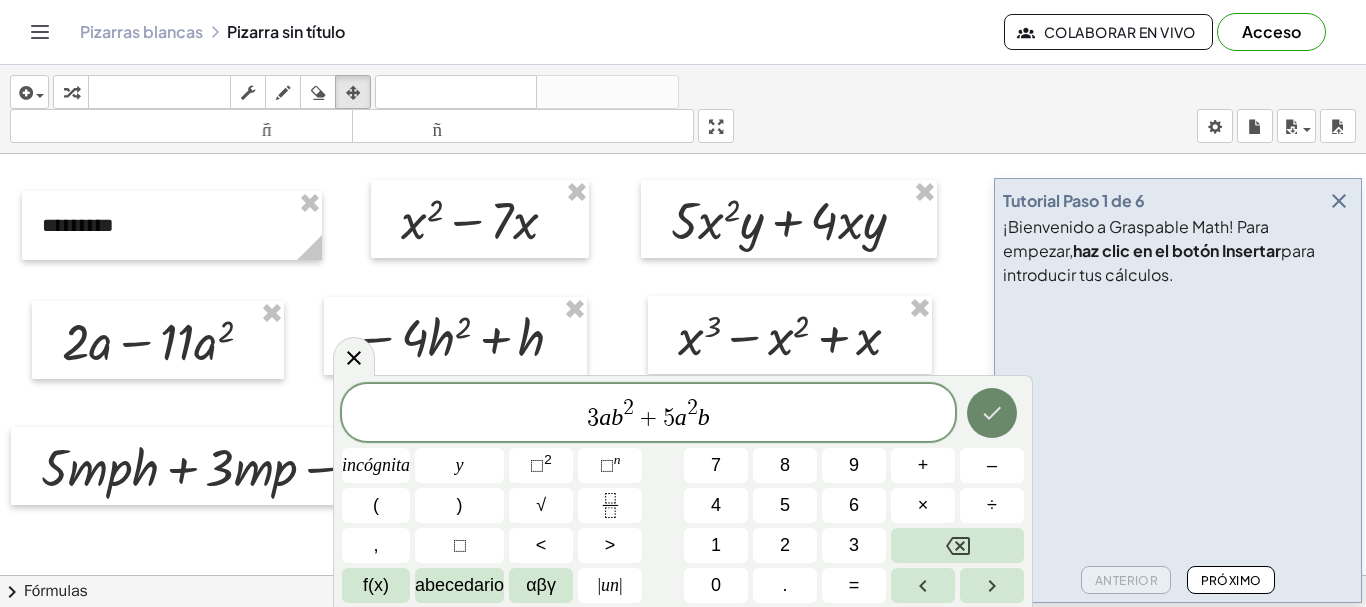 click 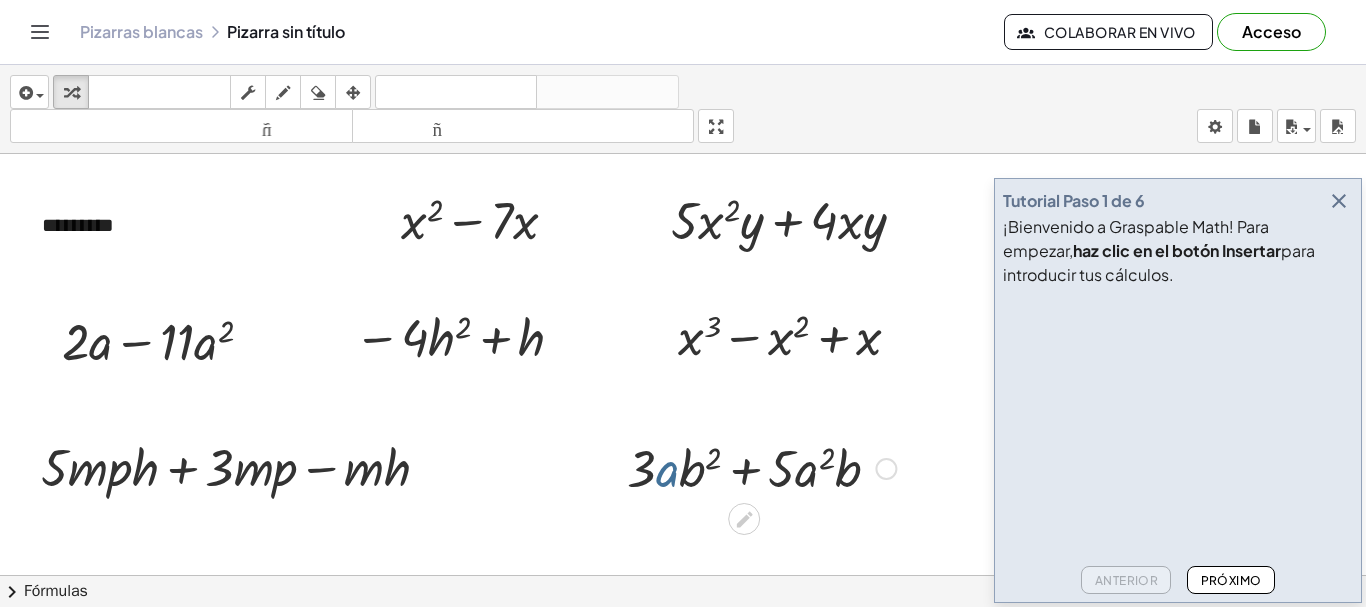 click at bounding box center [761, 467] 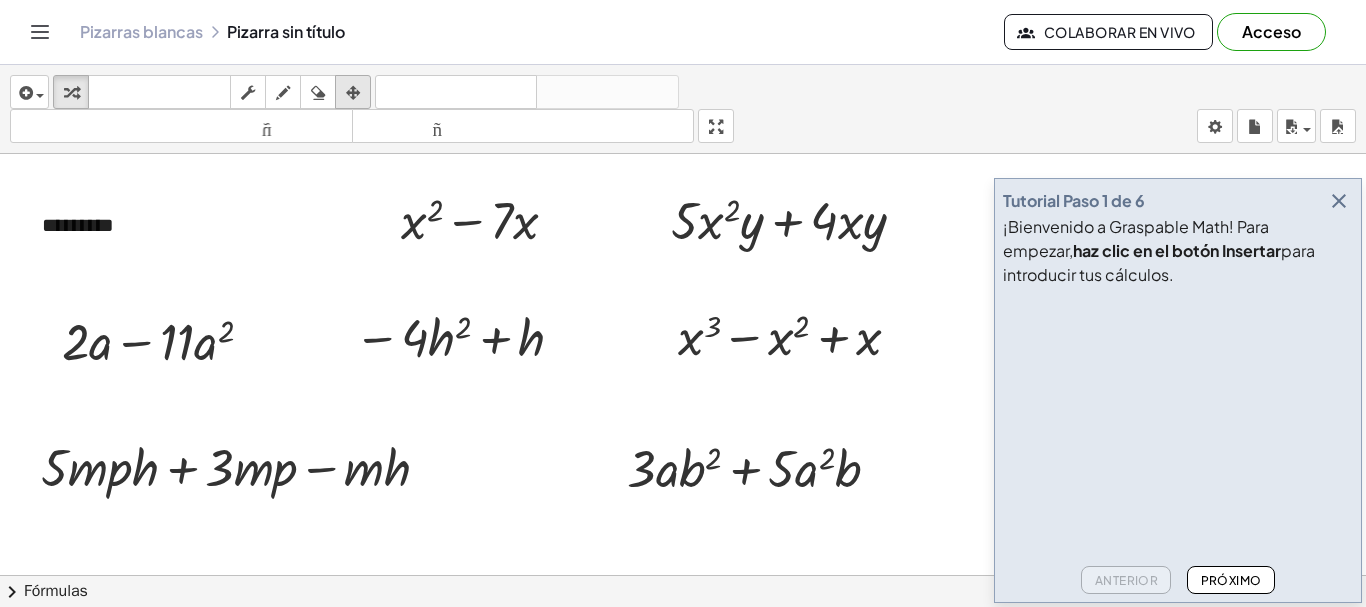 click at bounding box center (353, 93) 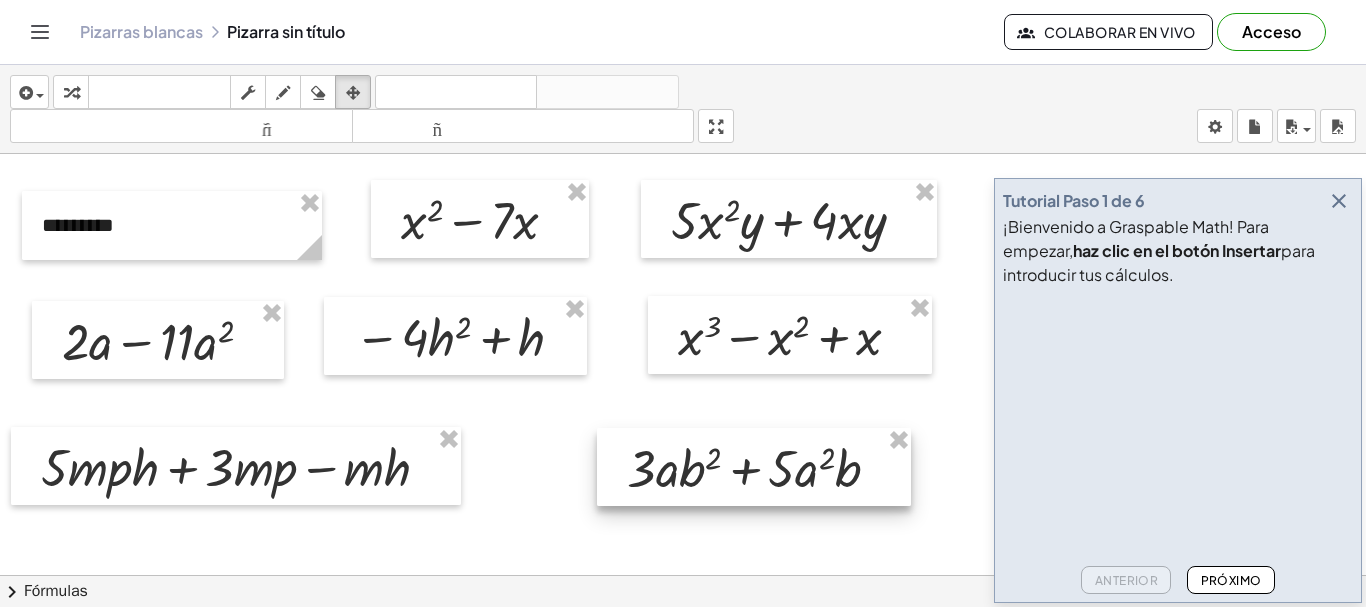 drag, startPoint x: 673, startPoint y: 423, endPoint x: 607, endPoint y: 449, distance: 70.93659 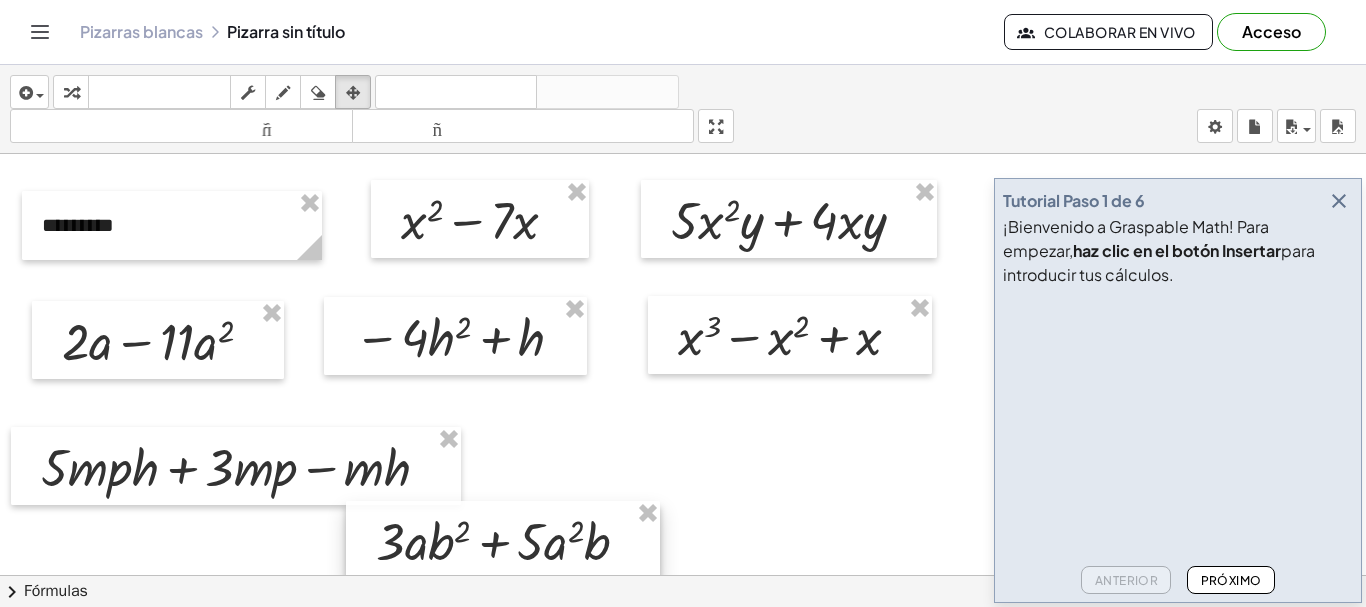 drag, startPoint x: 656, startPoint y: 442, endPoint x: 398, endPoint y: 516, distance: 268.40268 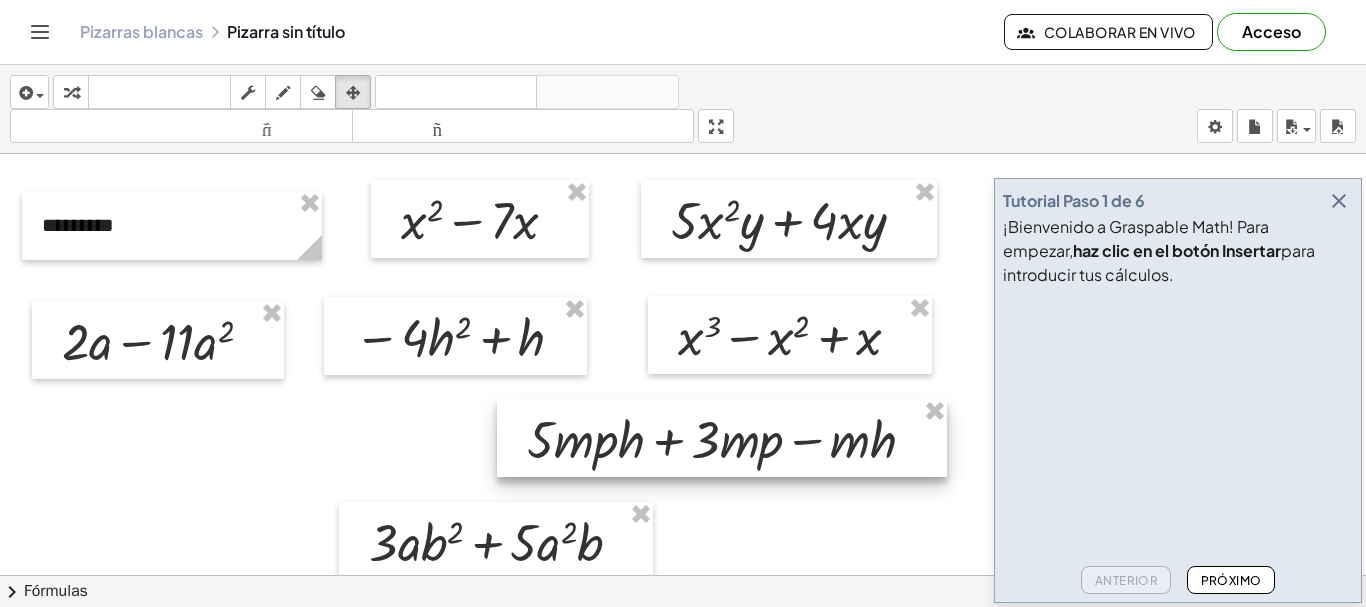 drag, startPoint x: 343, startPoint y: 458, endPoint x: 834, endPoint y: 431, distance: 491.7418 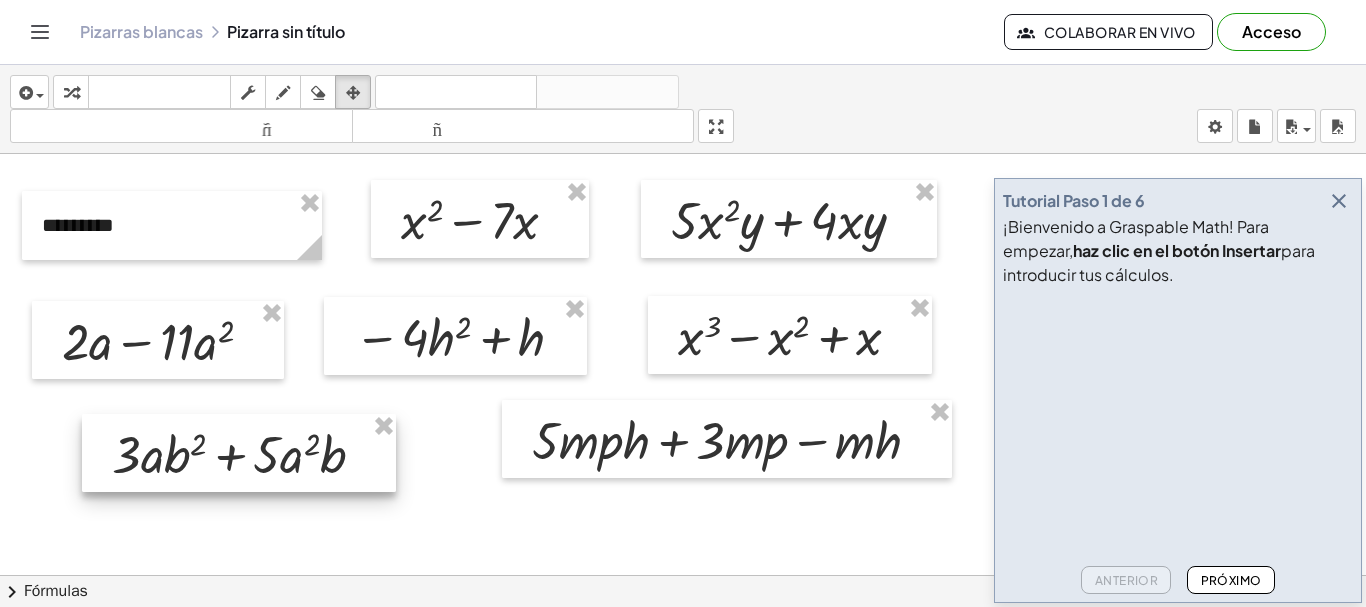 drag, startPoint x: 493, startPoint y: 544, endPoint x: 236, endPoint y: 456, distance: 271.64868 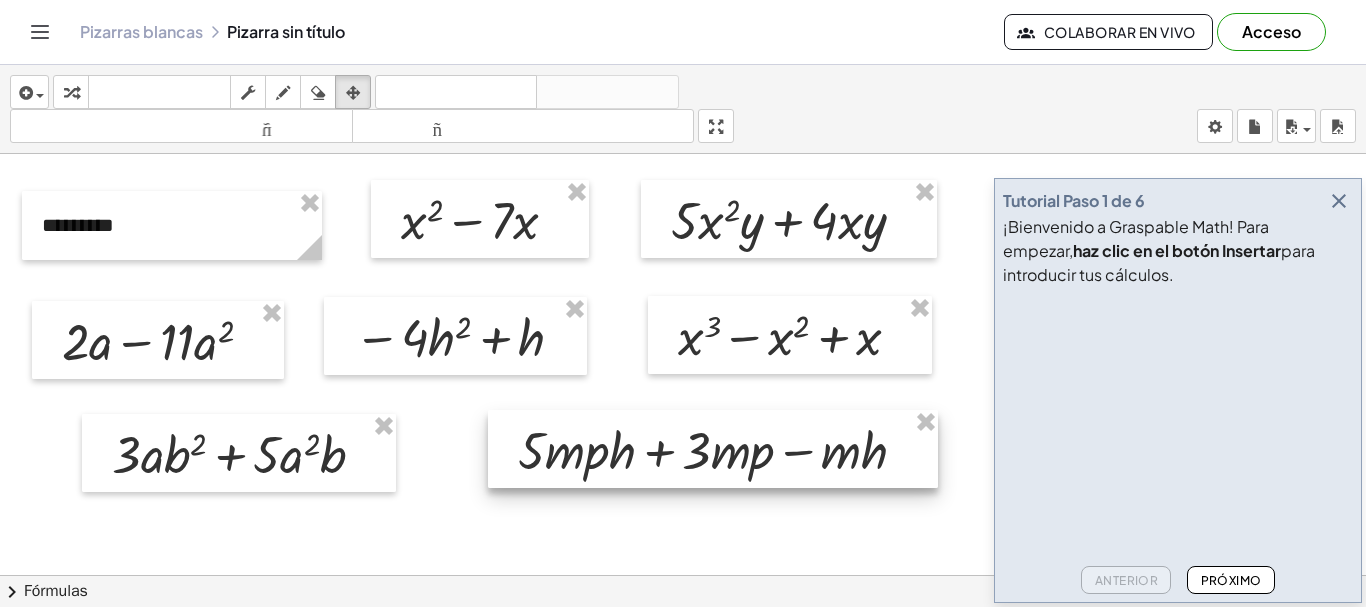 drag, startPoint x: 575, startPoint y: 454, endPoint x: 561, endPoint y: 464, distance: 17.20465 